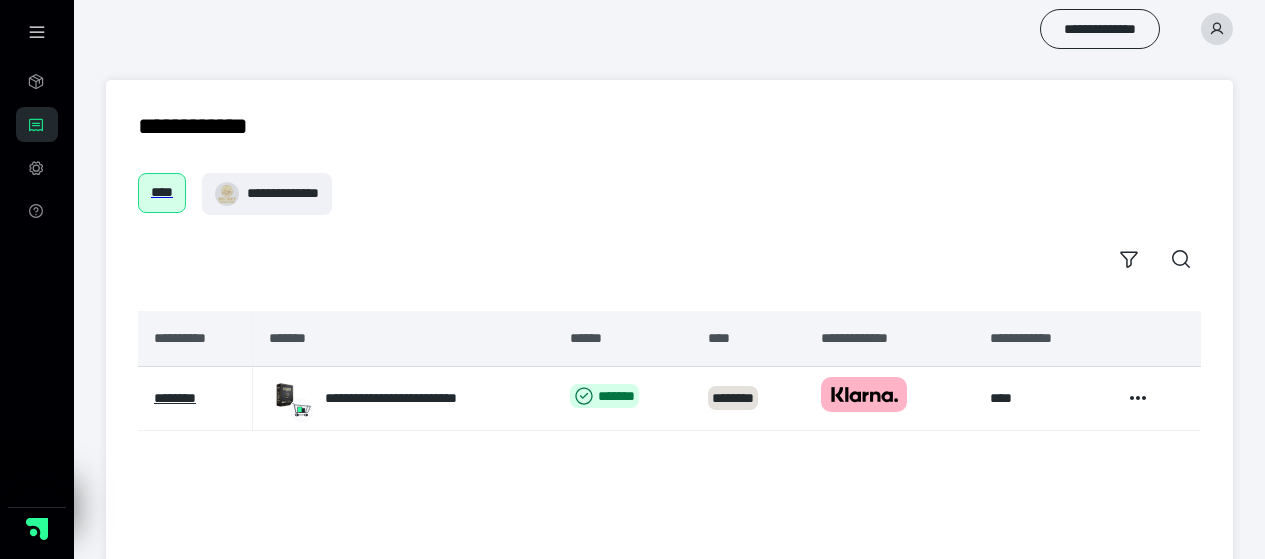 scroll, scrollTop: 0, scrollLeft: 0, axis: both 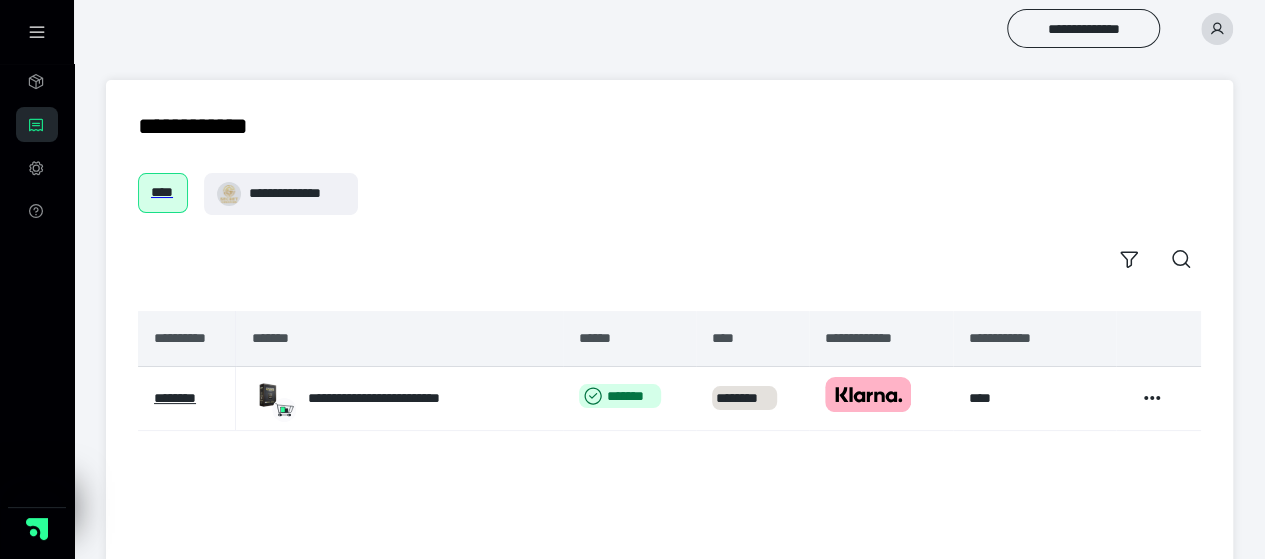 click 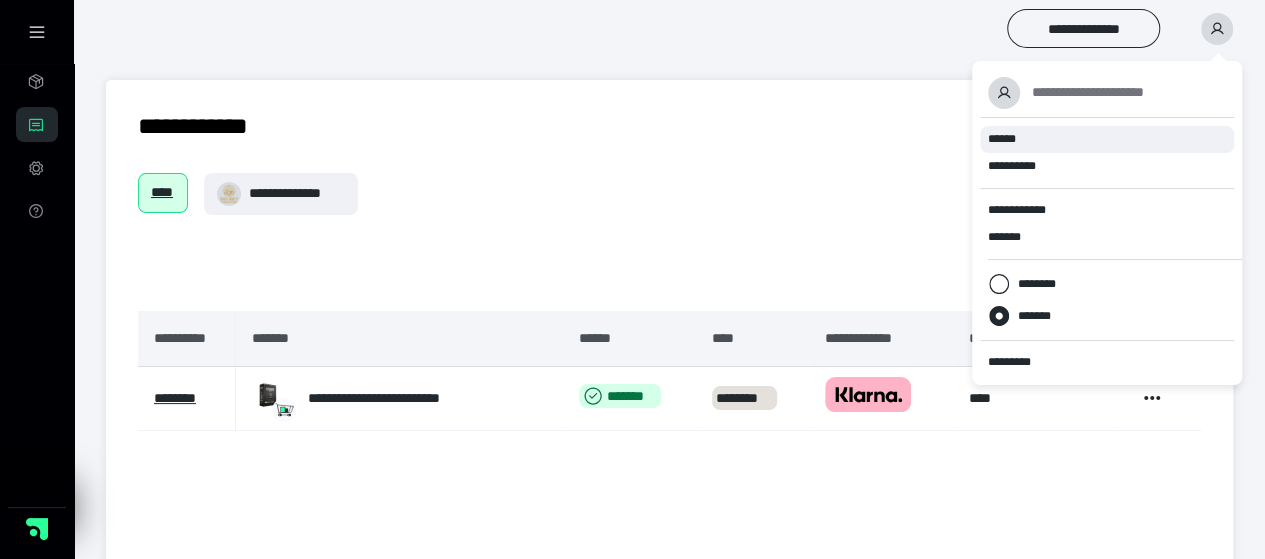 click on "******" at bounding box center [1002, 139] 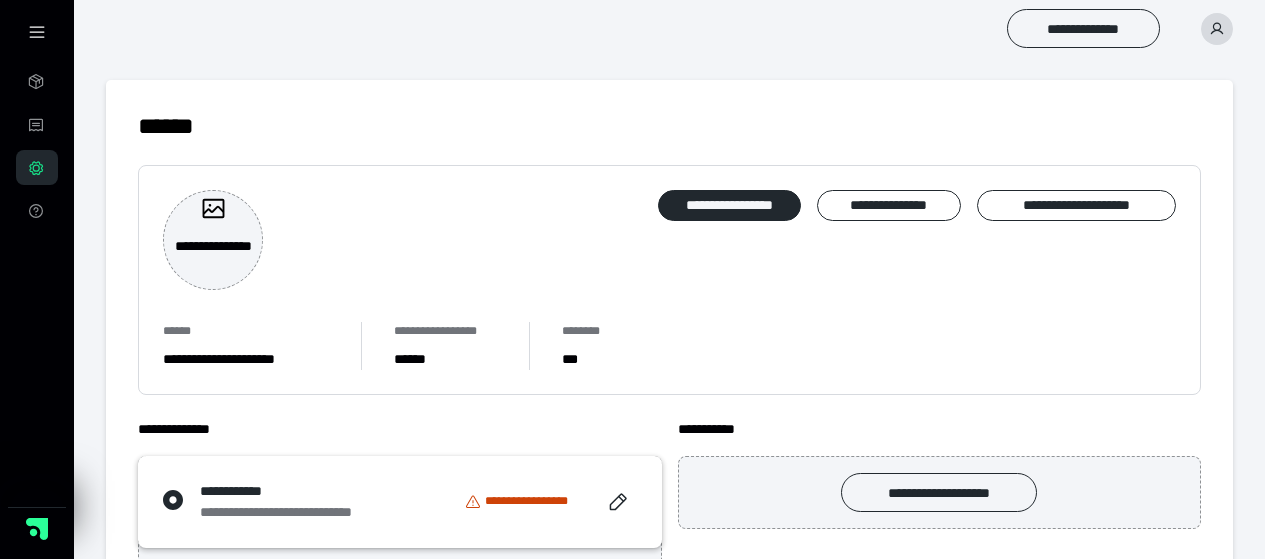 scroll, scrollTop: 0, scrollLeft: 0, axis: both 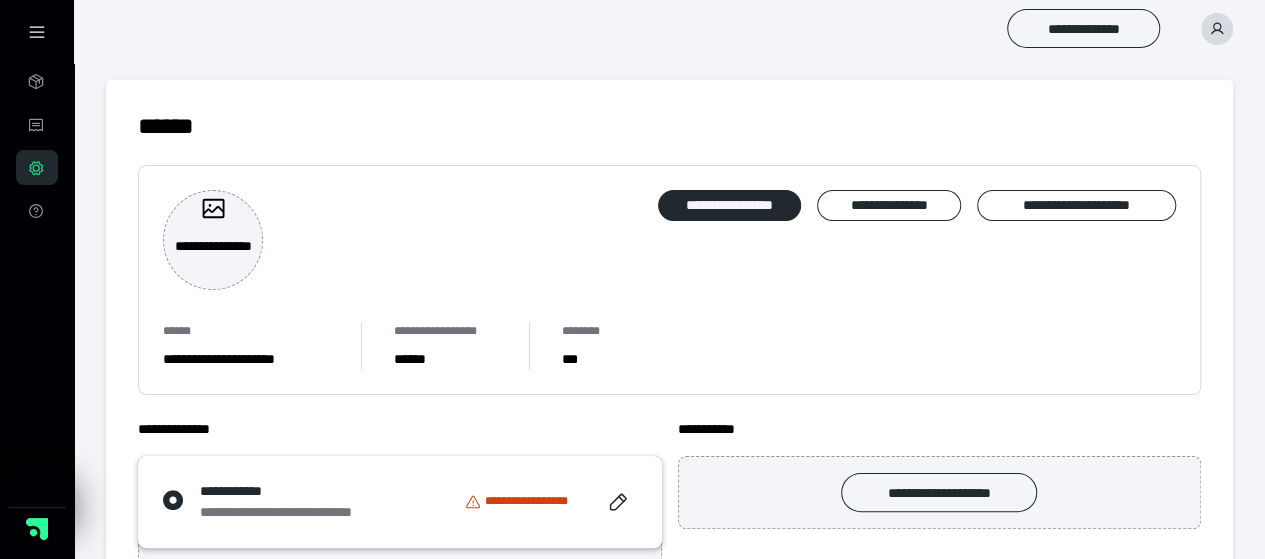 click 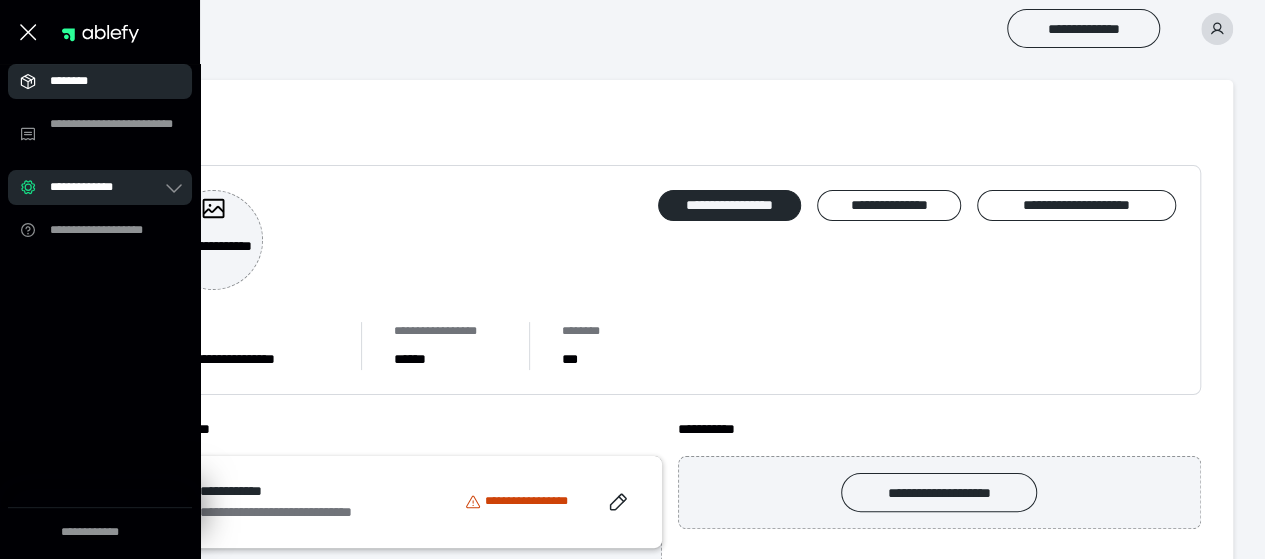 click on "********" at bounding box center (106, 81) 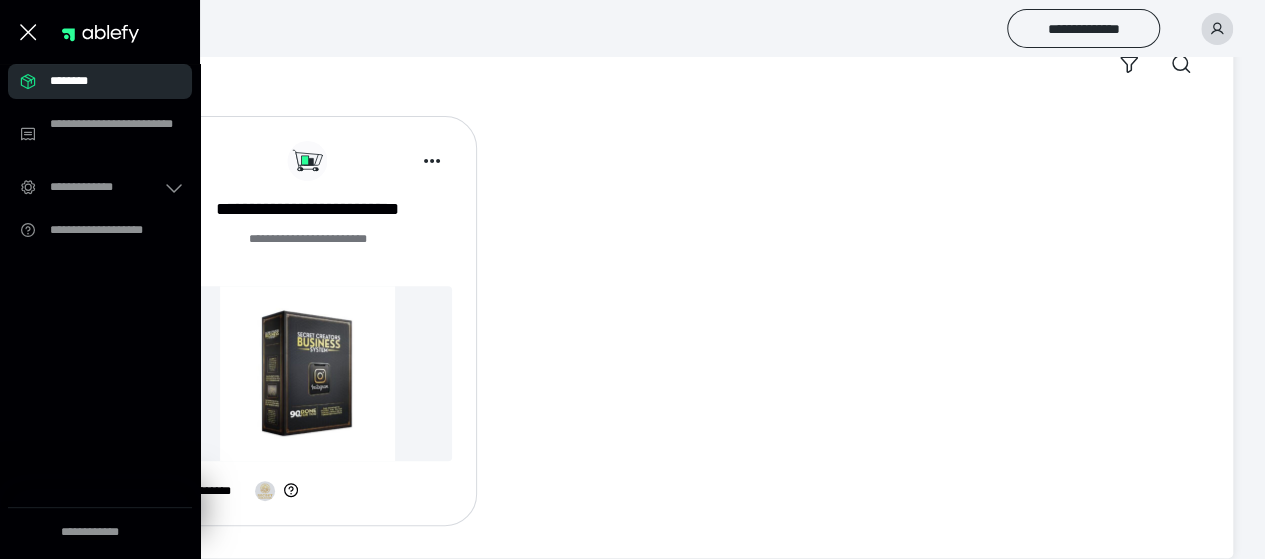 scroll, scrollTop: 220, scrollLeft: 0, axis: vertical 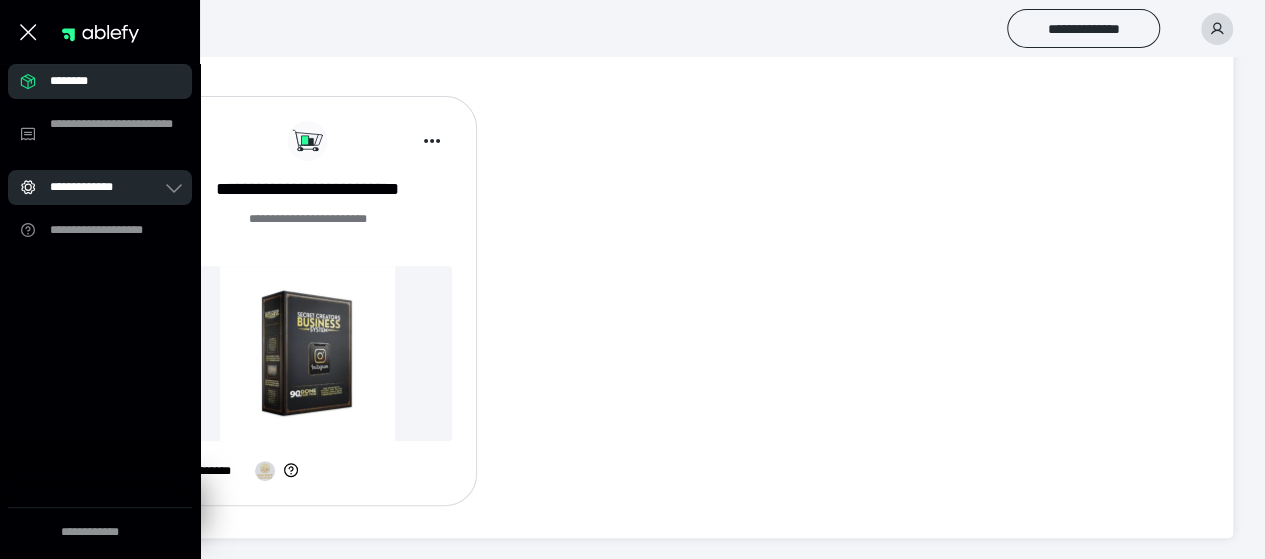 click 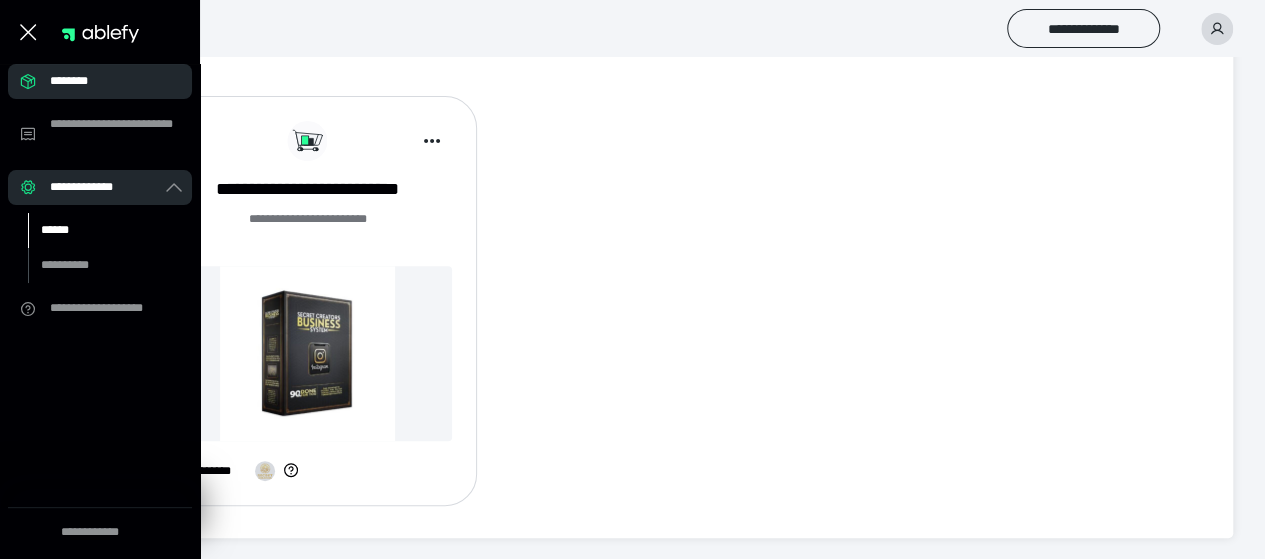 click on "******" at bounding box center [110, 230] 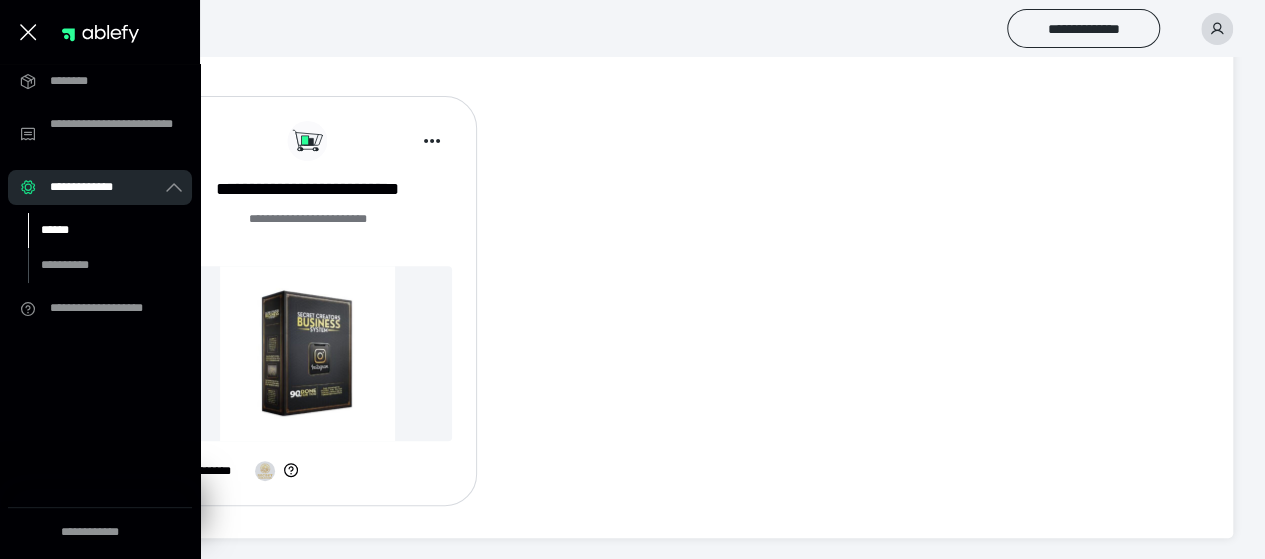 click on "******" at bounding box center (97, 230) 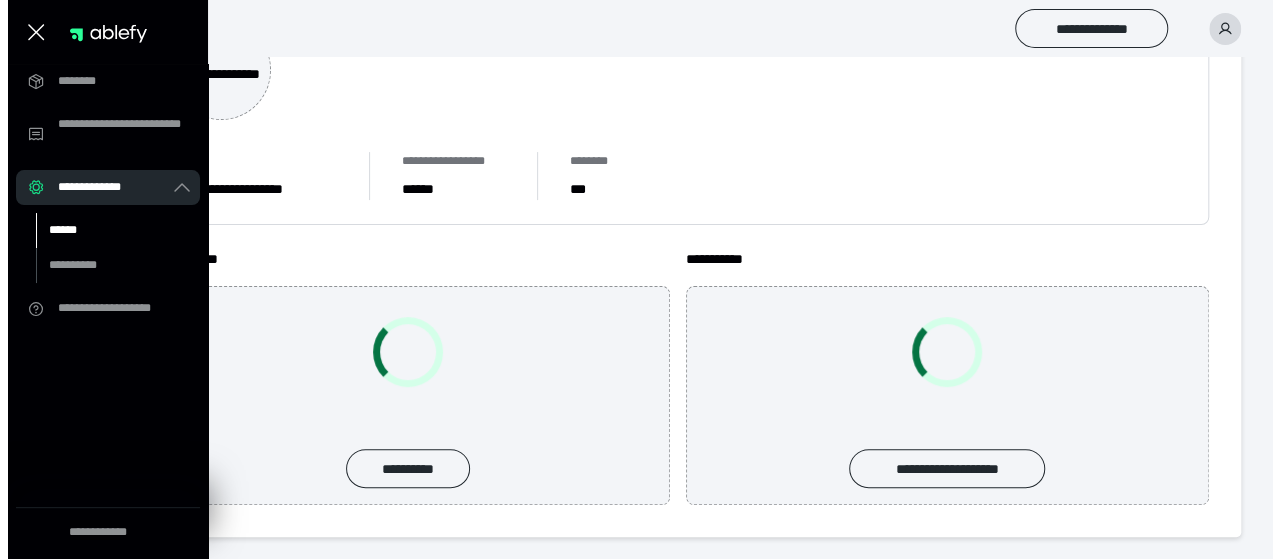 scroll, scrollTop: 131, scrollLeft: 0, axis: vertical 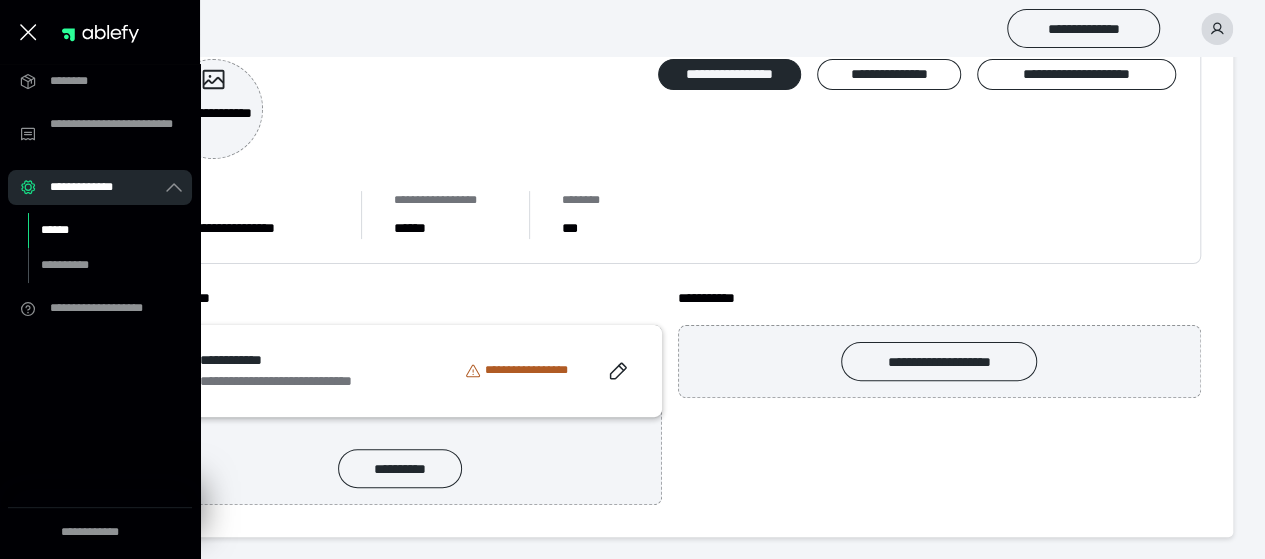 click on "**********" at bounding box center (533, 370) 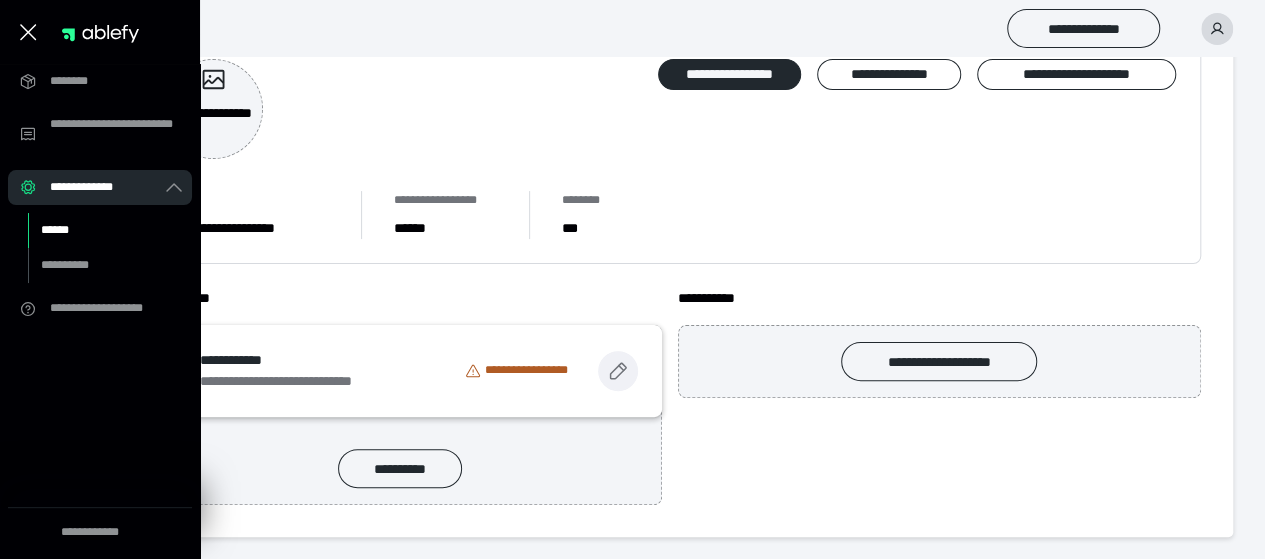 click at bounding box center [618, 371] 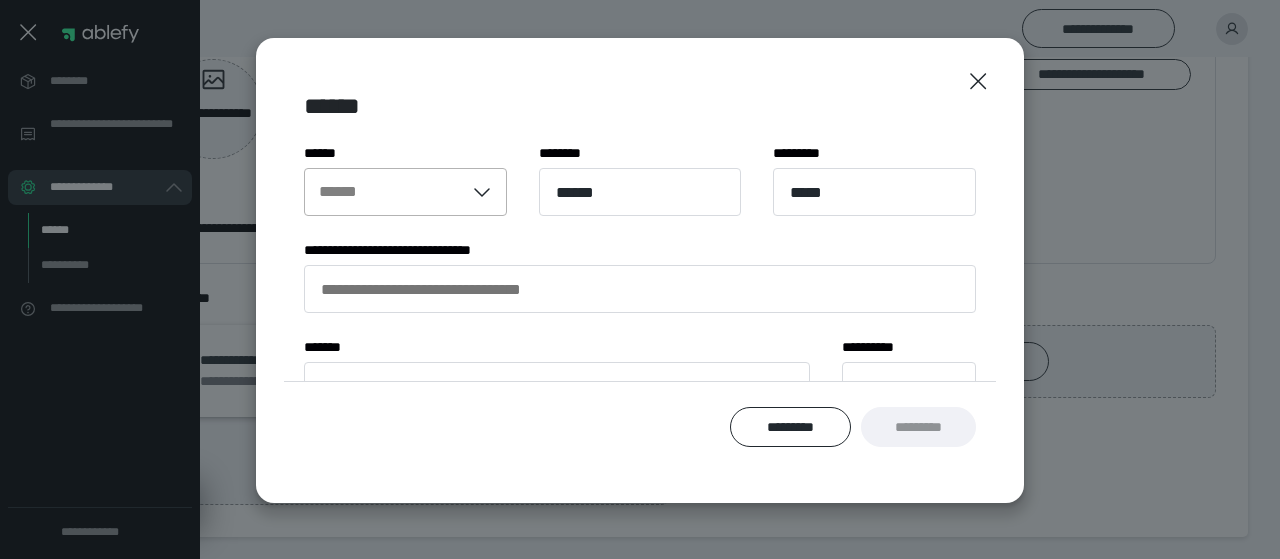 click at bounding box center (485, 192) 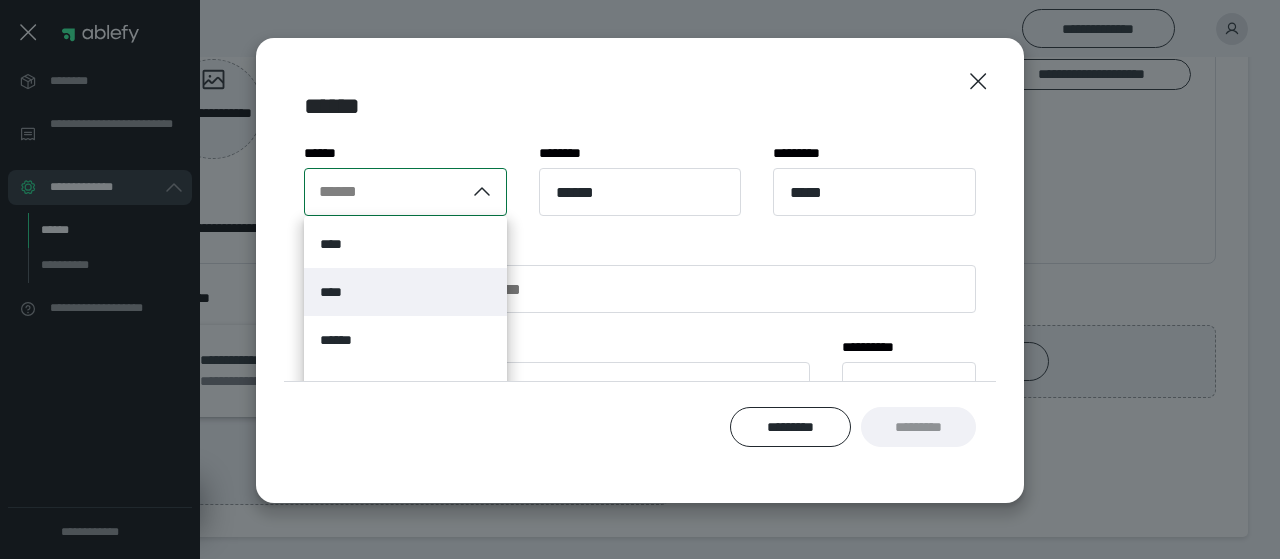 click on "****" at bounding box center (405, 292) 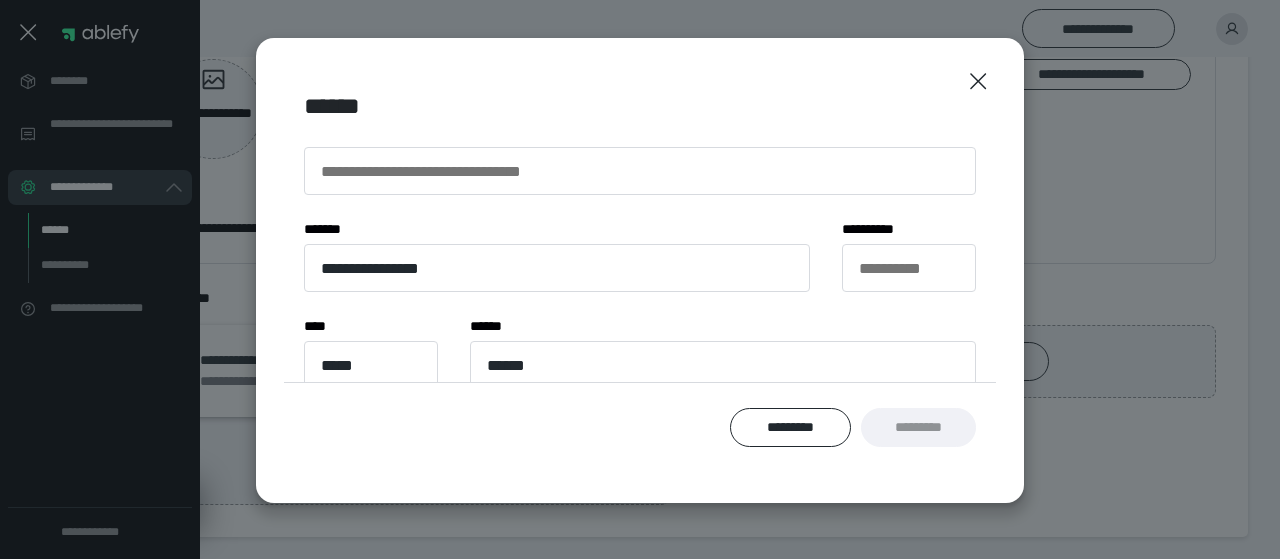 scroll, scrollTop: 200, scrollLeft: 0, axis: vertical 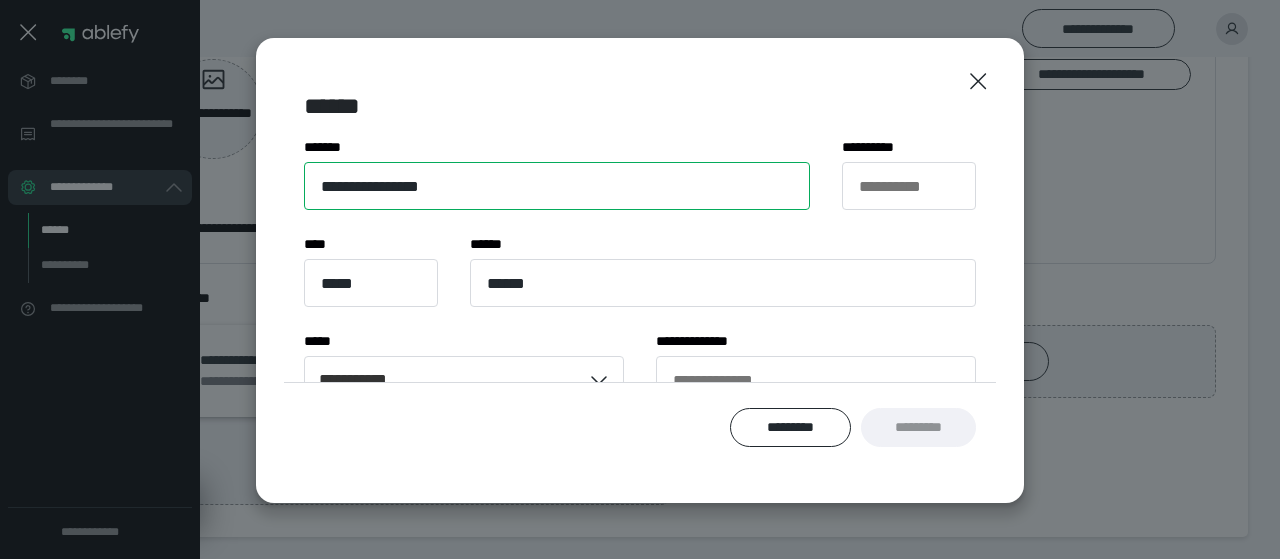 click on "**********" at bounding box center (557, 186) 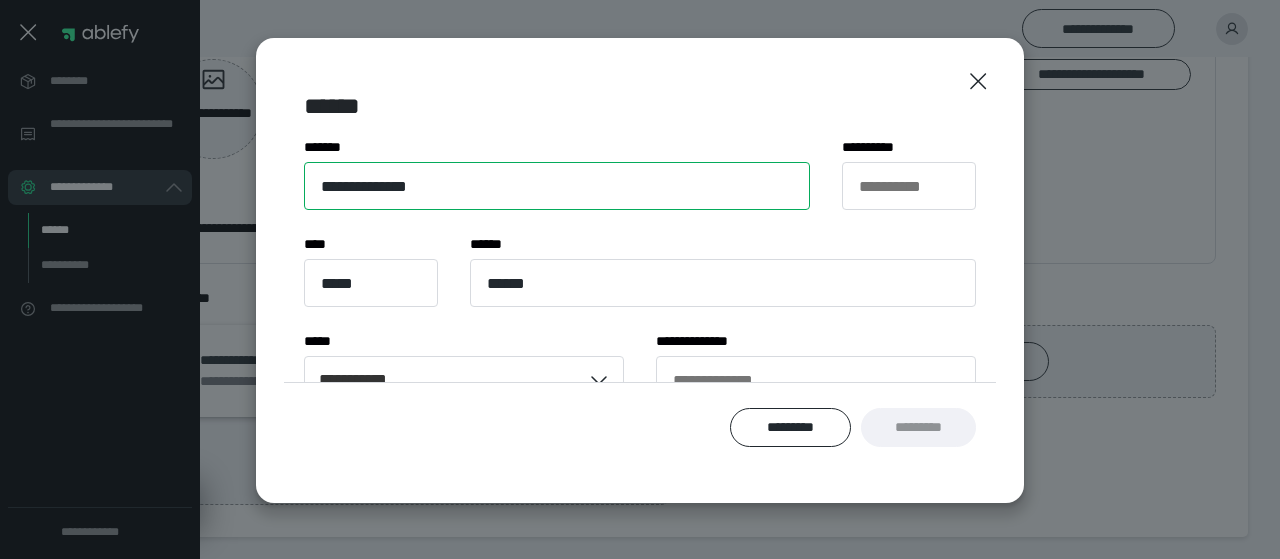 type on "**********" 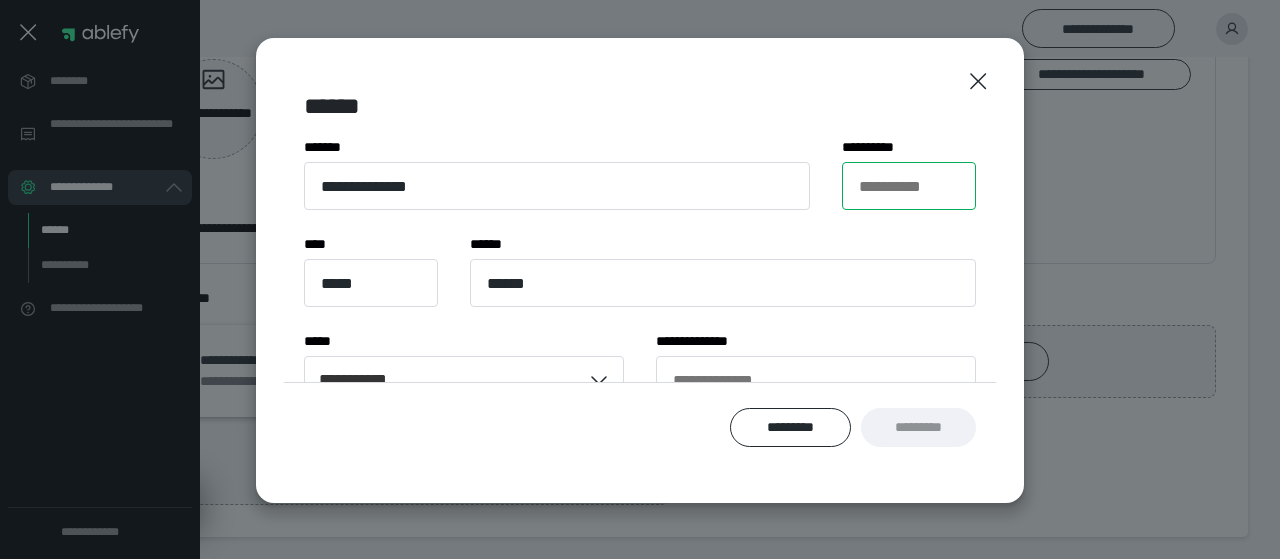 click on "**********" at bounding box center [909, 186] 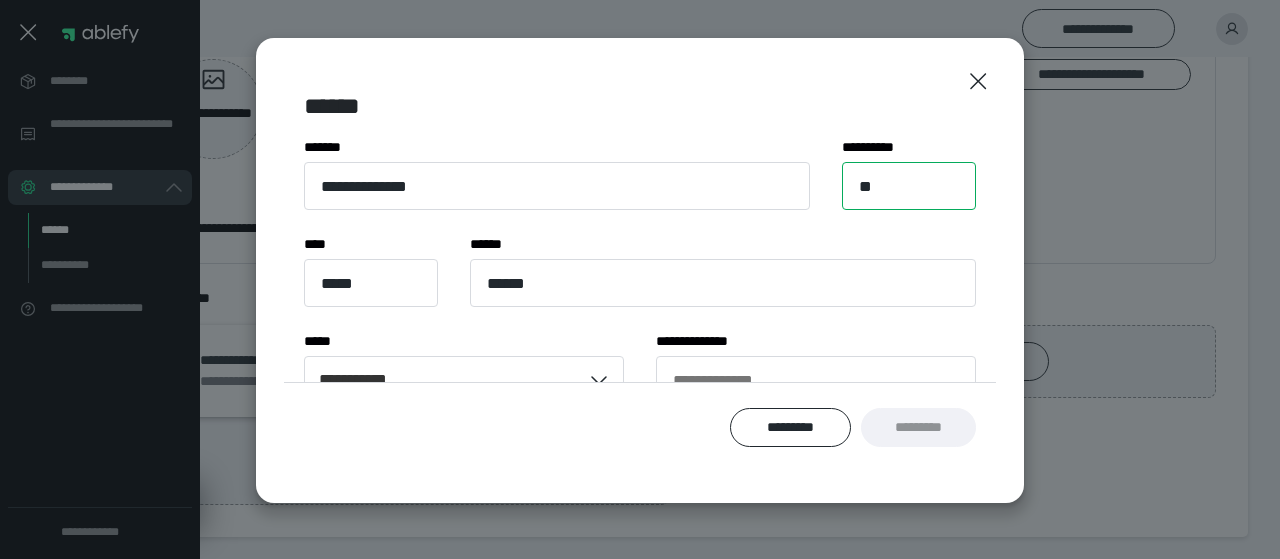 type on "**" 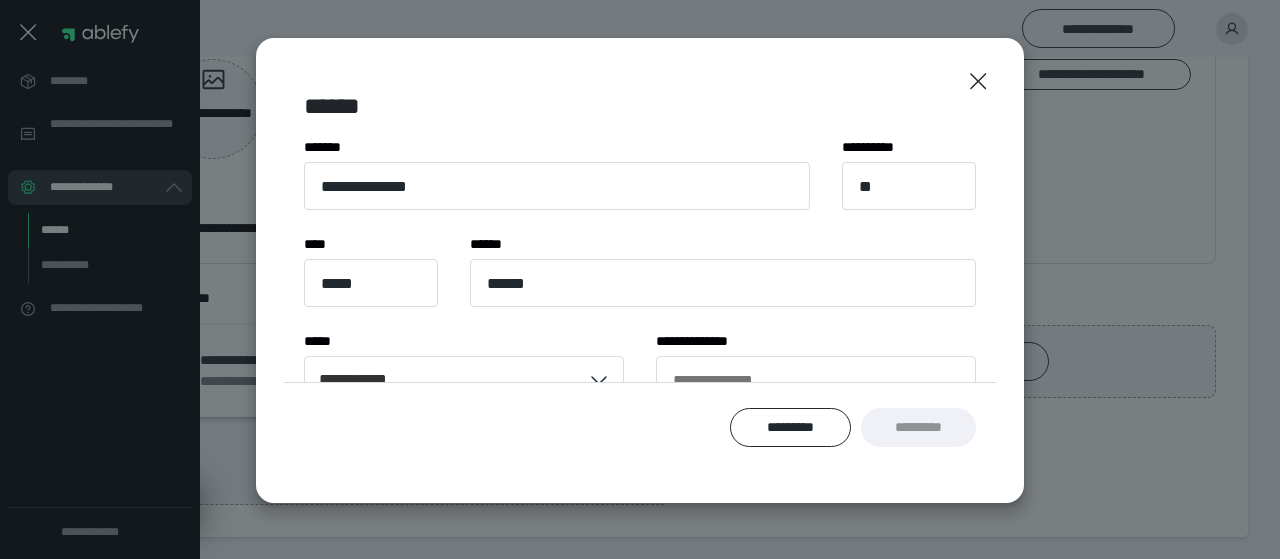 click on "***** *" at bounding box center [716, 244] 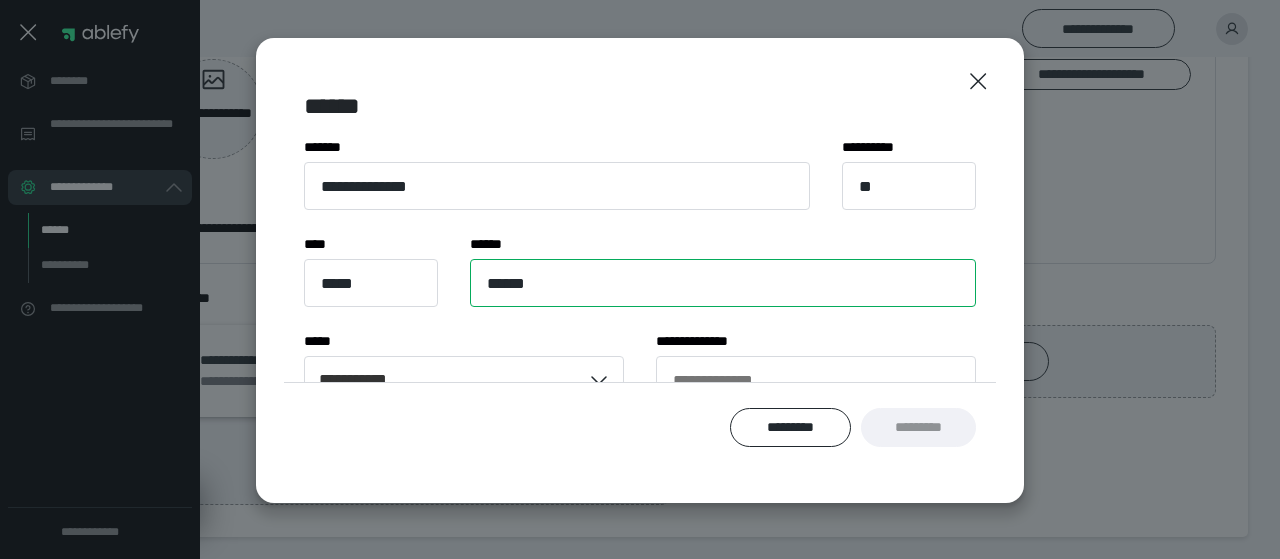 click on "******" at bounding box center [723, 283] 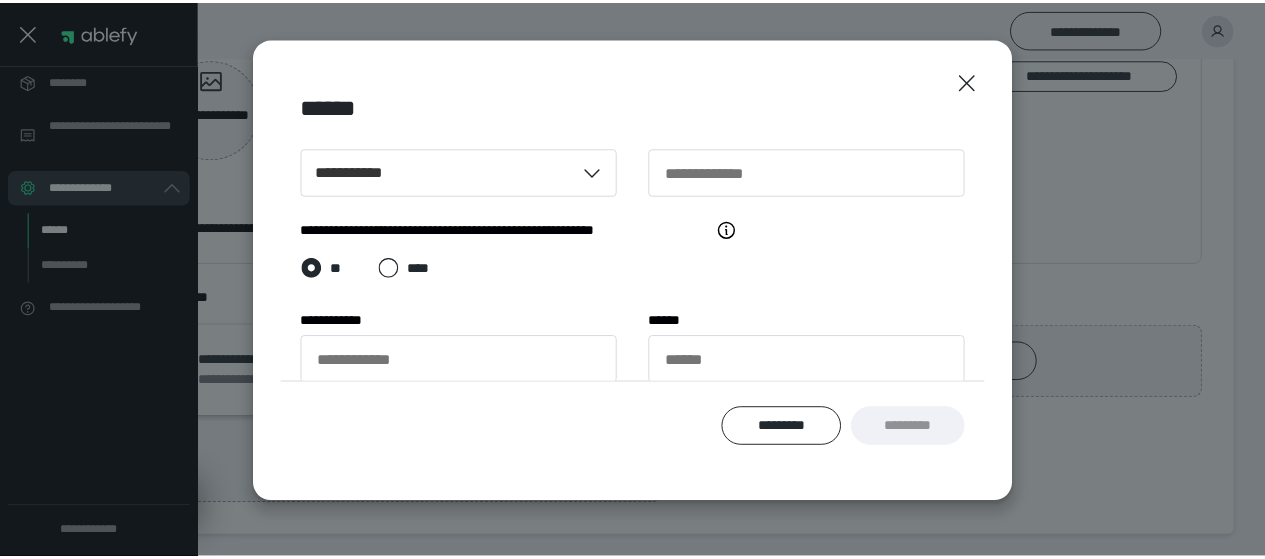 scroll, scrollTop: 410, scrollLeft: 0, axis: vertical 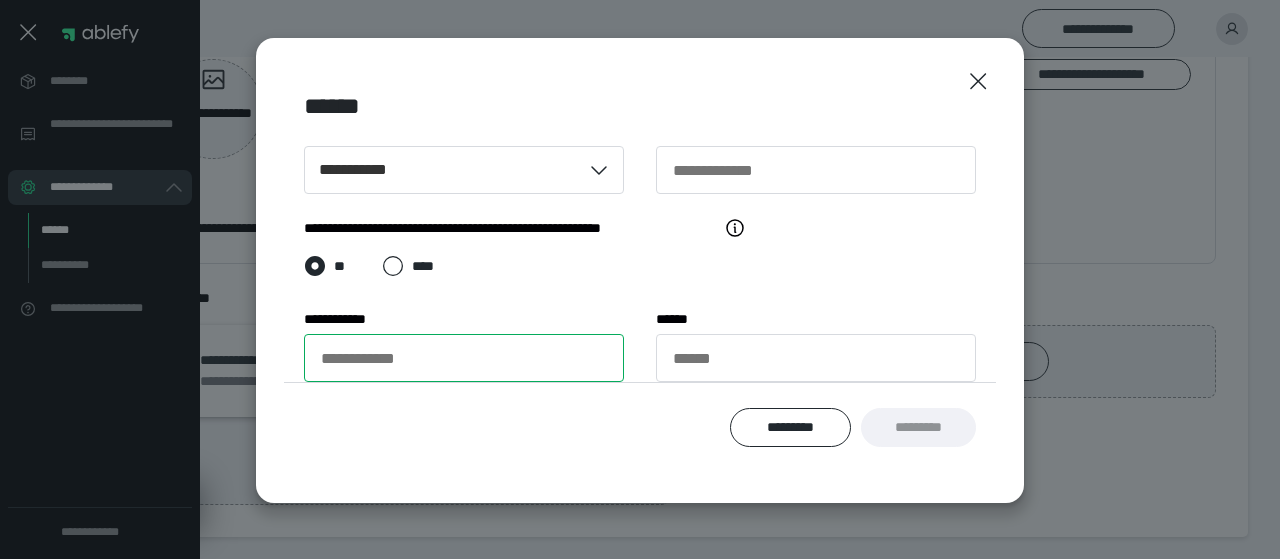 click on "**********" at bounding box center (464, 358) 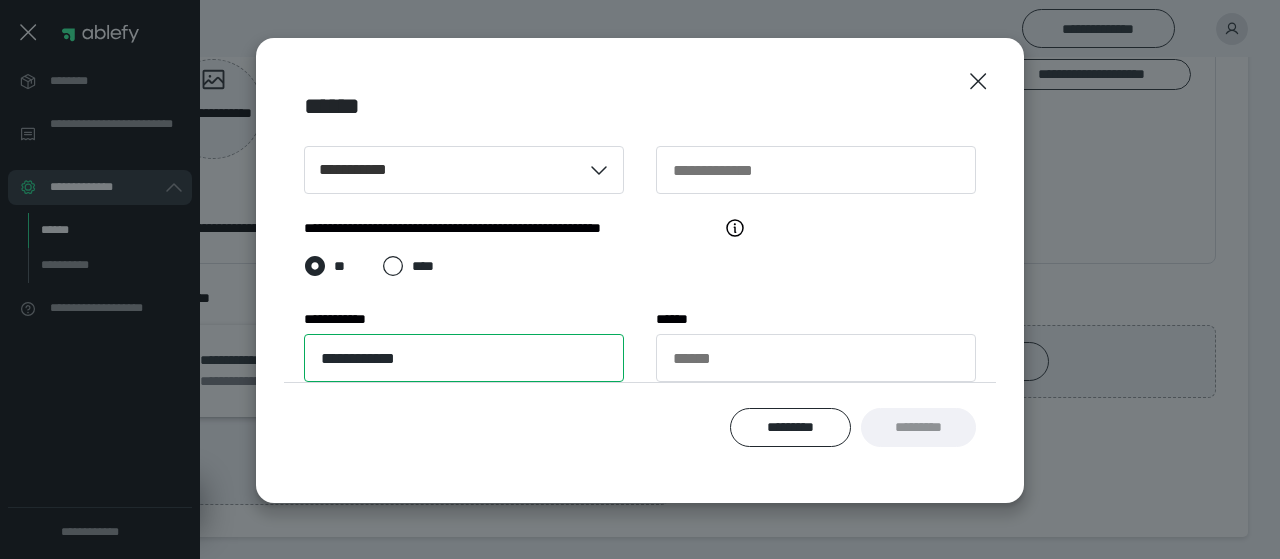 type on "**********" 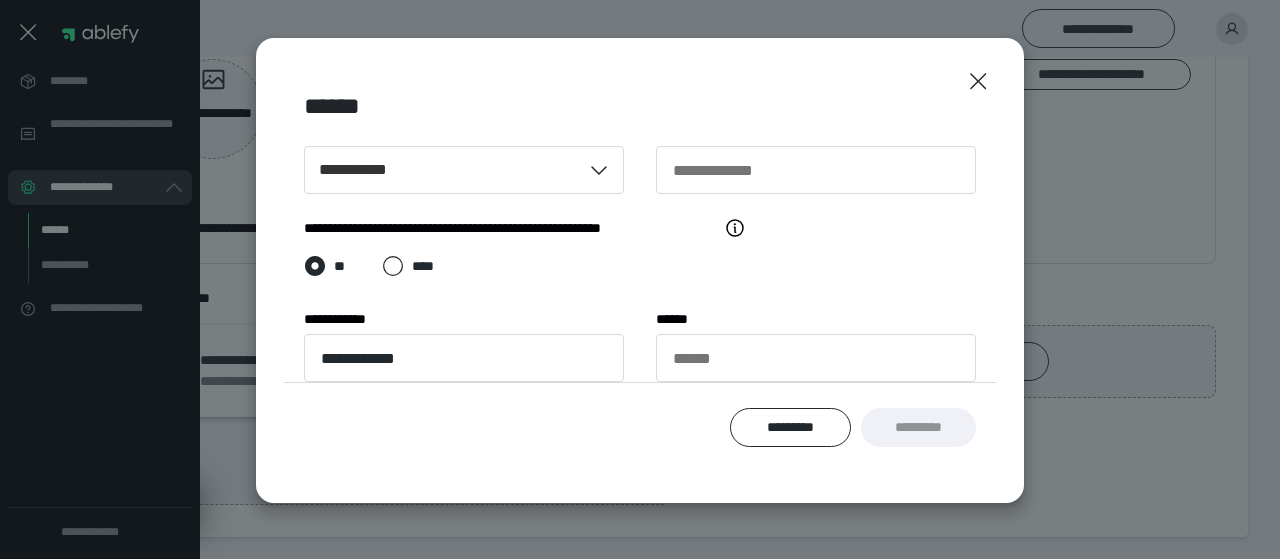 click on "**********" at bounding box center (640, 270) 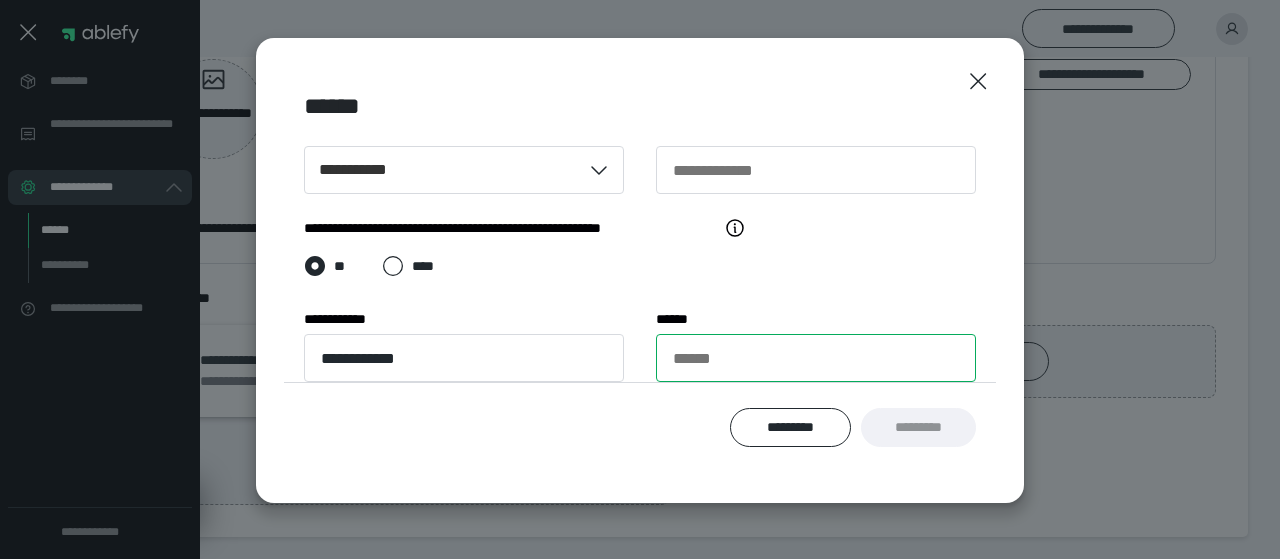 click on "******" at bounding box center (816, 358) 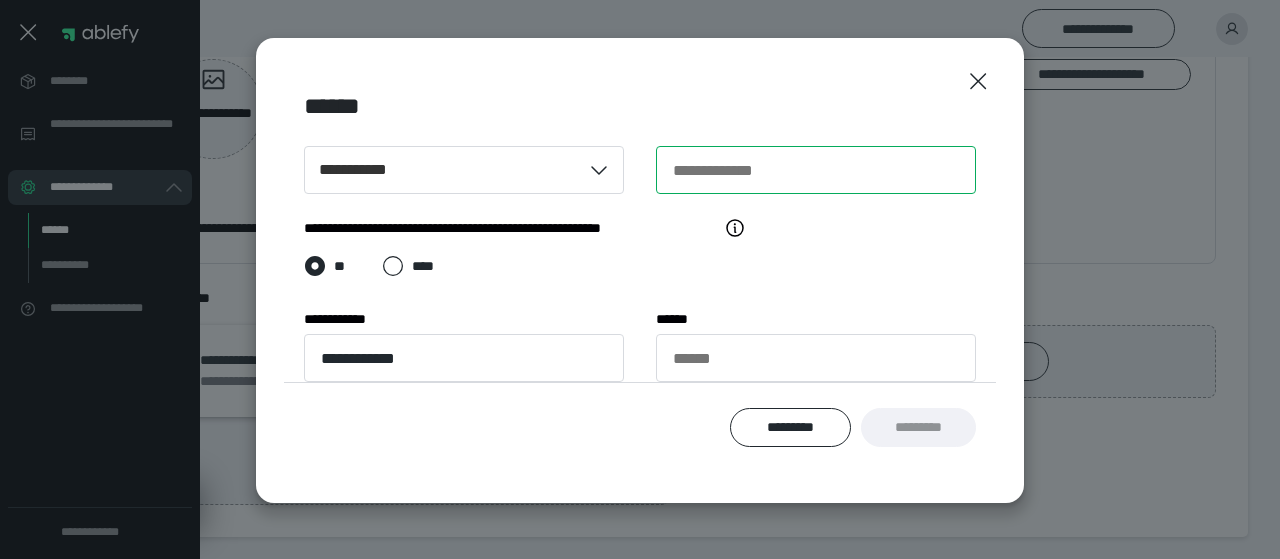 click on "**********" at bounding box center [816, 170] 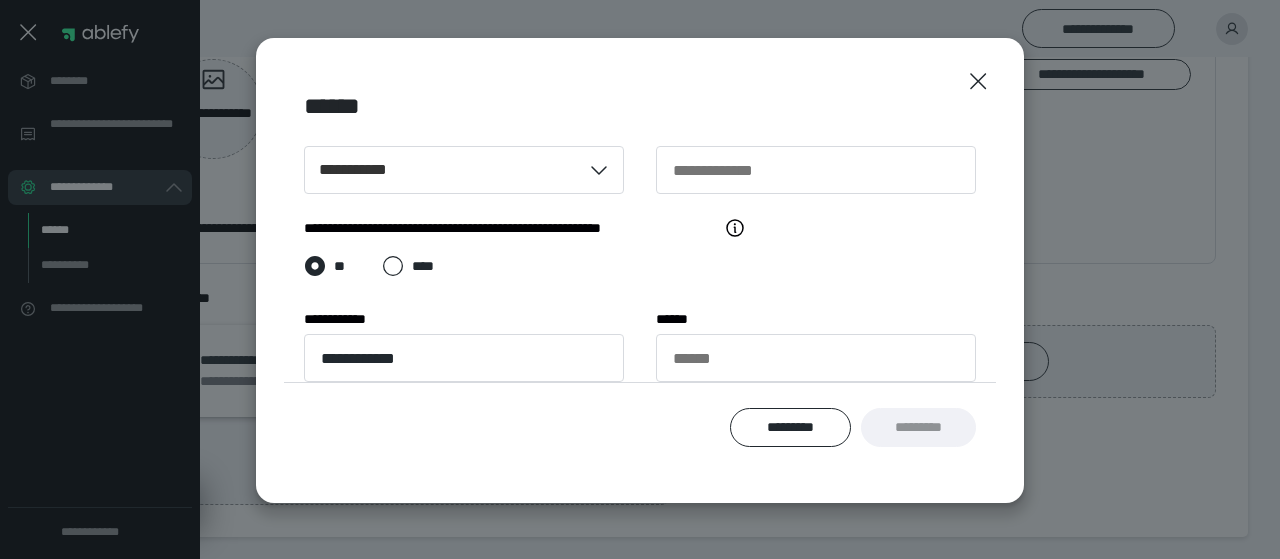 click on "**********" at bounding box center [640, 251] 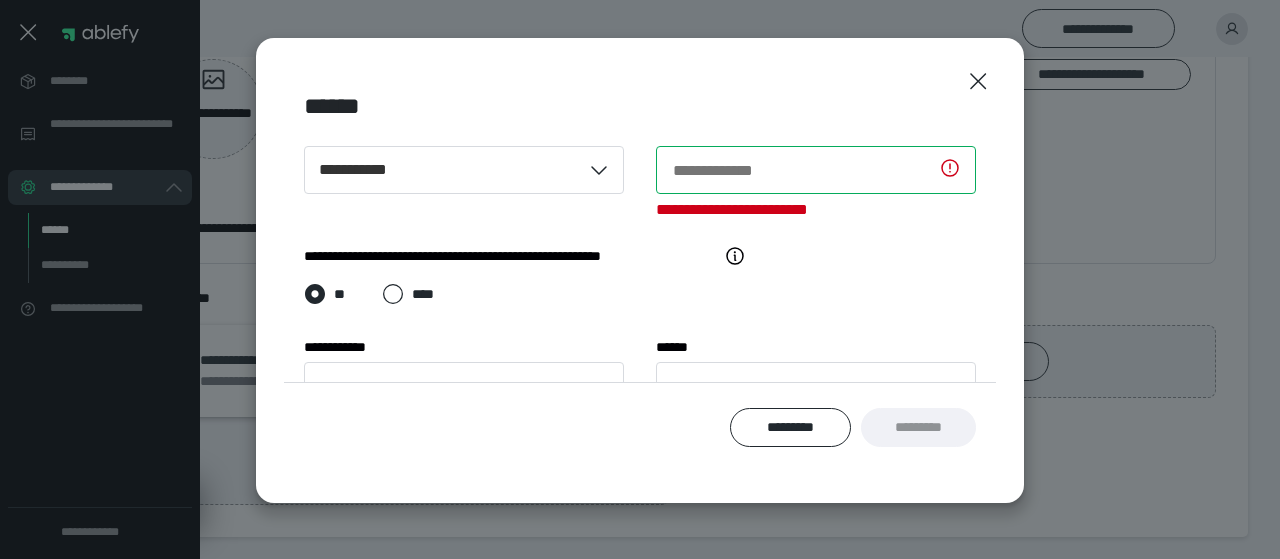 click on "**********" at bounding box center (816, 170) 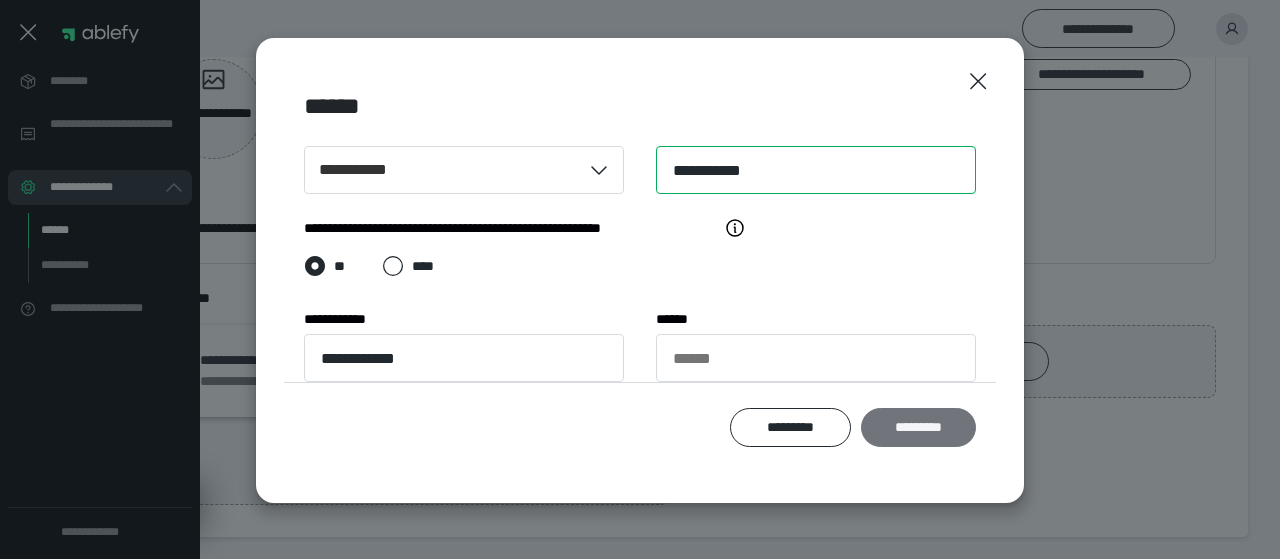 type on "**********" 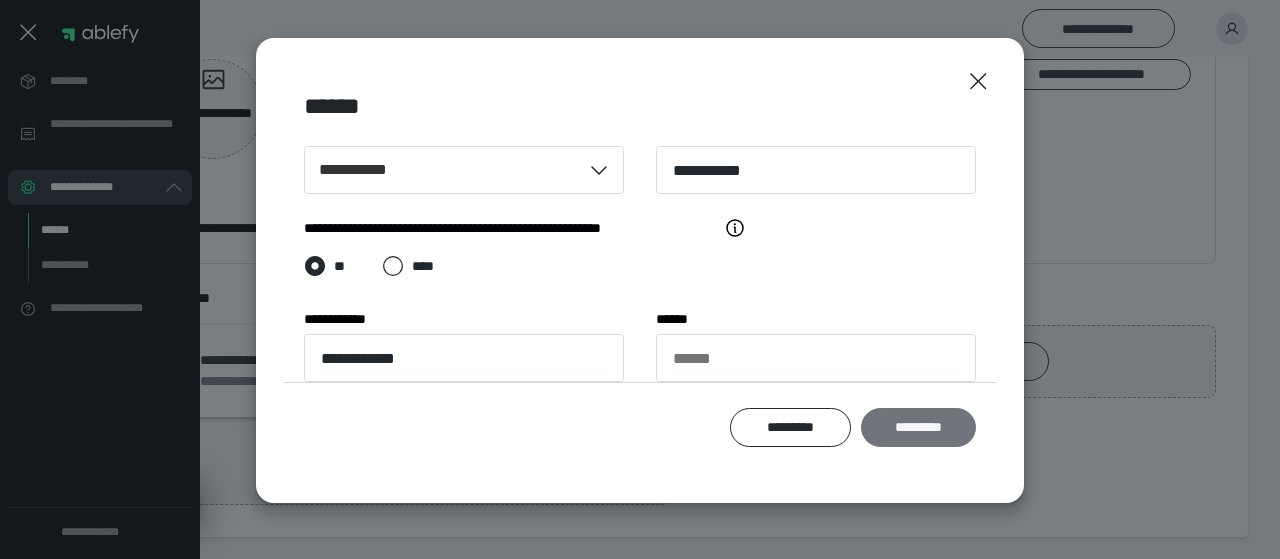 click on "*********" at bounding box center (918, 427) 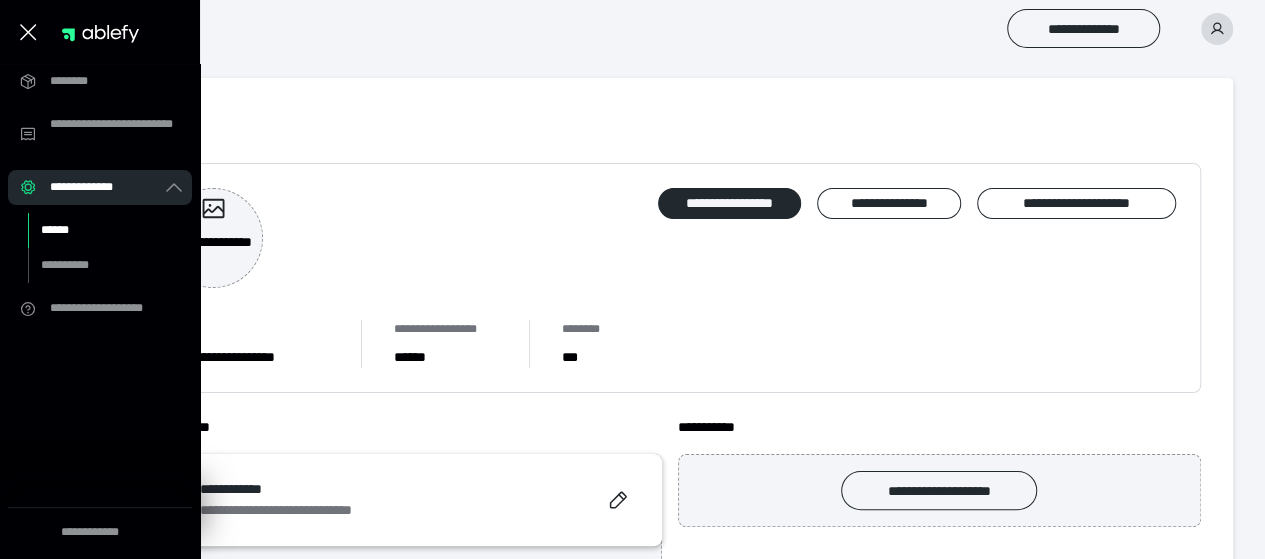 scroll, scrollTop: 0, scrollLeft: 0, axis: both 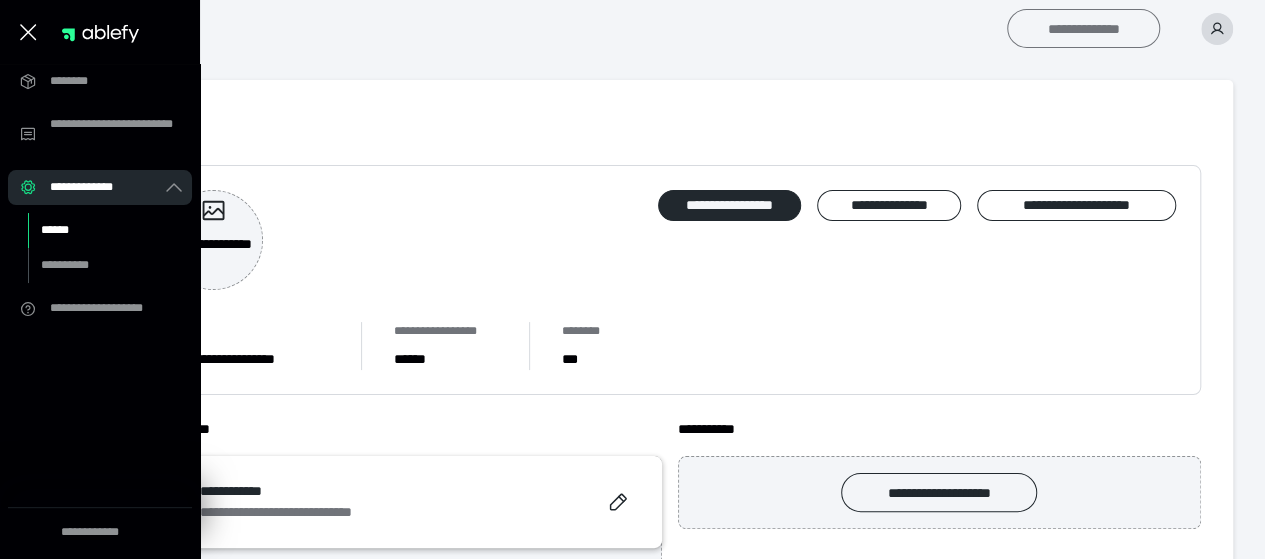 click on "**********" at bounding box center (1083, 28) 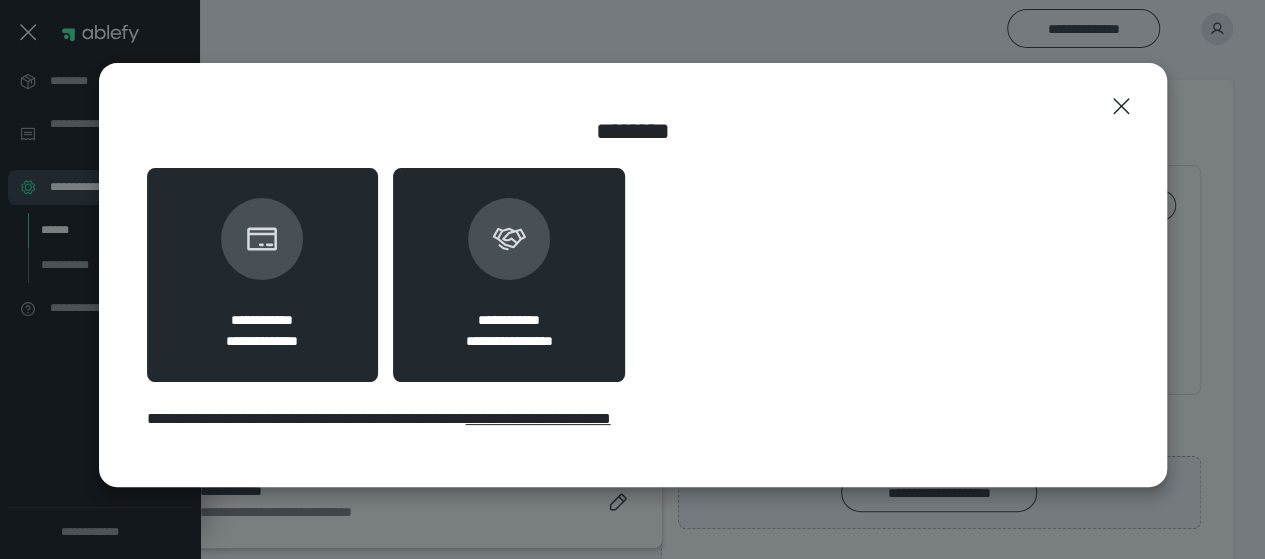 click at bounding box center (509, 239) 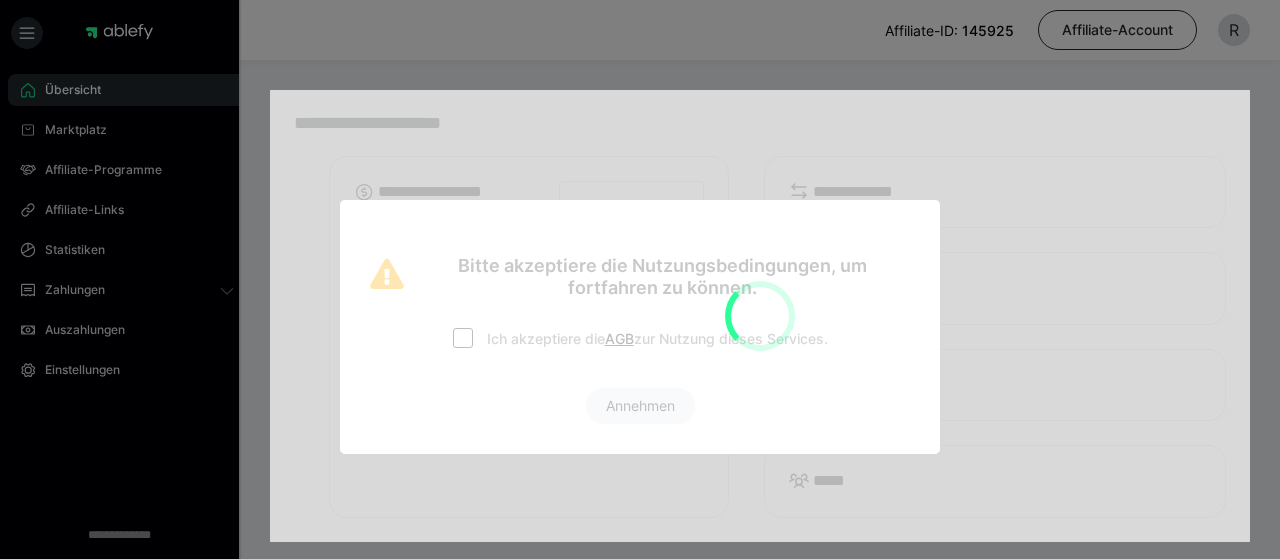 scroll, scrollTop: 0, scrollLeft: 0, axis: both 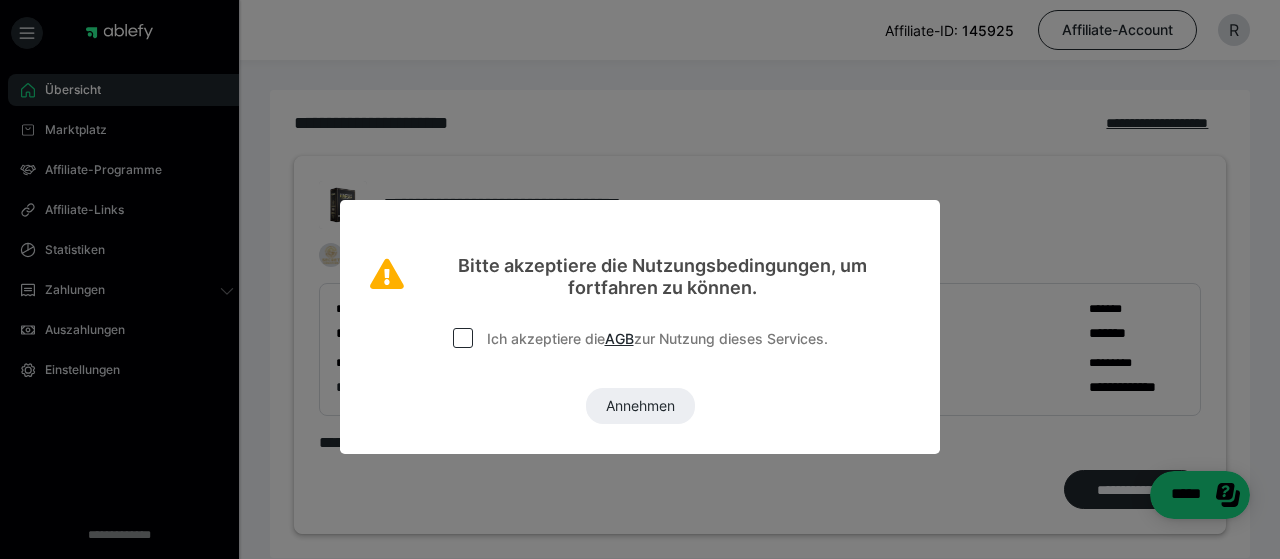 click at bounding box center [463, 338] 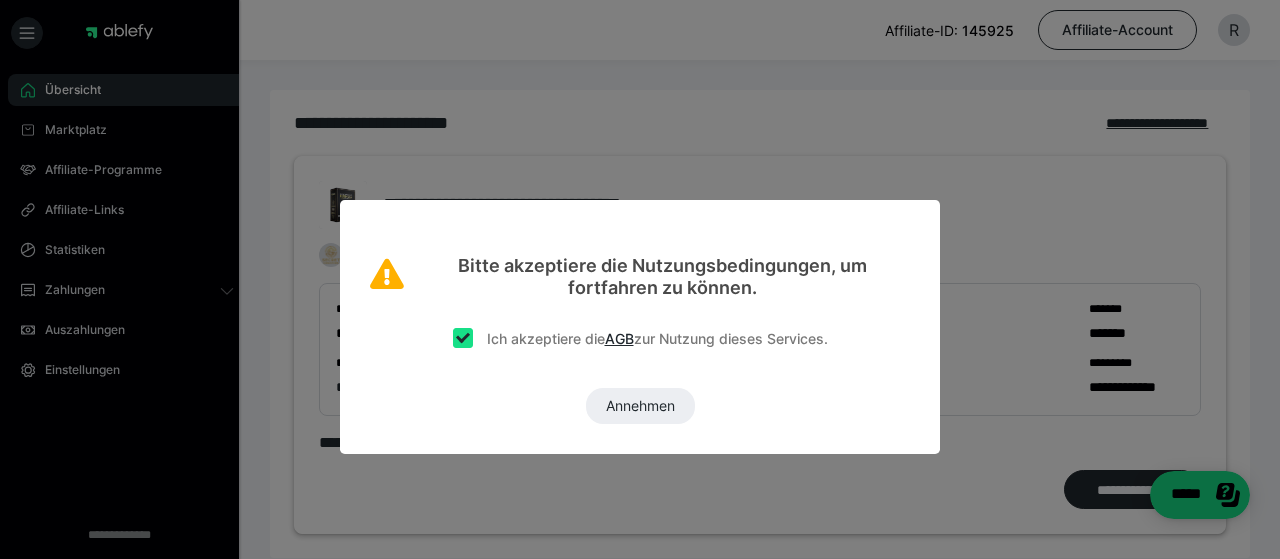 checkbox on "true" 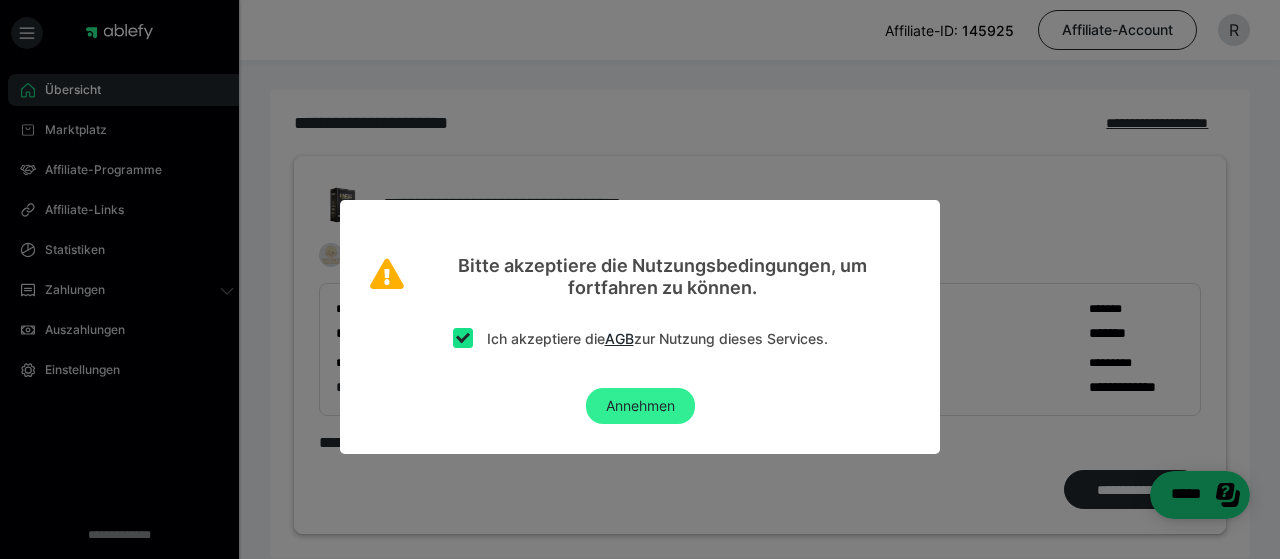 click on "Annehmen" at bounding box center [640, 406] 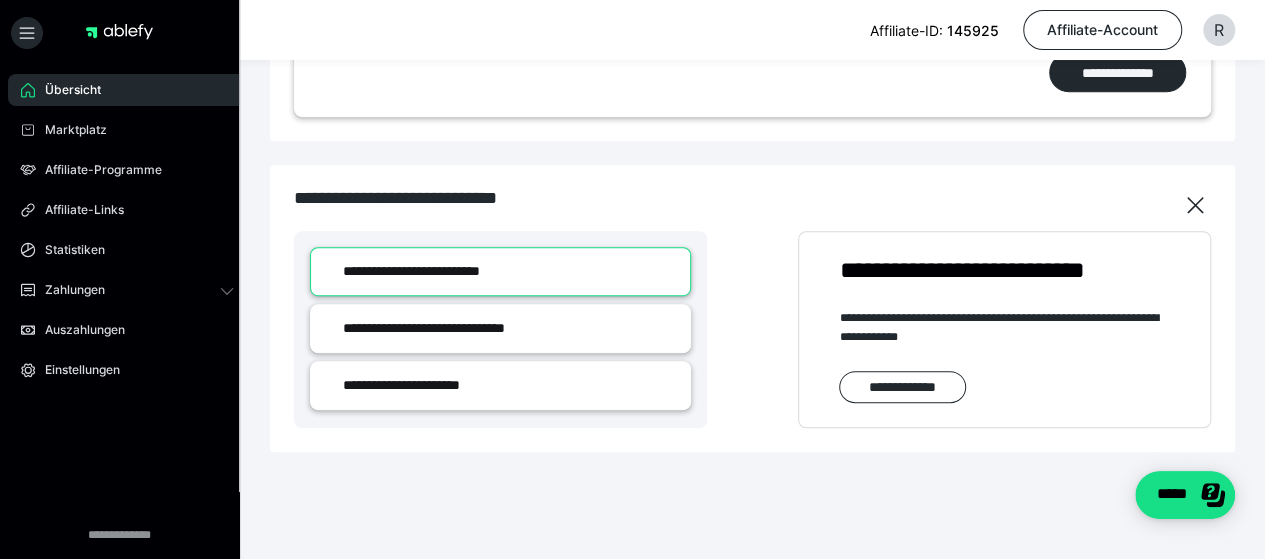 scroll, scrollTop: 431, scrollLeft: 0, axis: vertical 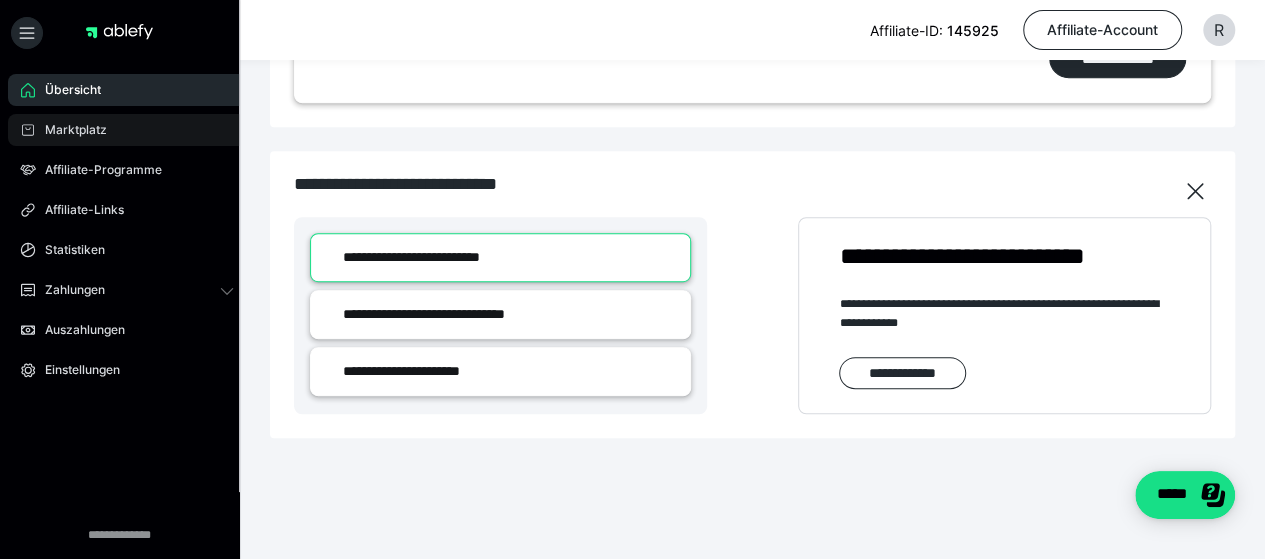 click on "Marktplatz" at bounding box center [69, 130] 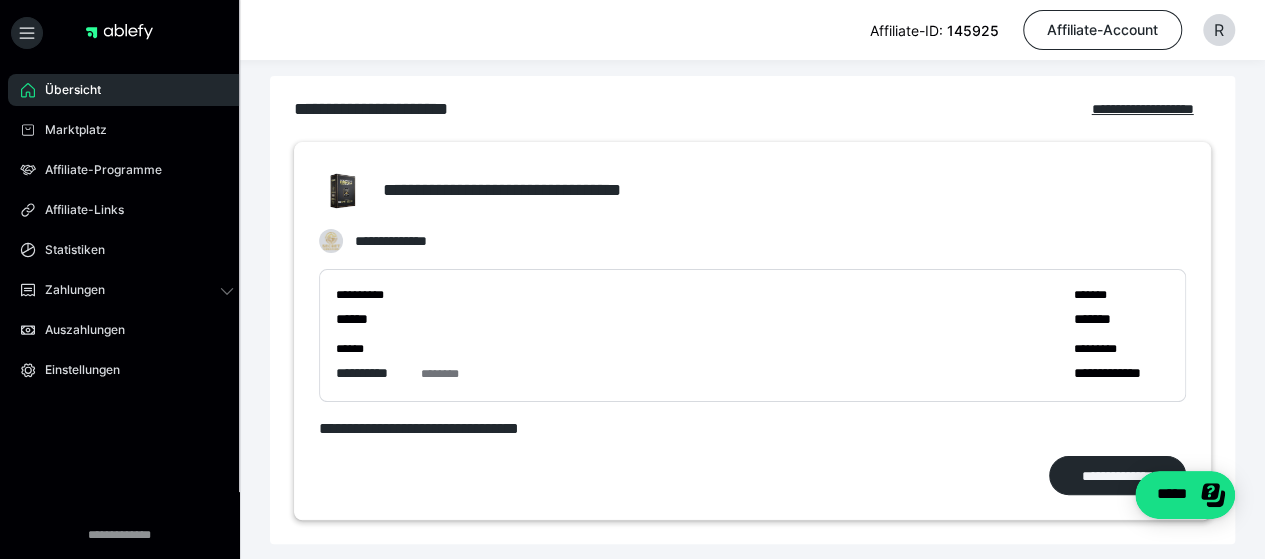 scroll, scrollTop: 0, scrollLeft: 0, axis: both 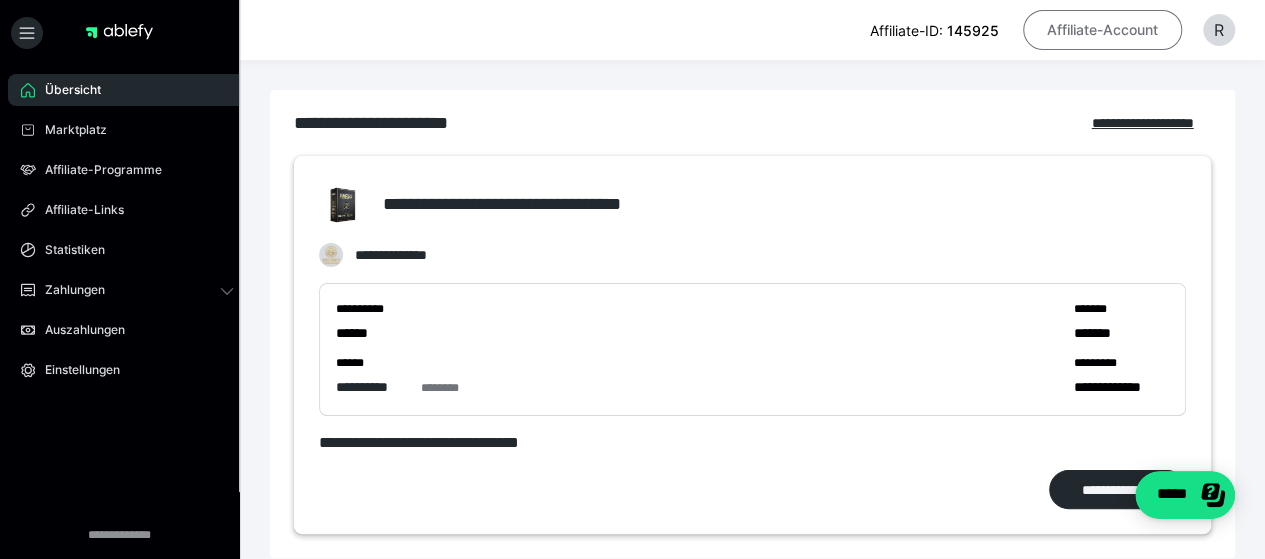 click on "Affiliate-Account" at bounding box center [1102, 30] 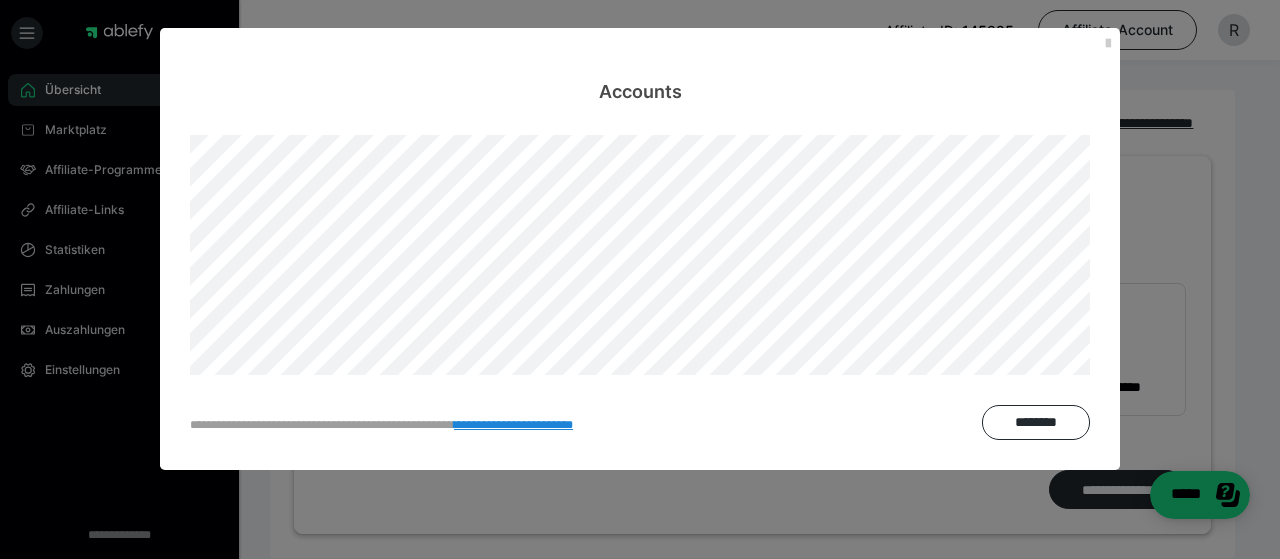 click on "**********" at bounding box center [640, 279] 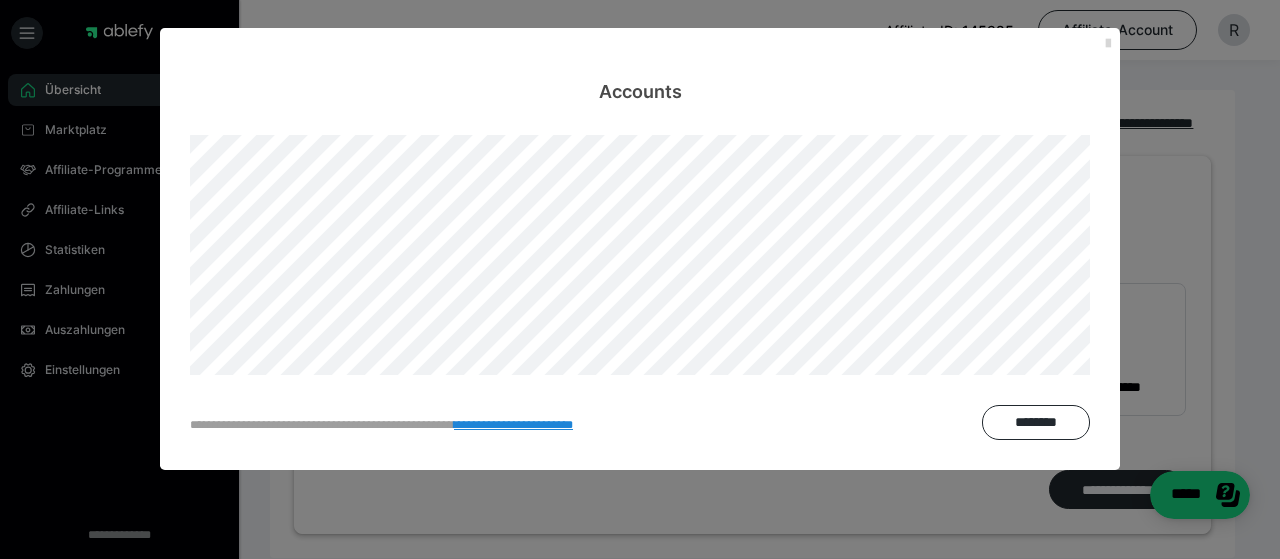 click at bounding box center [1108, 44] 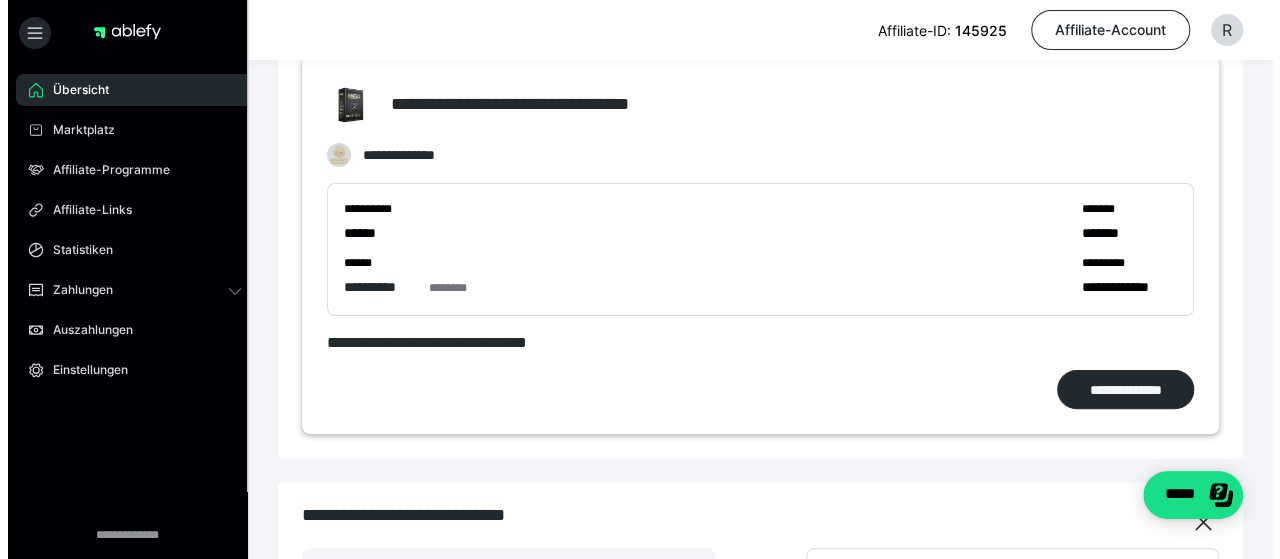 scroll, scrollTop: 0, scrollLeft: 0, axis: both 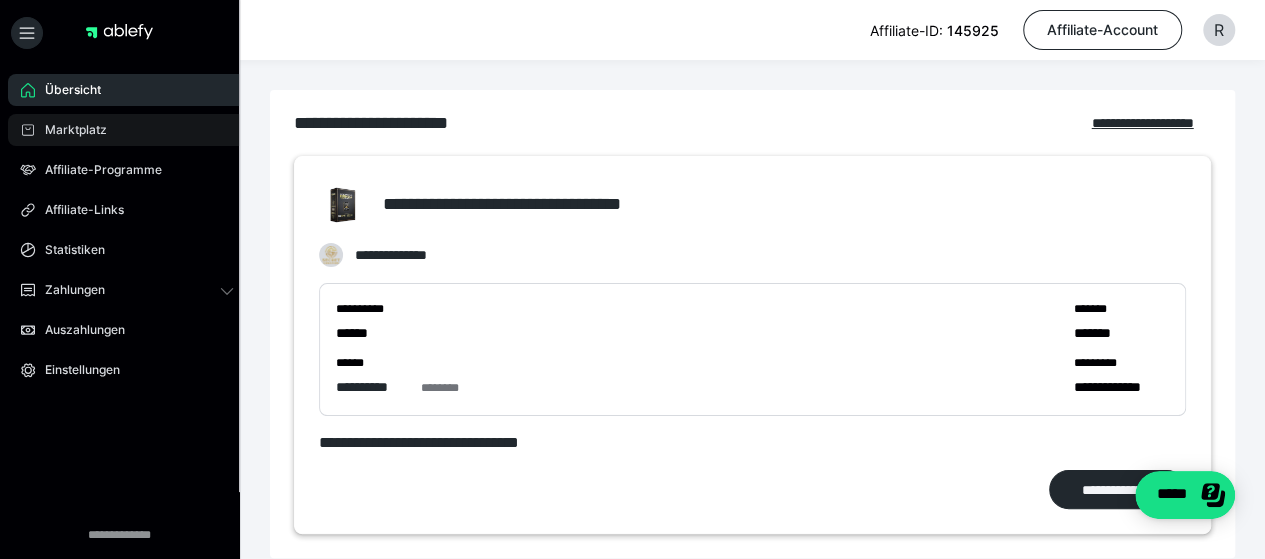 click on "Marktplatz" at bounding box center (69, 130) 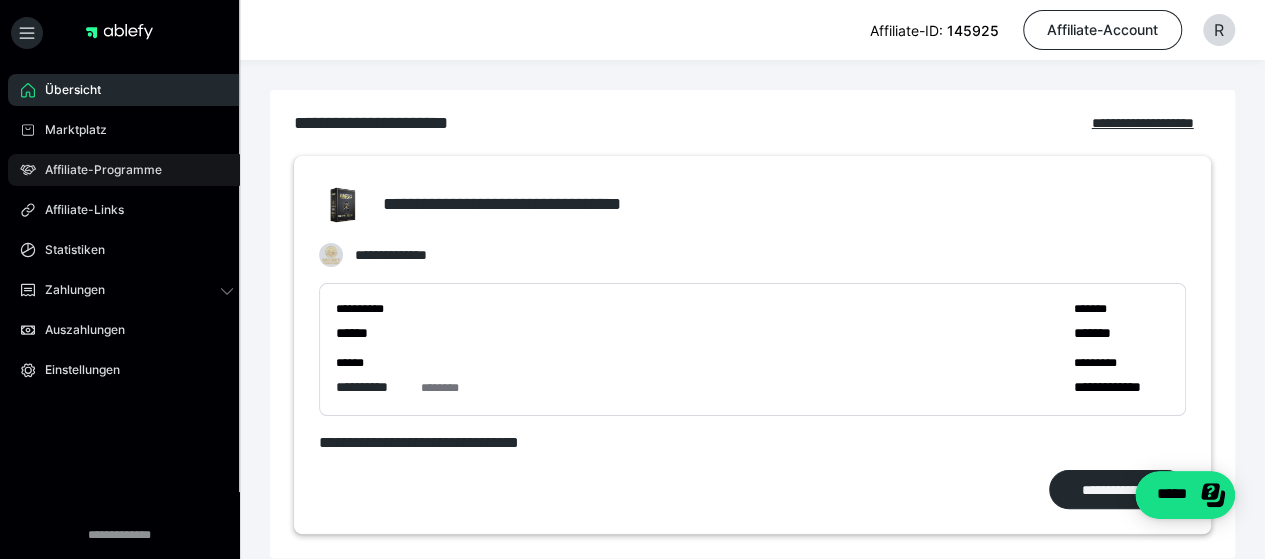 click on "Affiliate-Programme" at bounding box center (96, 170) 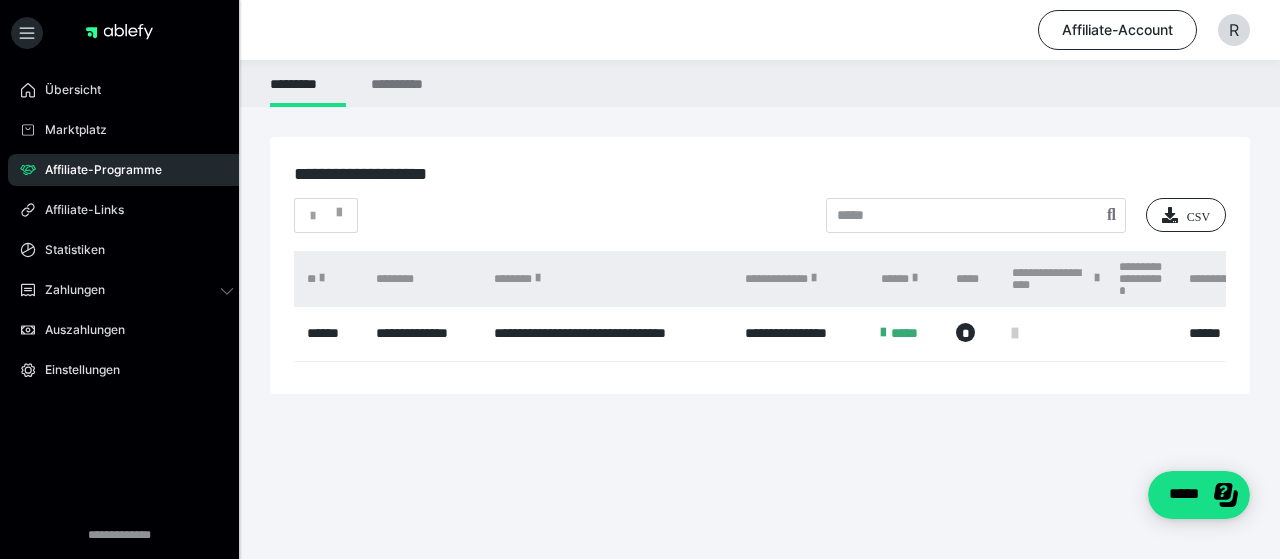 scroll, scrollTop: 0, scrollLeft: 0, axis: both 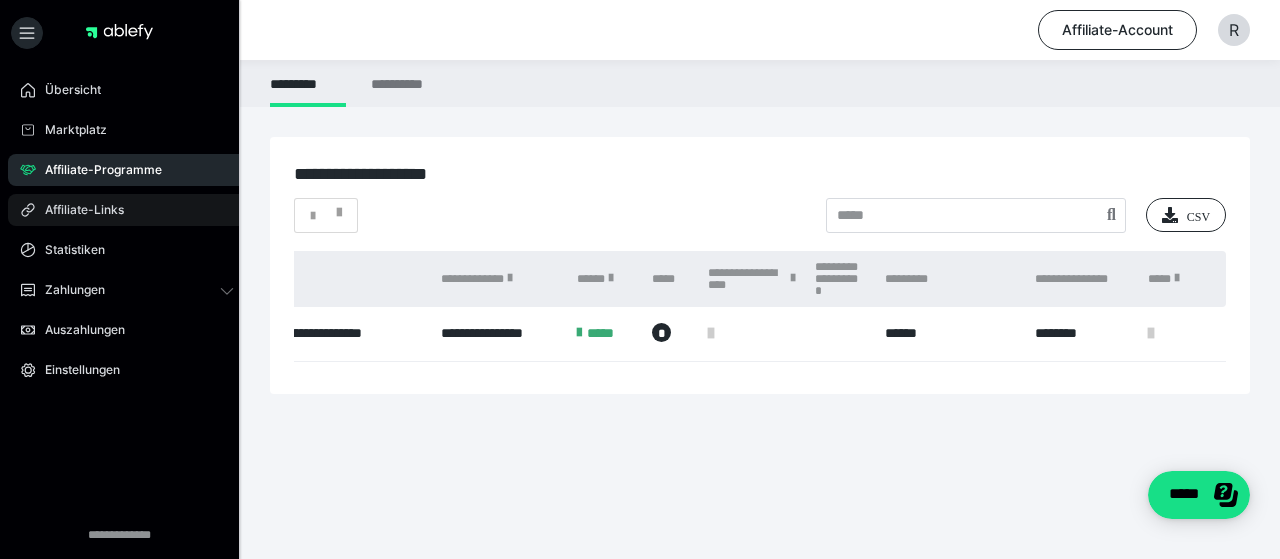 click on "Affiliate-Links" at bounding box center (77, 210) 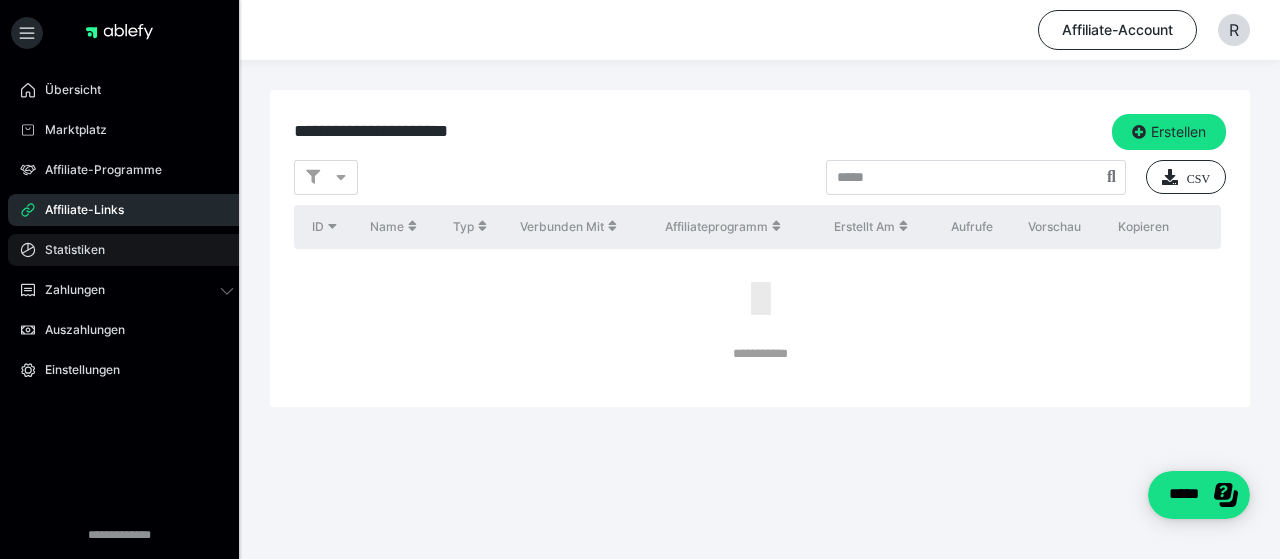 click on "Statistiken" at bounding box center (68, 250) 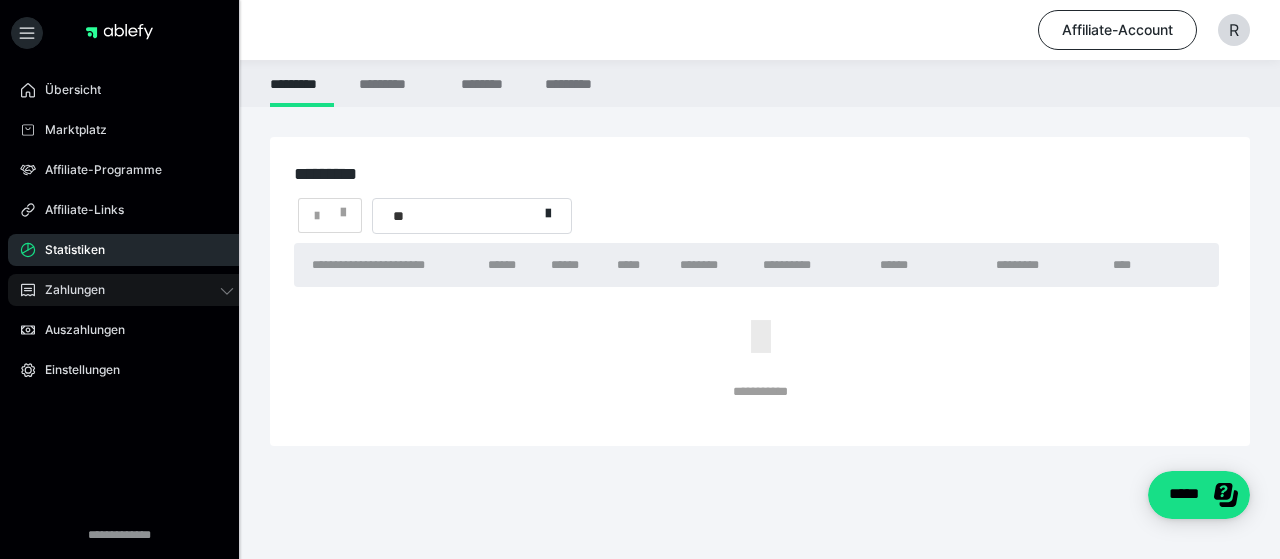 click on "Zahlungen" at bounding box center (68, 290) 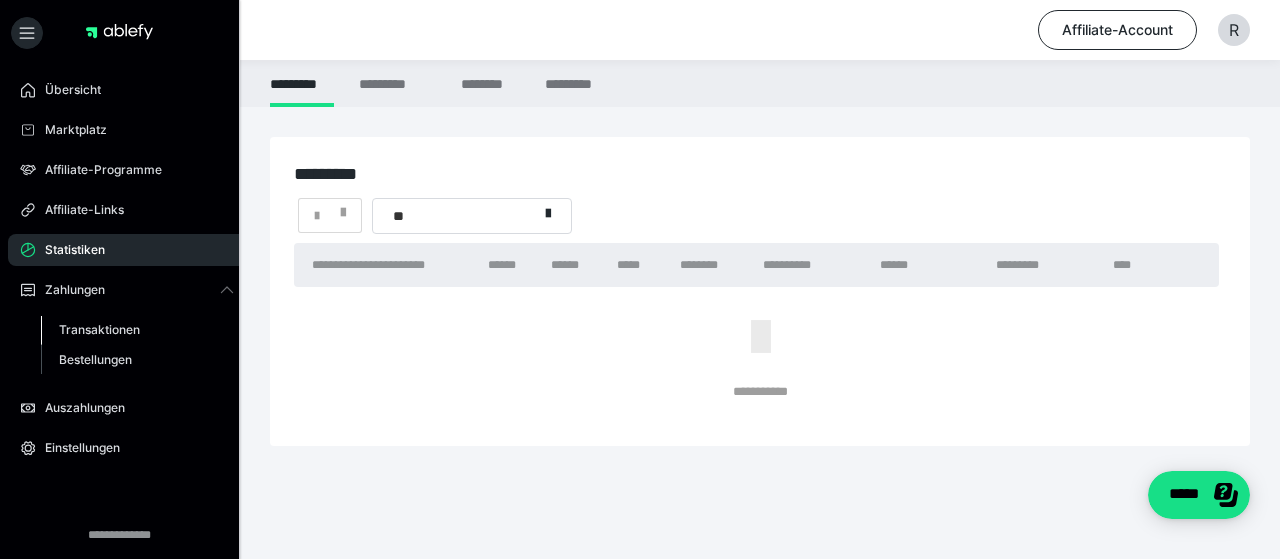 click on "Transaktionen" at bounding box center [99, 329] 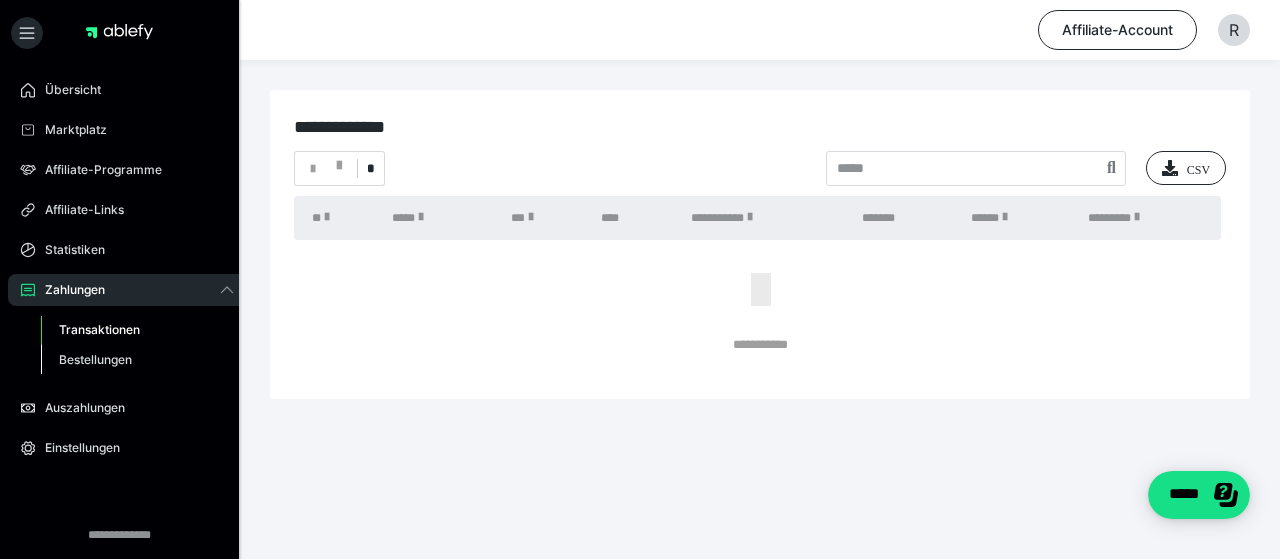 click on "Bestellungen" at bounding box center [95, 359] 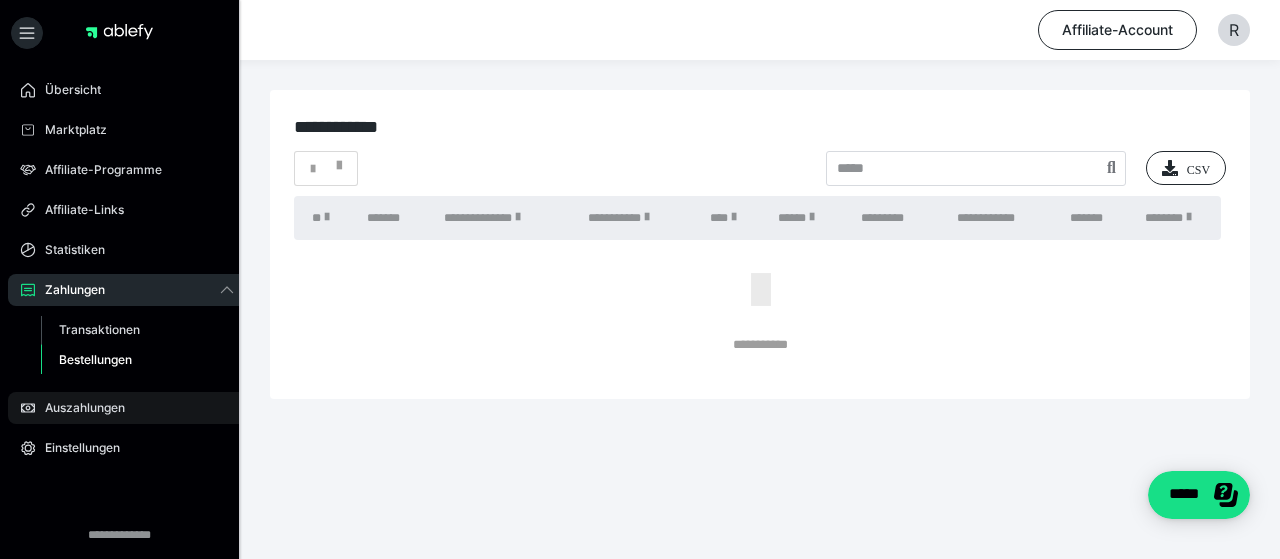 click on "Auszahlungen" at bounding box center (78, 408) 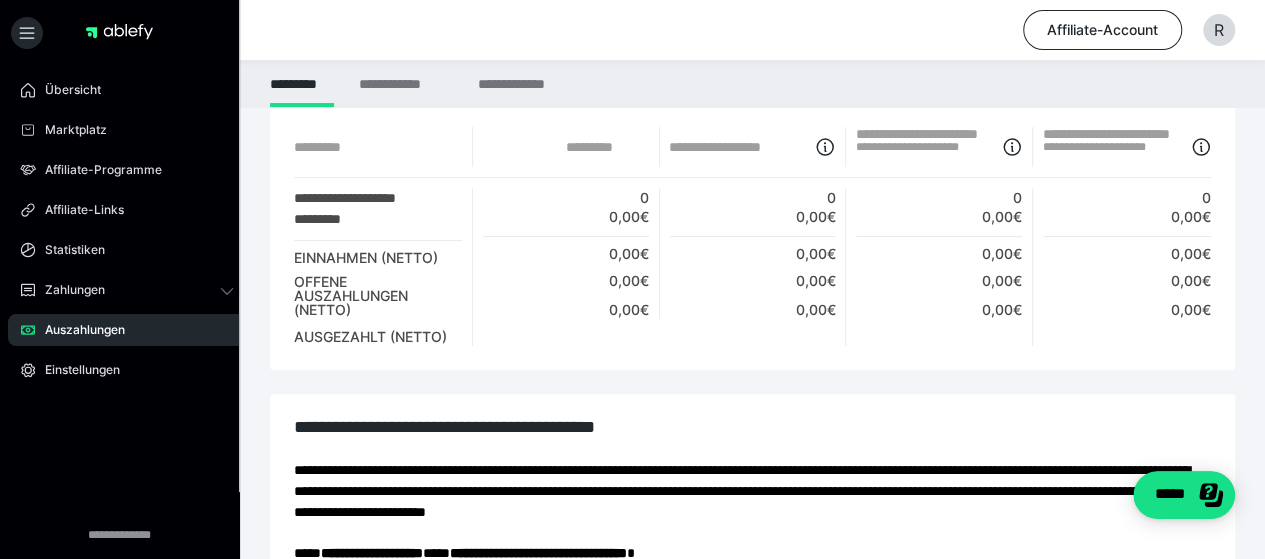 scroll, scrollTop: 0, scrollLeft: 0, axis: both 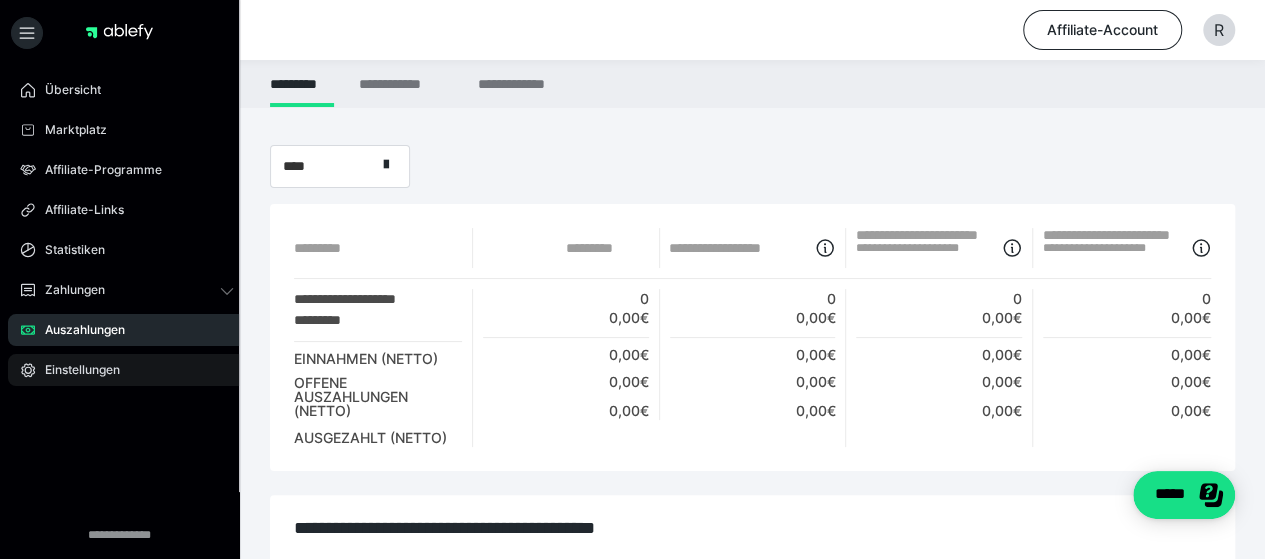 click on "Einstellungen" at bounding box center [75, 370] 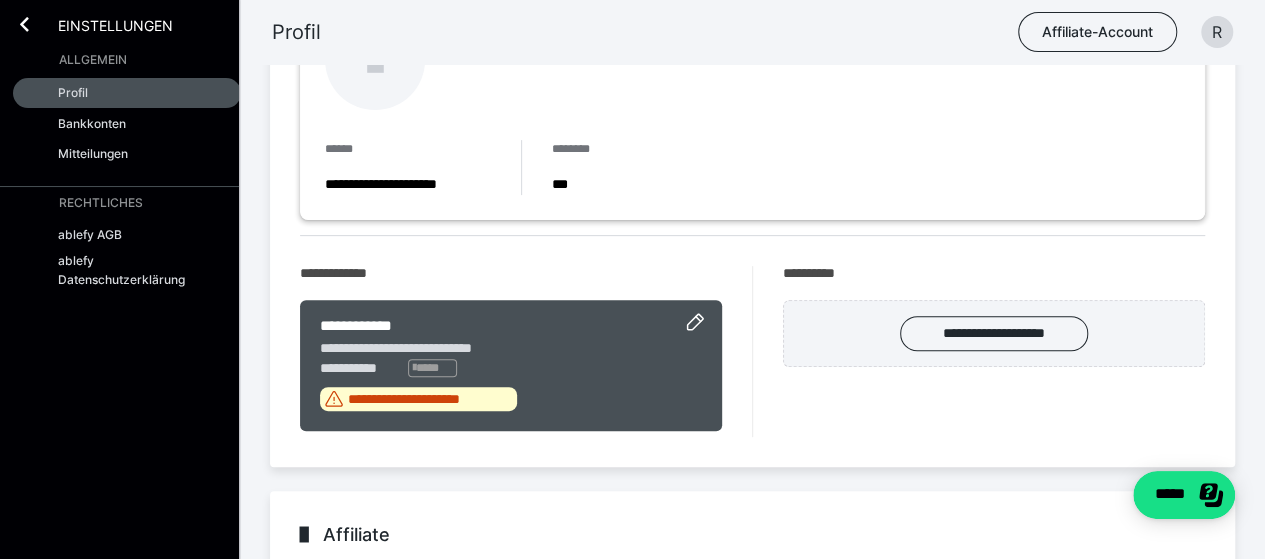 scroll, scrollTop: 300, scrollLeft: 0, axis: vertical 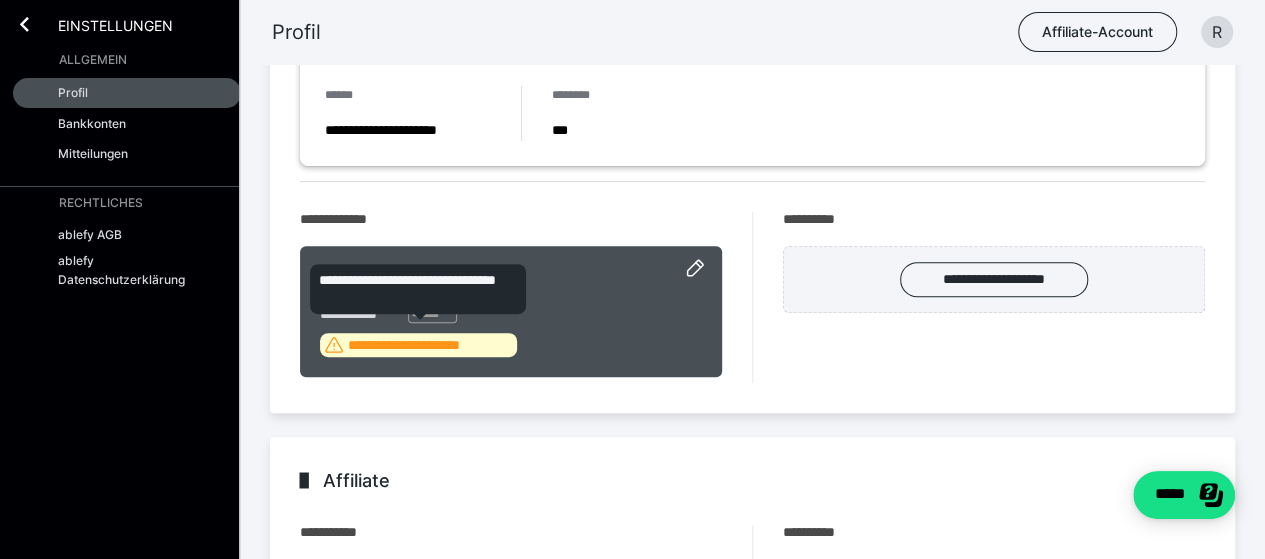 click on "**********" at bounding box center (430, 345) 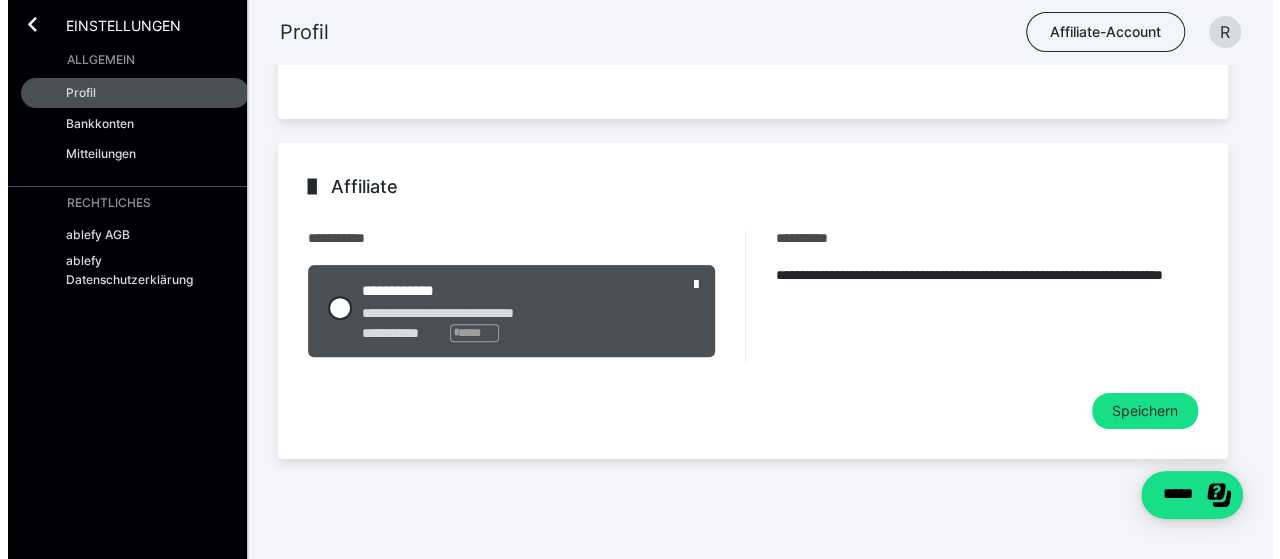 scroll, scrollTop: 261, scrollLeft: 0, axis: vertical 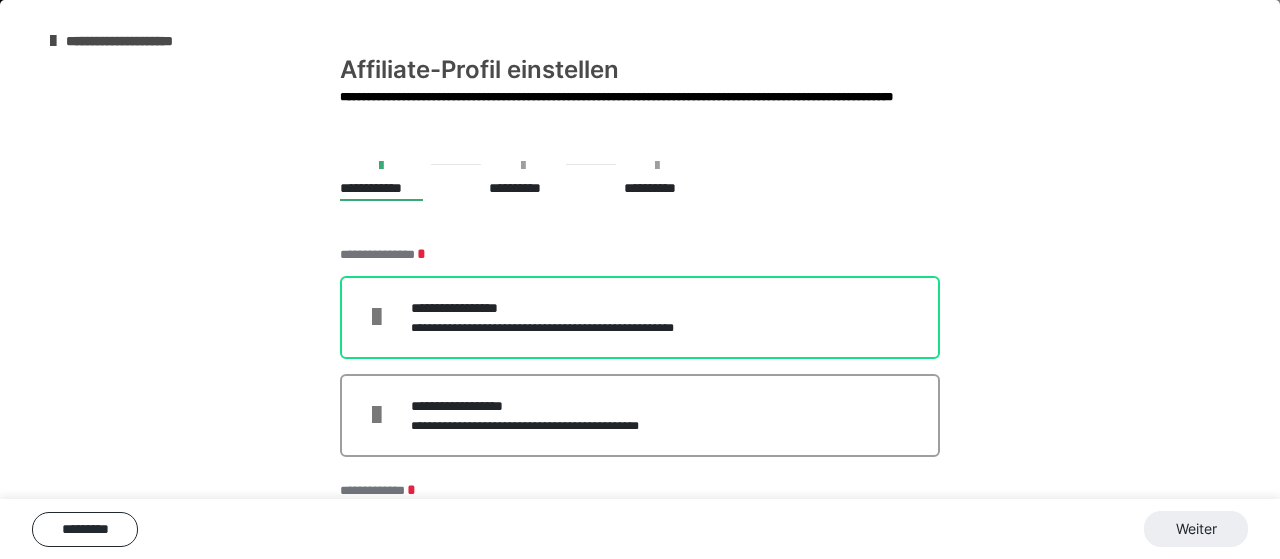 click on "**********" at bounding box center (568, 308) 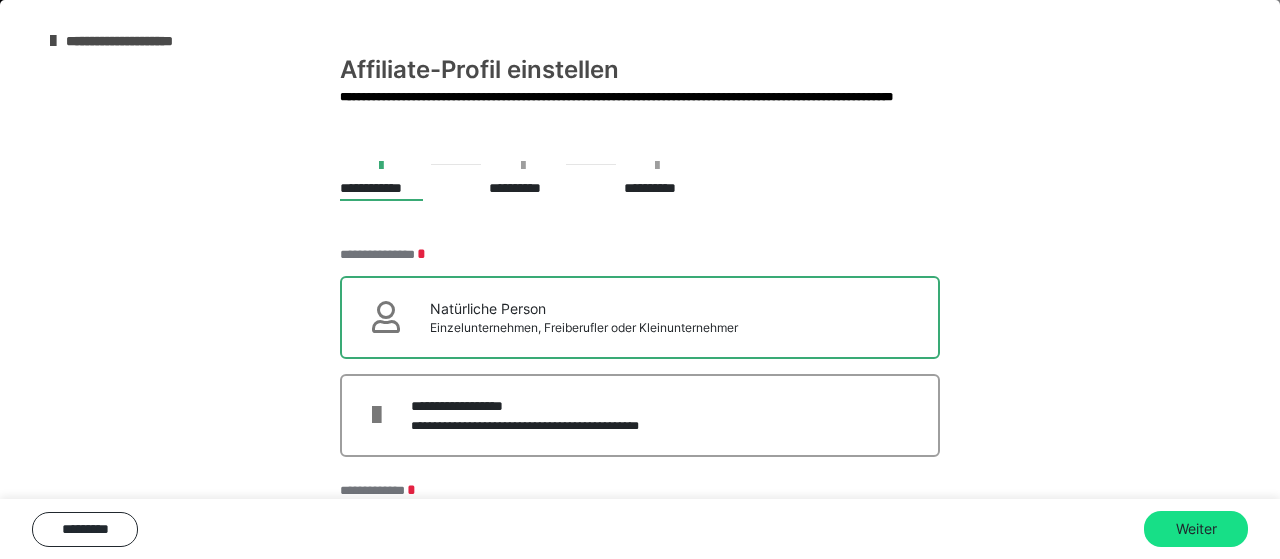 scroll, scrollTop: 90, scrollLeft: 0, axis: vertical 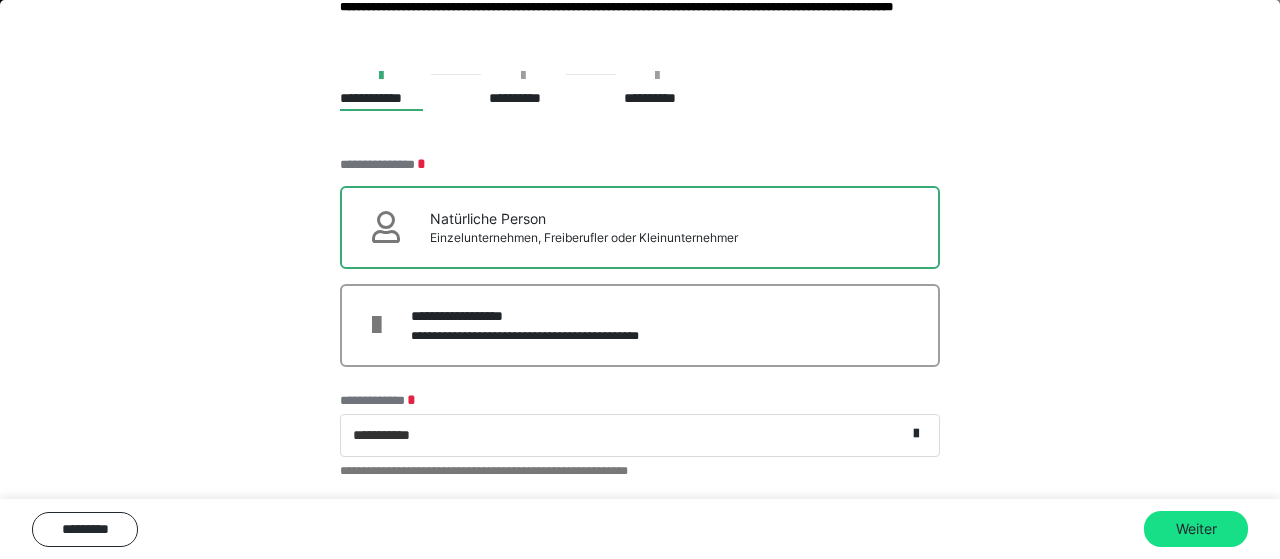 click on "**********" at bounding box center (623, 435) 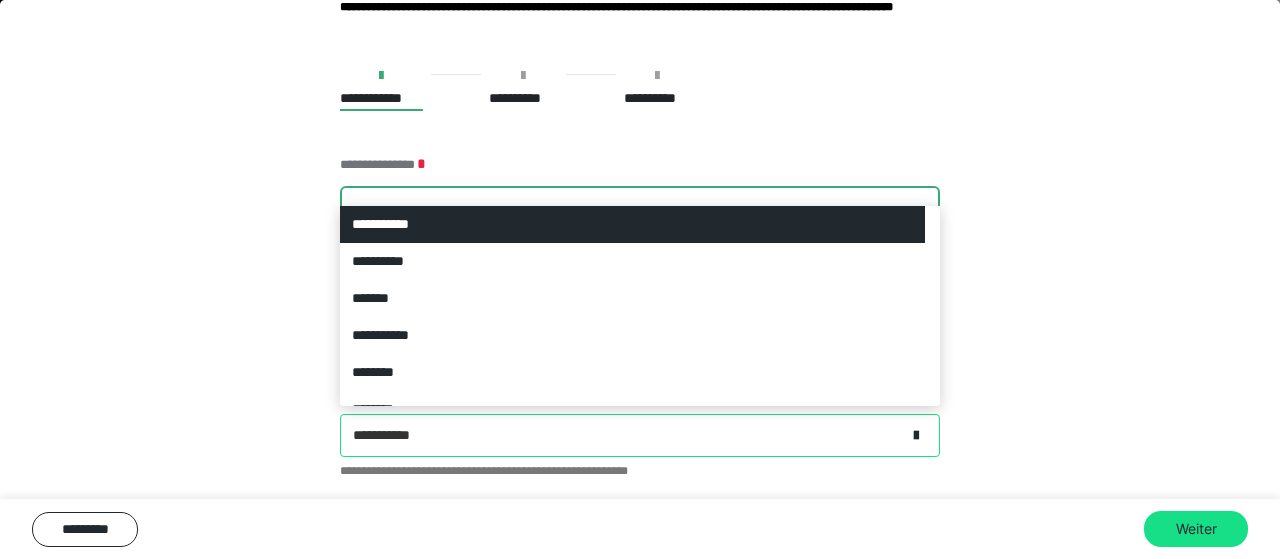 click on "**********" at bounding box center (632, 224) 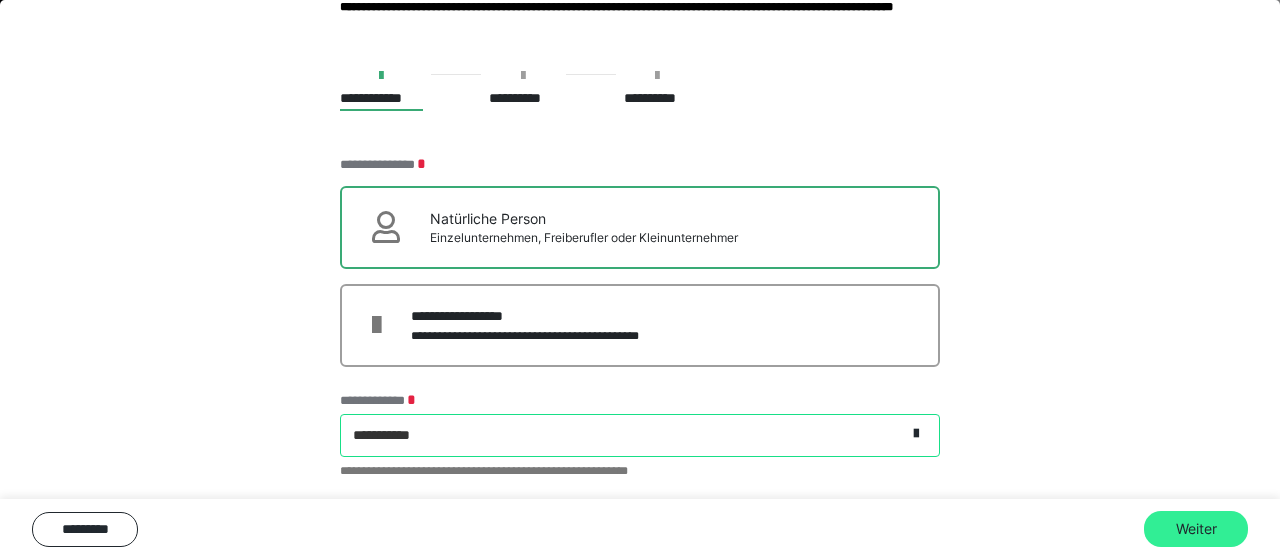 click on "Weiter" at bounding box center (1196, 529) 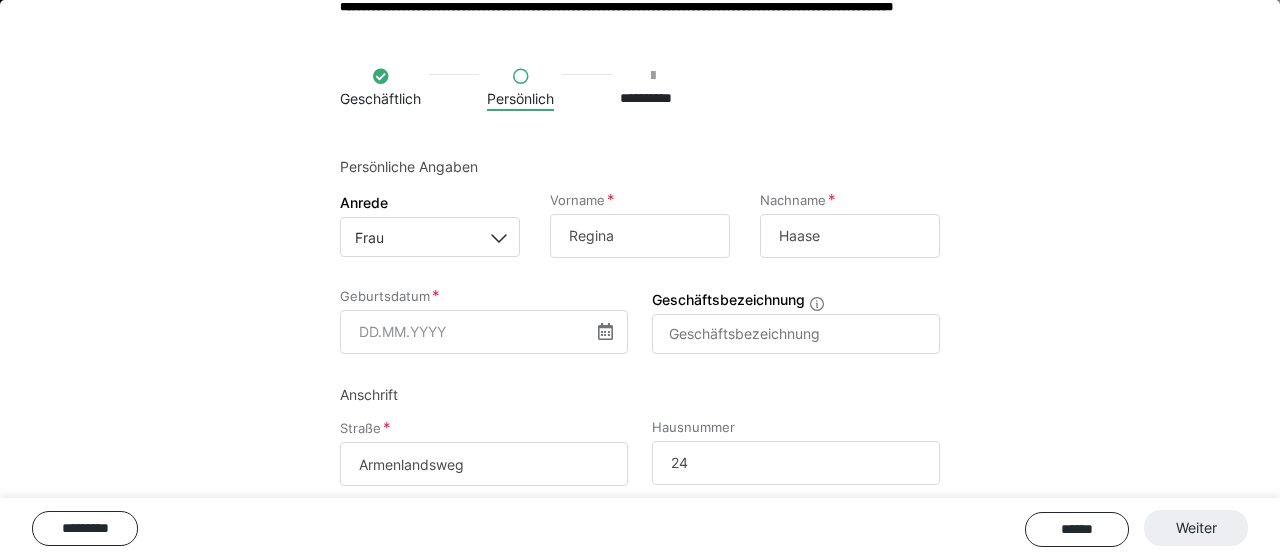 scroll, scrollTop: 261, scrollLeft: 0, axis: vertical 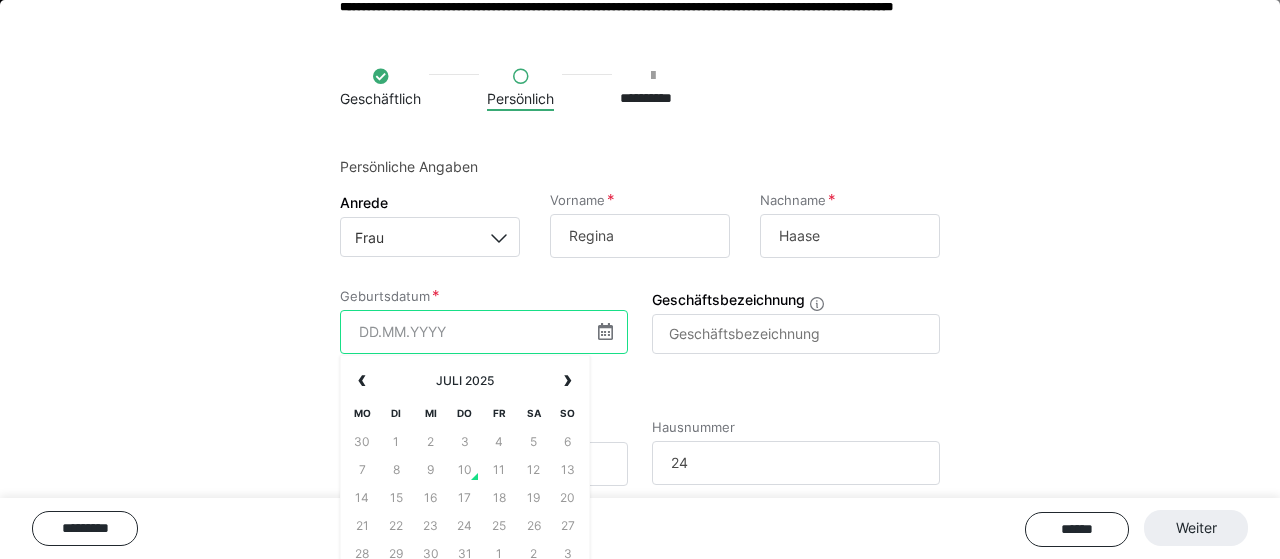 click at bounding box center [484, 332] 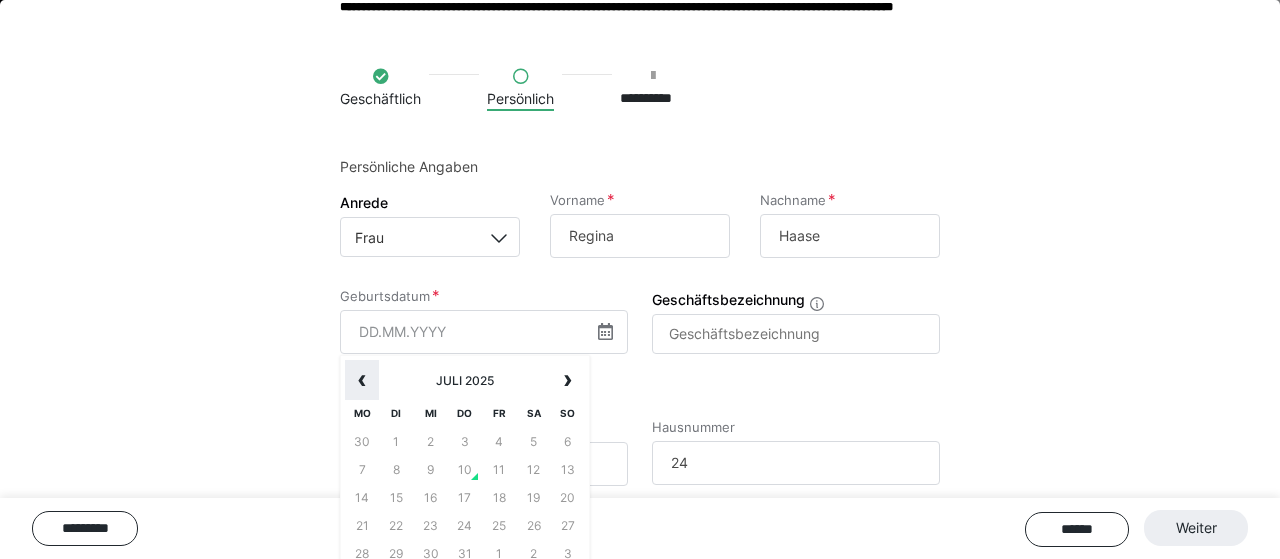 click on "‹" at bounding box center [362, 380] 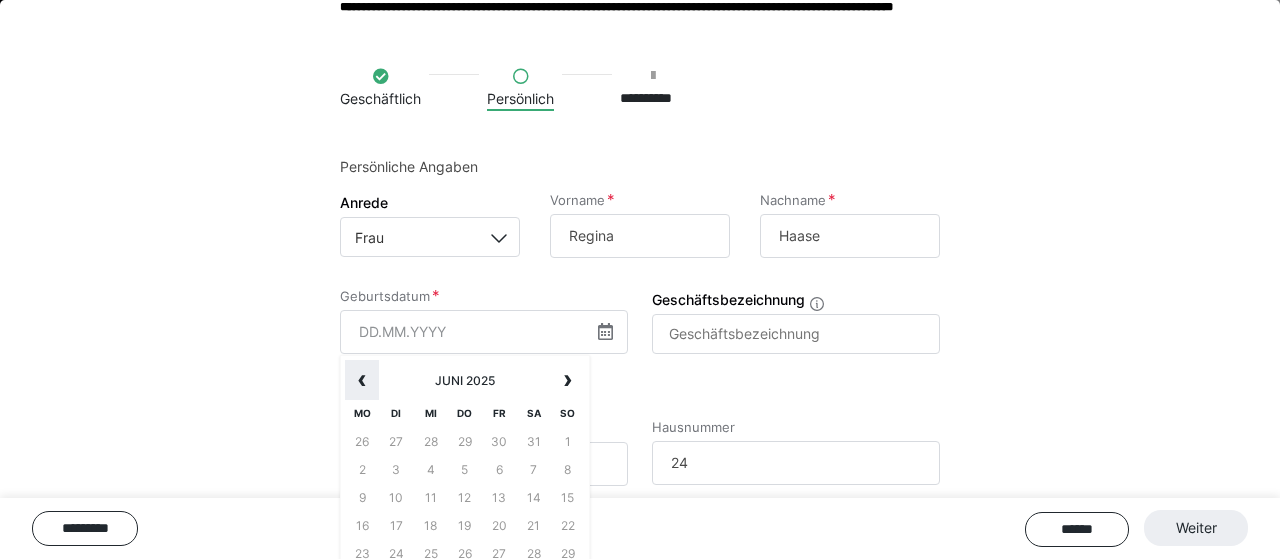 click on "‹" at bounding box center [362, 380] 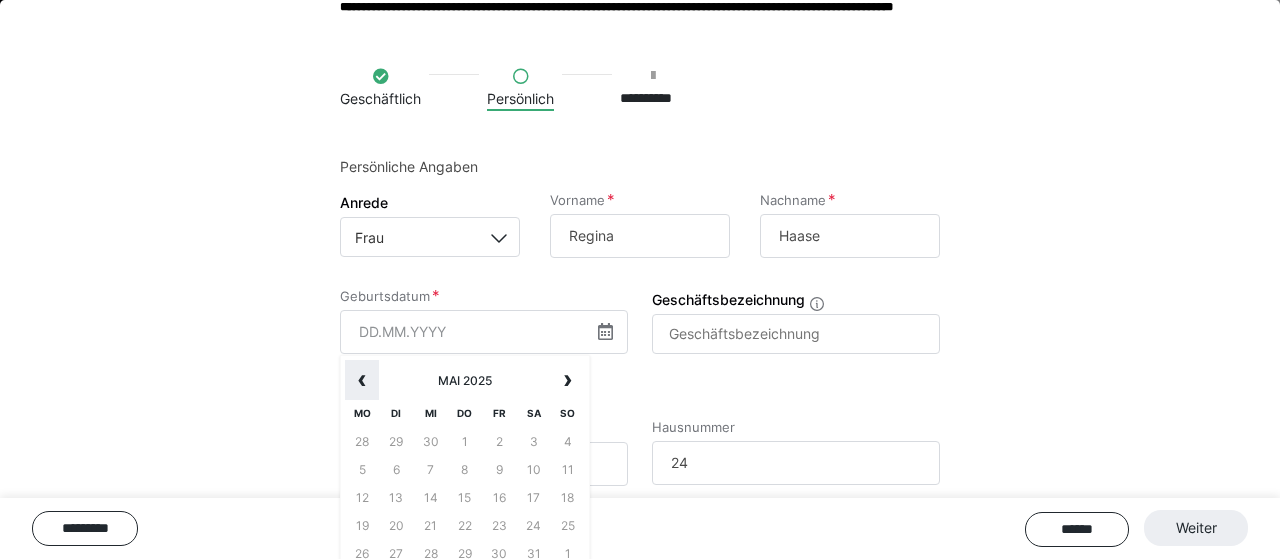 click on "‹" at bounding box center (362, 380) 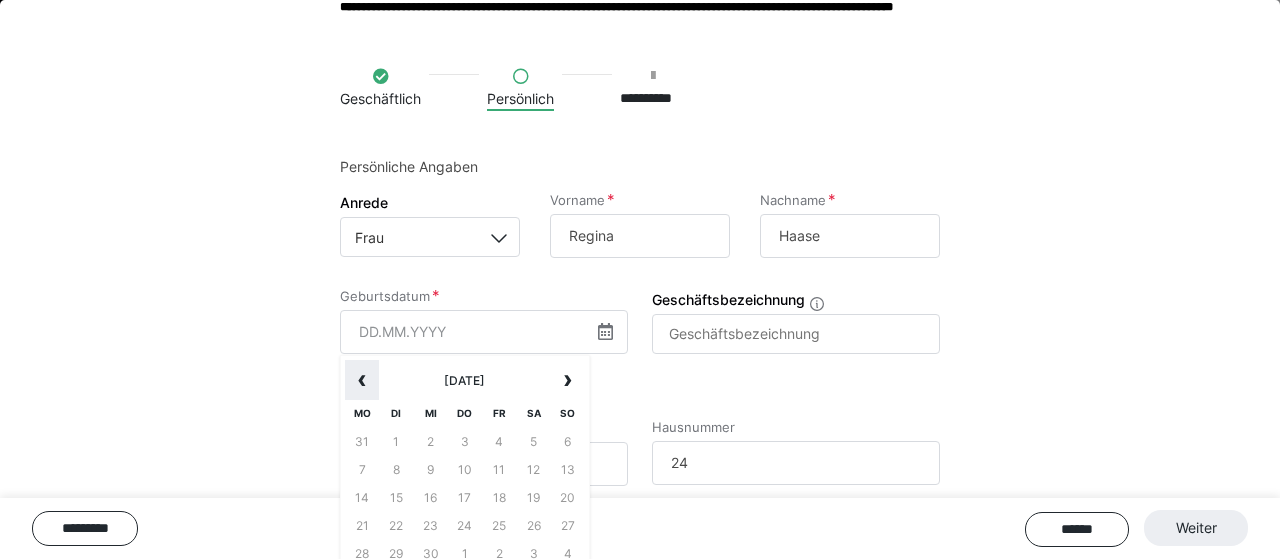 click on "‹" at bounding box center (362, 380) 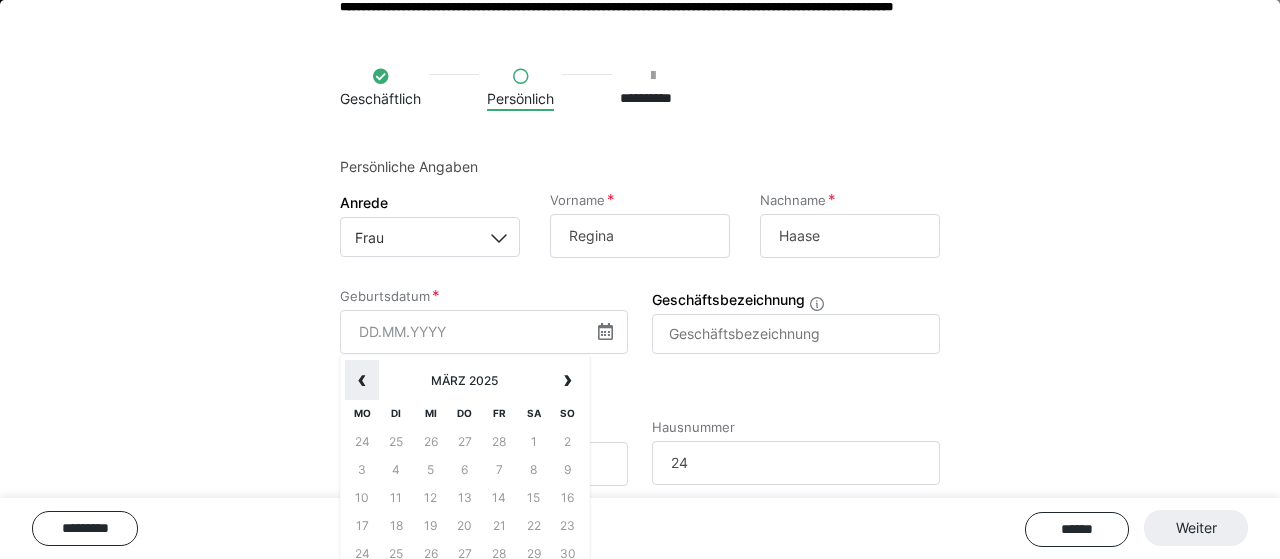 click on "‹" at bounding box center (362, 380) 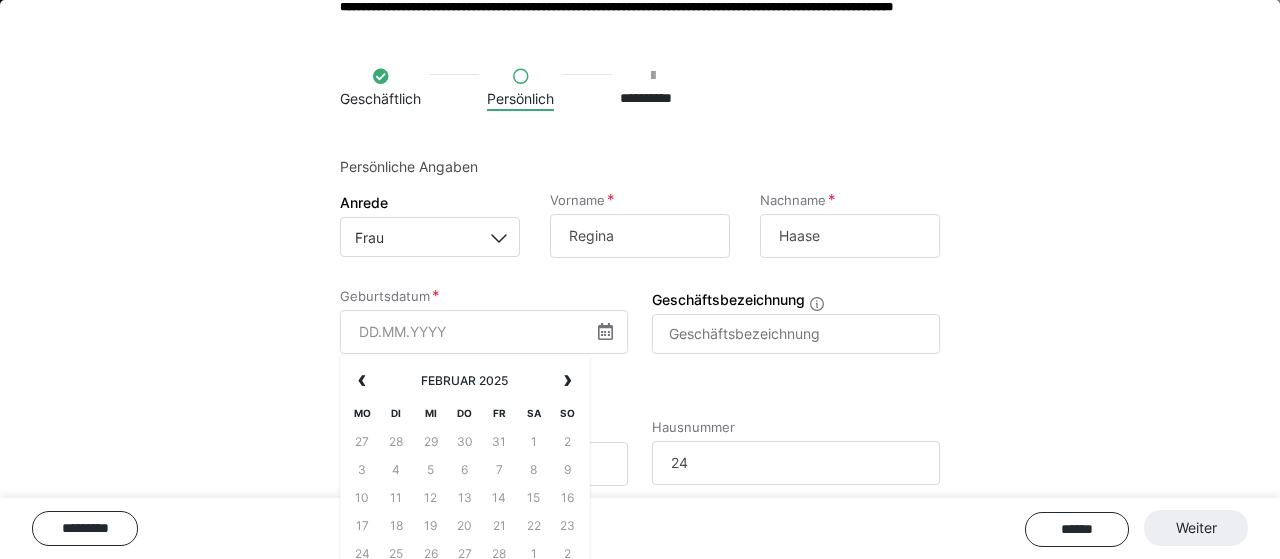 click on "4" at bounding box center (396, 470) 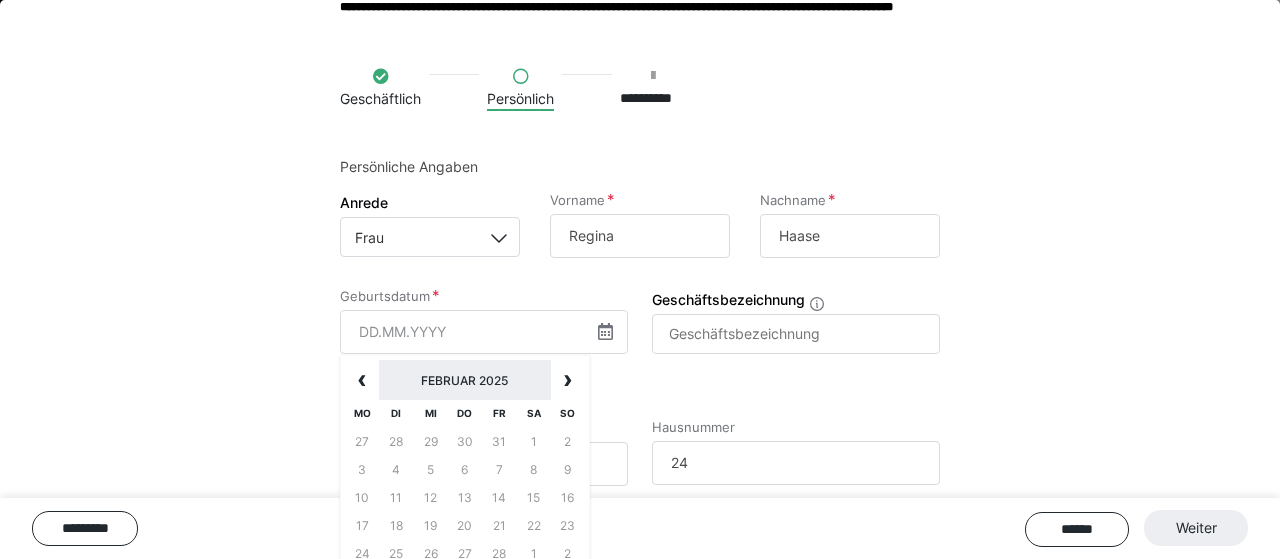 click on "Februar 2025" at bounding box center (464, 380) 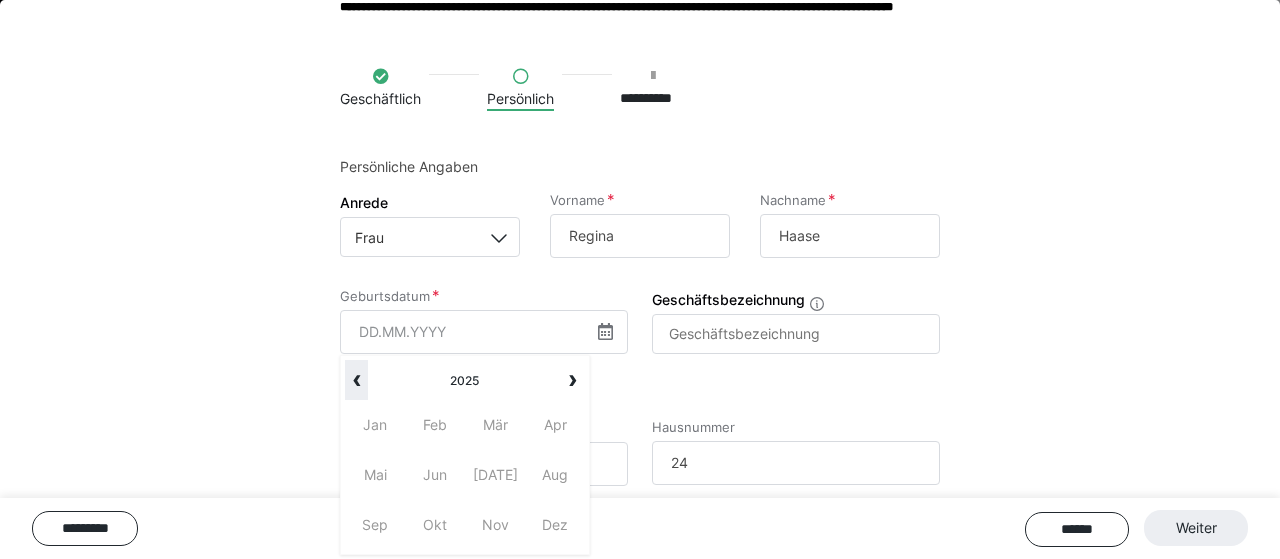 click on "‹" at bounding box center (356, 380) 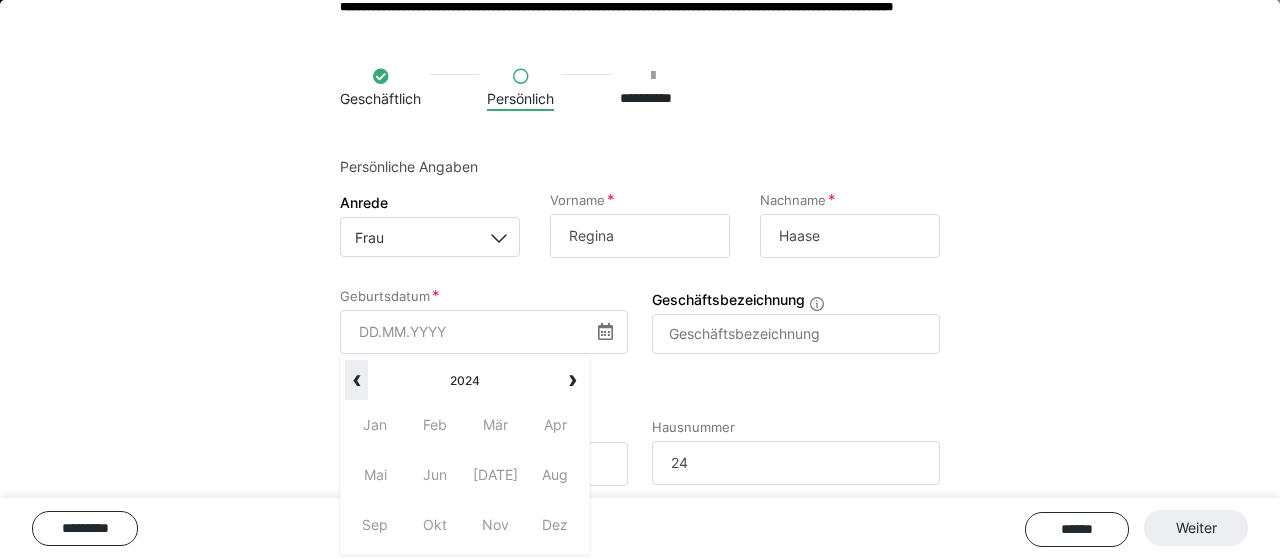 click on "‹" at bounding box center [356, 380] 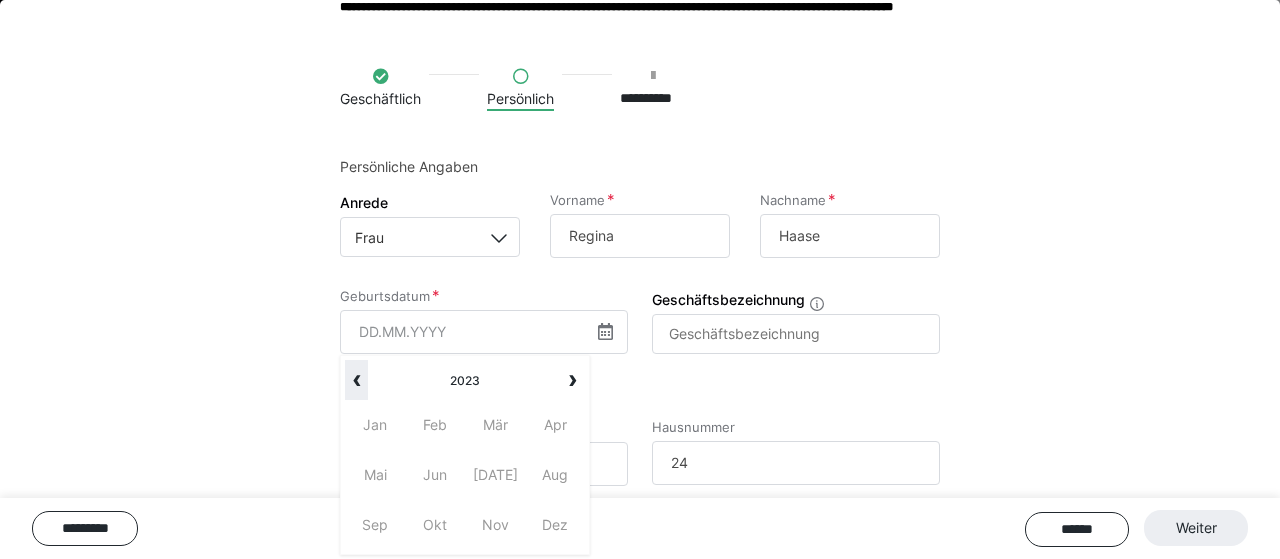 click on "‹" at bounding box center [356, 380] 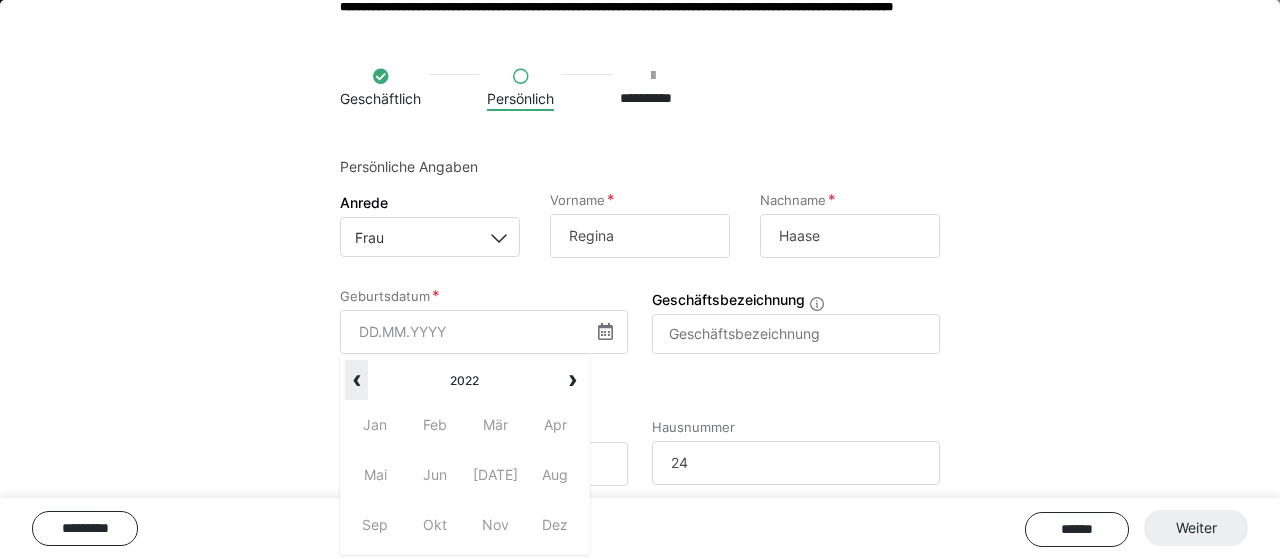 click on "‹" at bounding box center (356, 380) 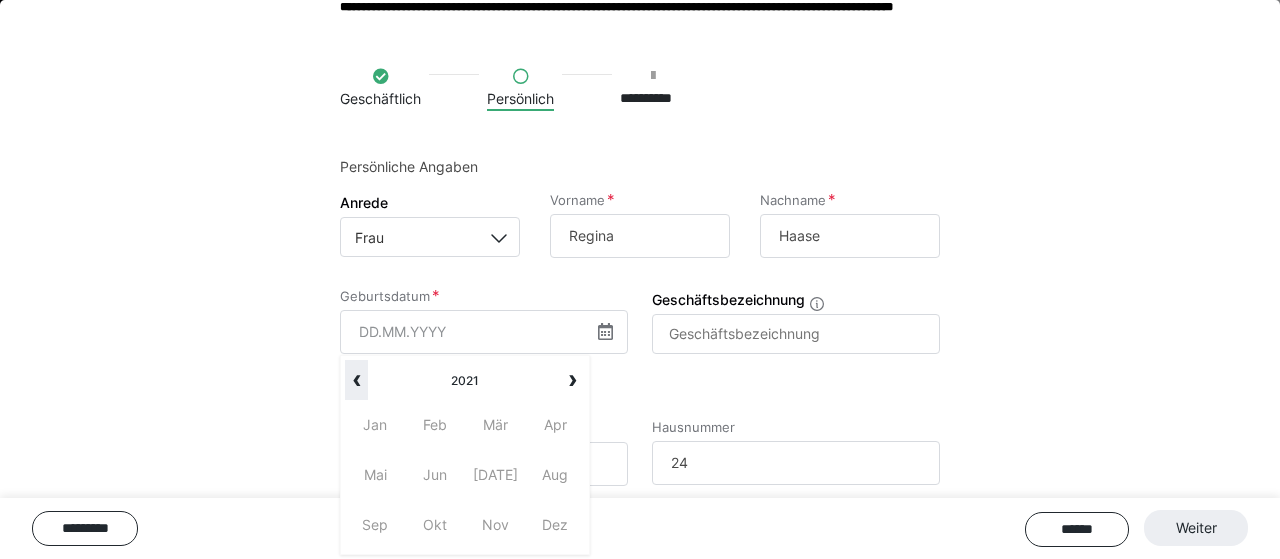 click on "‹" at bounding box center (356, 380) 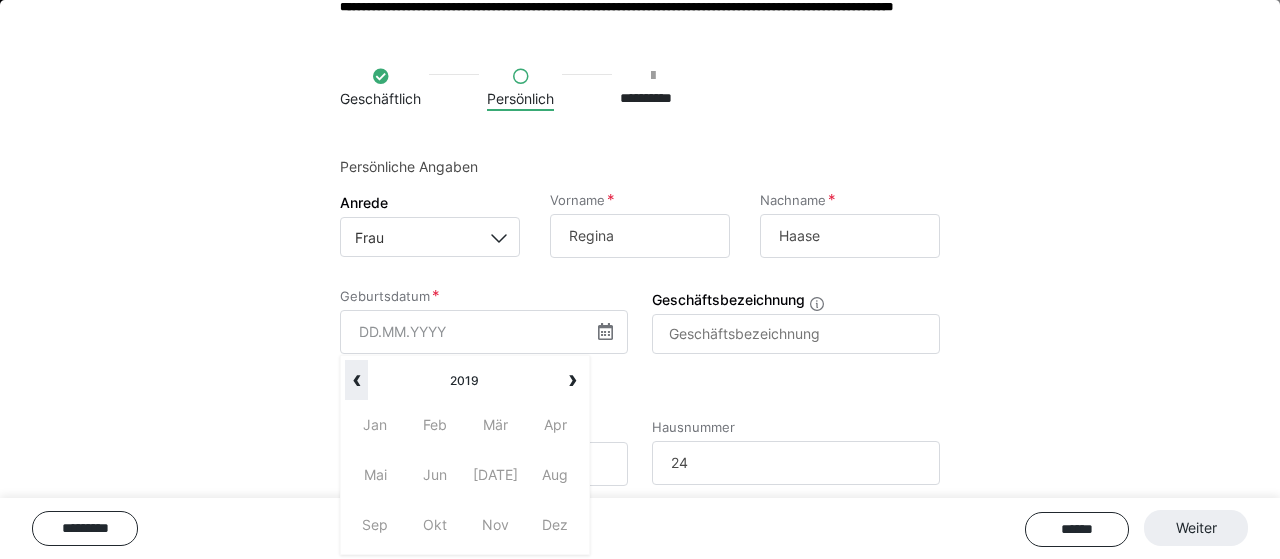 click on "‹" at bounding box center (356, 380) 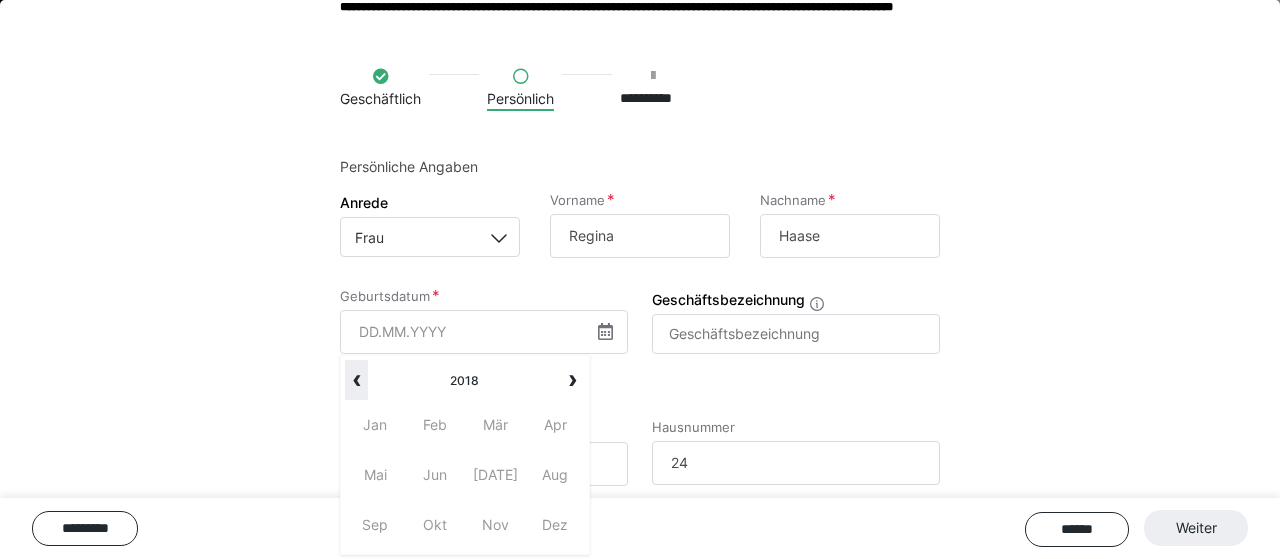 click on "‹" at bounding box center (356, 380) 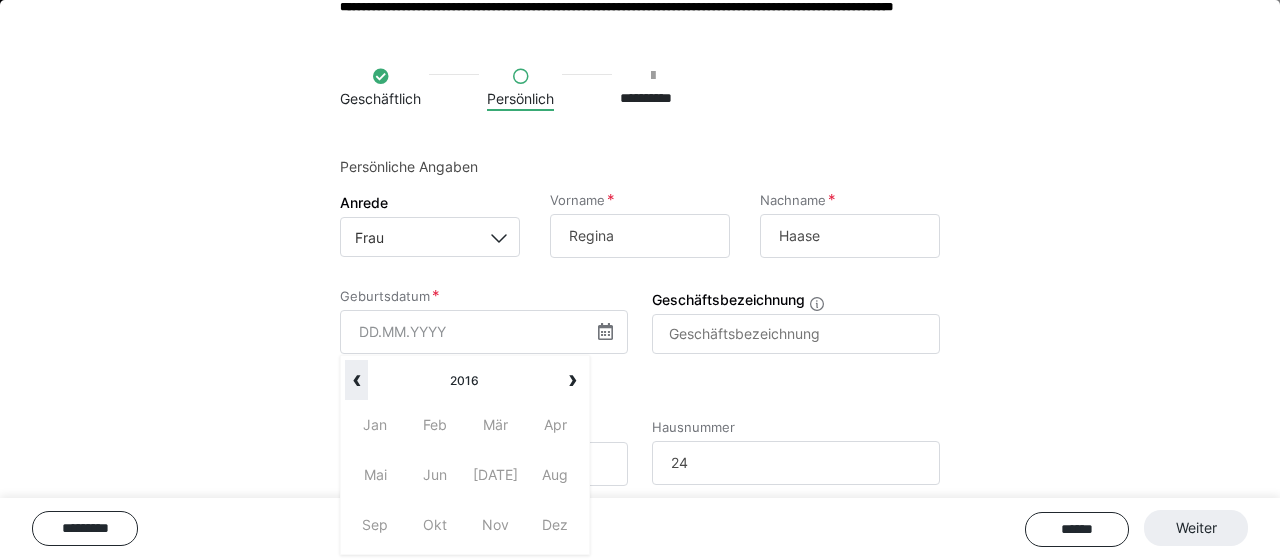 click on "‹" at bounding box center (356, 380) 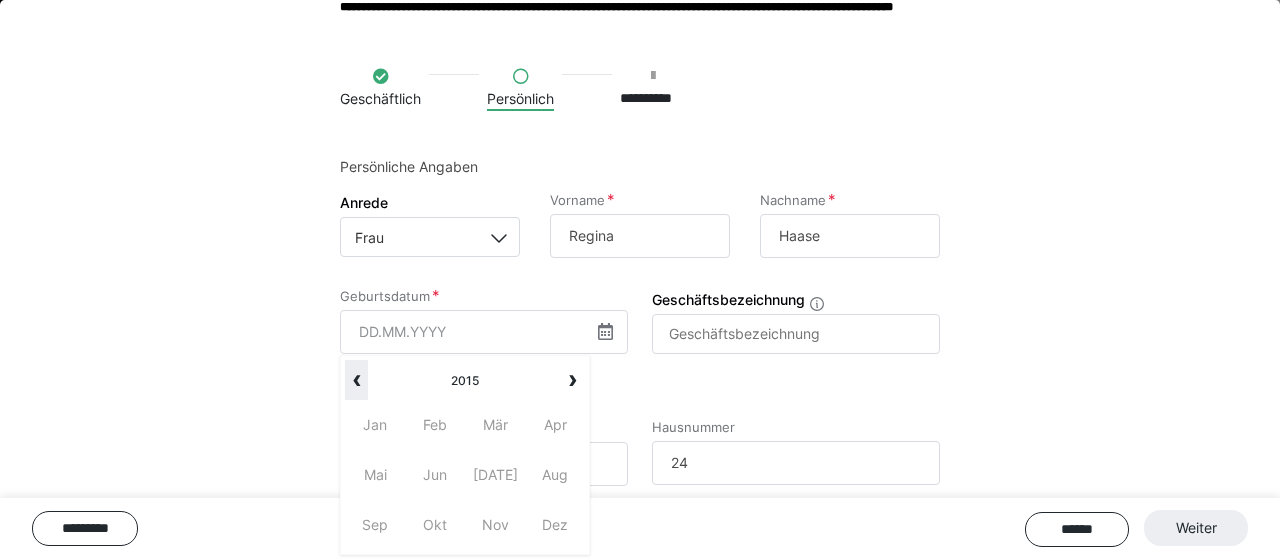 click on "‹" at bounding box center [356, 380] 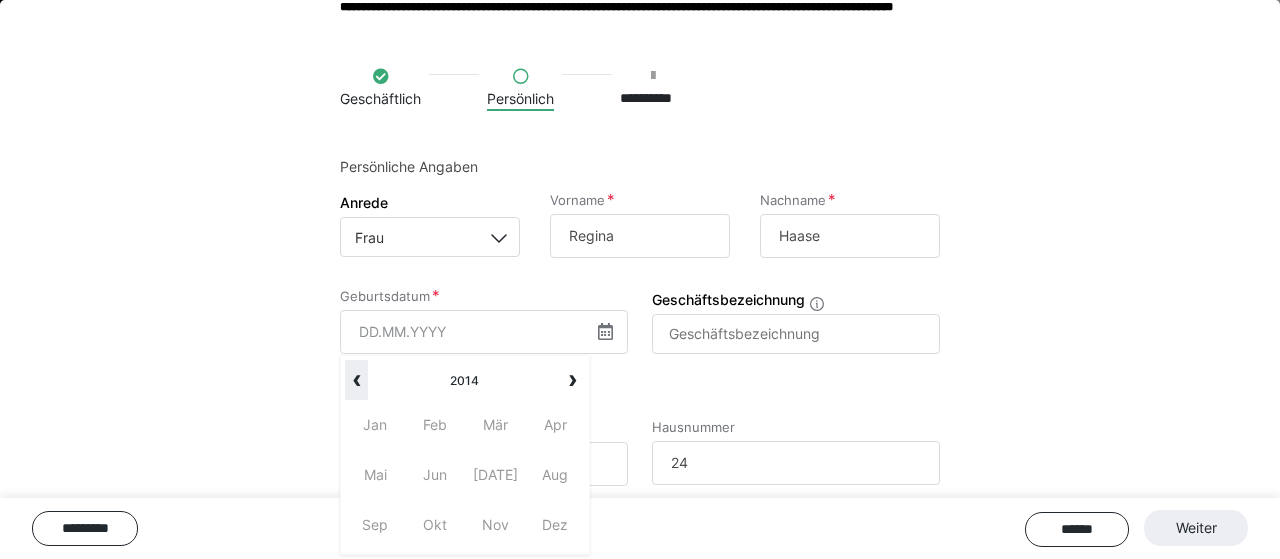 click on "‹" at bounding box center [356, 380] 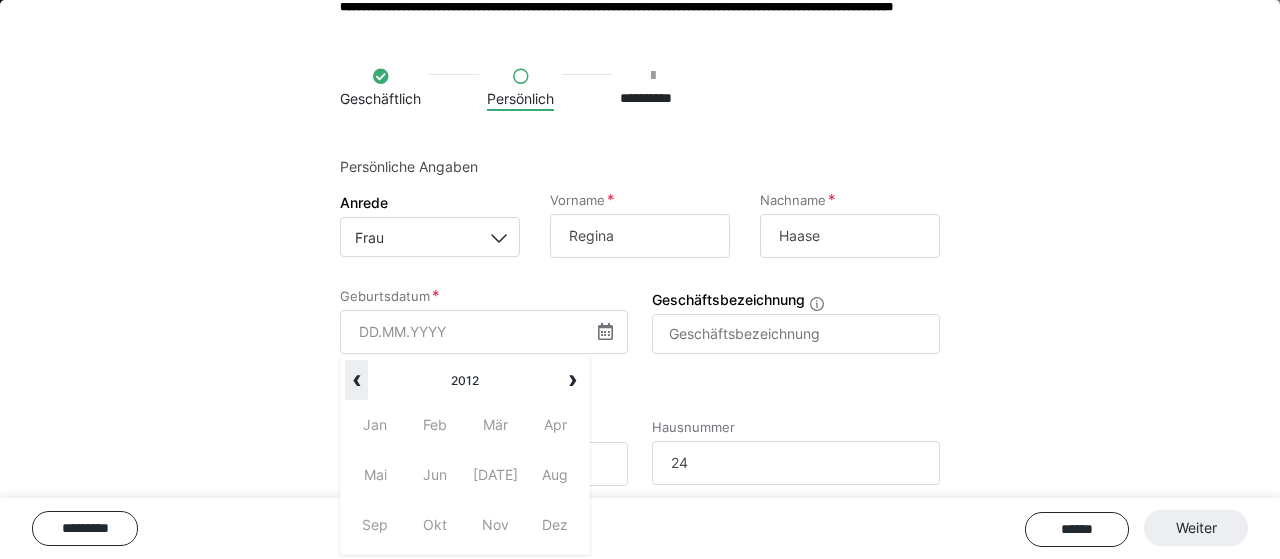 click on "‹" at bounding box center [356, 380] 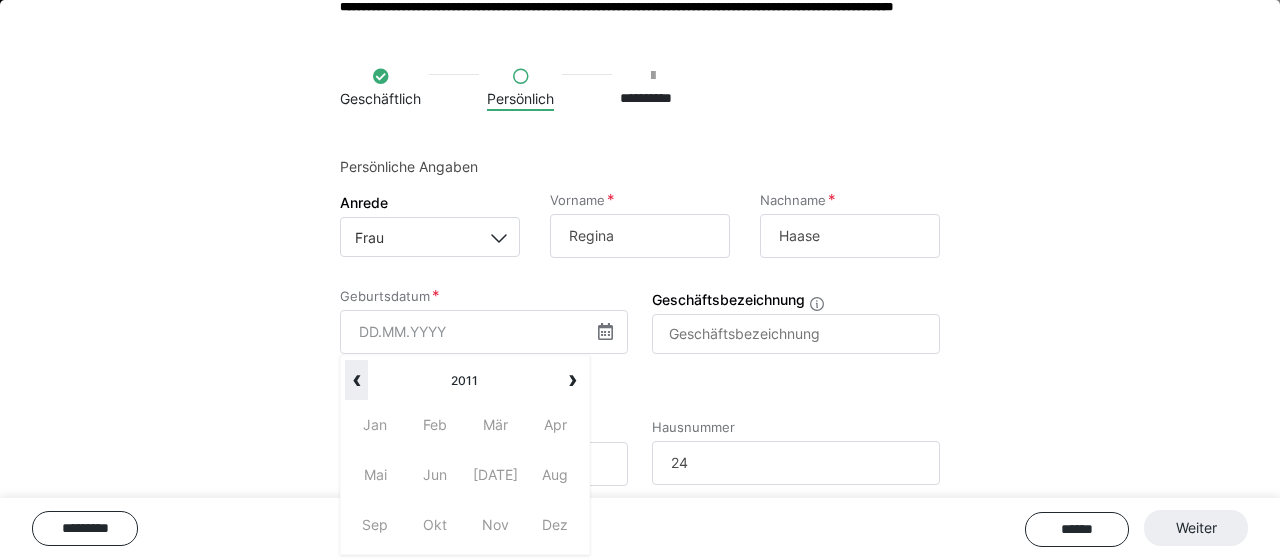 click on "‹" at bounding box center (356, 380) 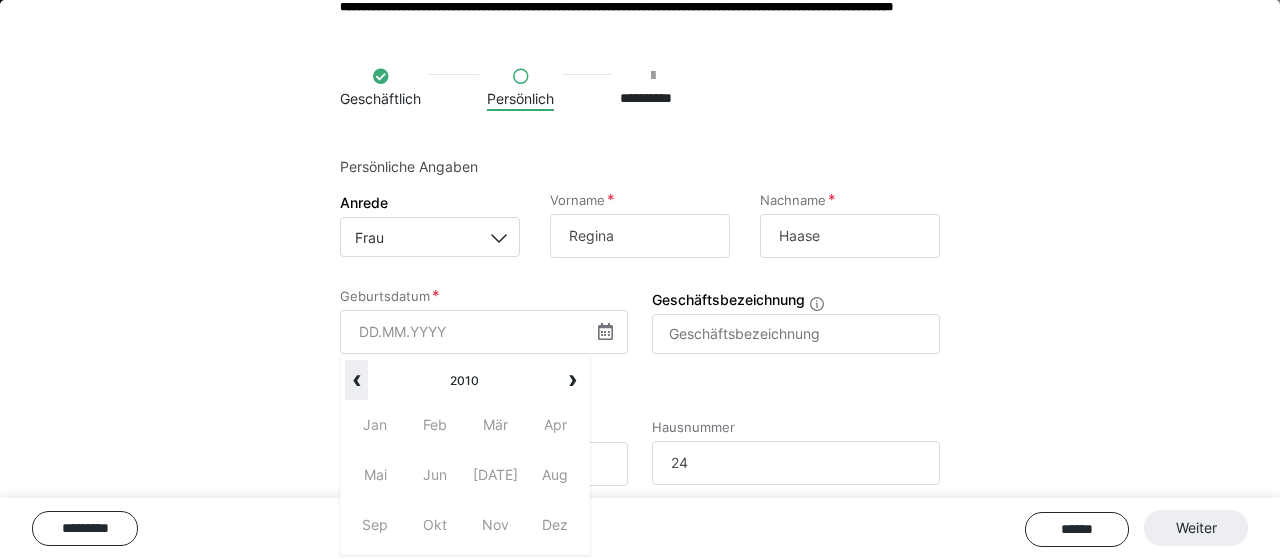 click on "‹" at bounding box center [356, 380] 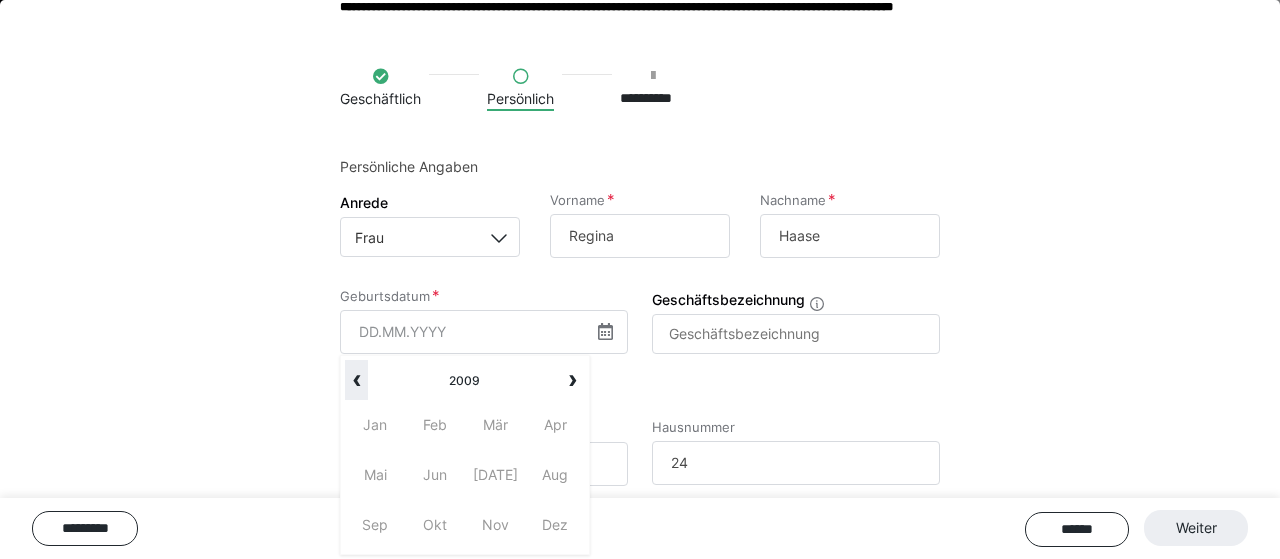 click on "‹" at bounding box center [356, 380] 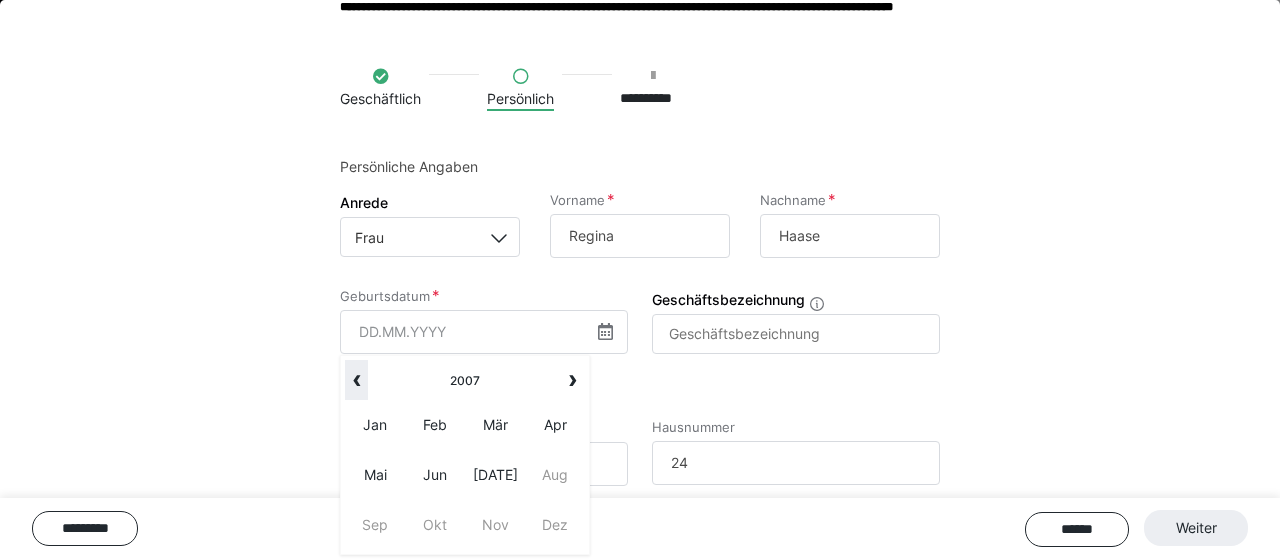 click on "‹" at bounding box center (356, 380) 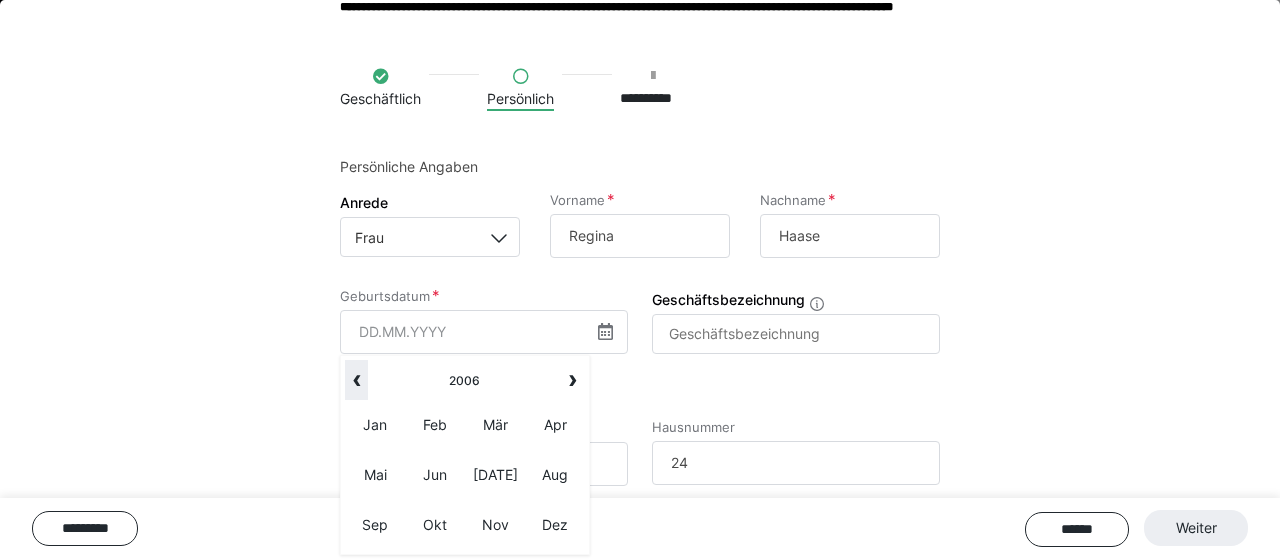 click on "‹" at bounding box center (356, 380) 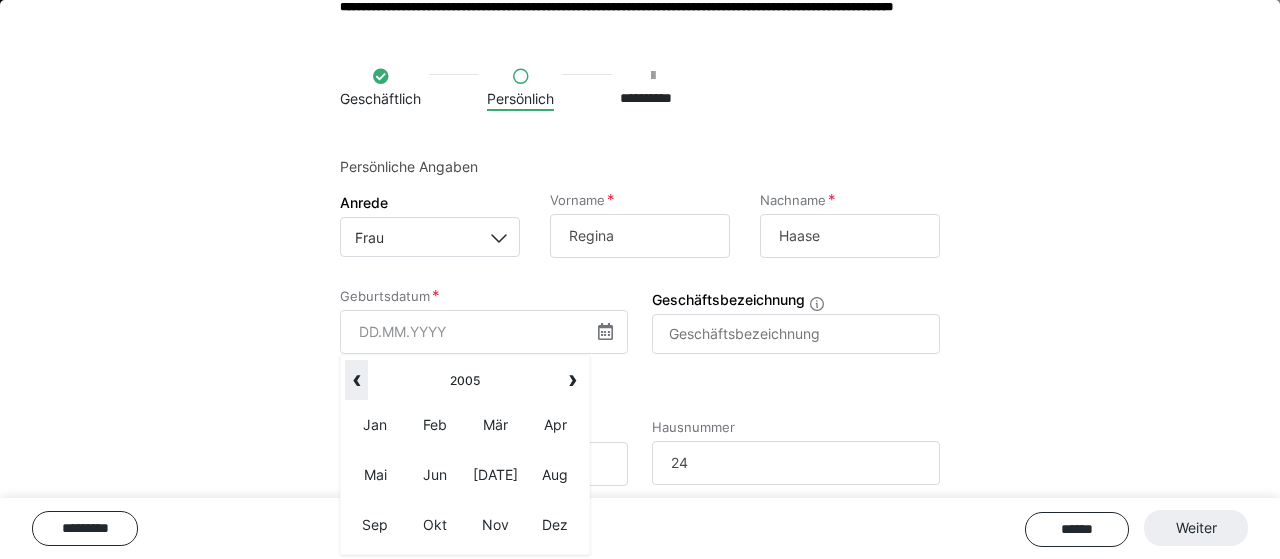 click on "‹" at bounding box center (356, 380) 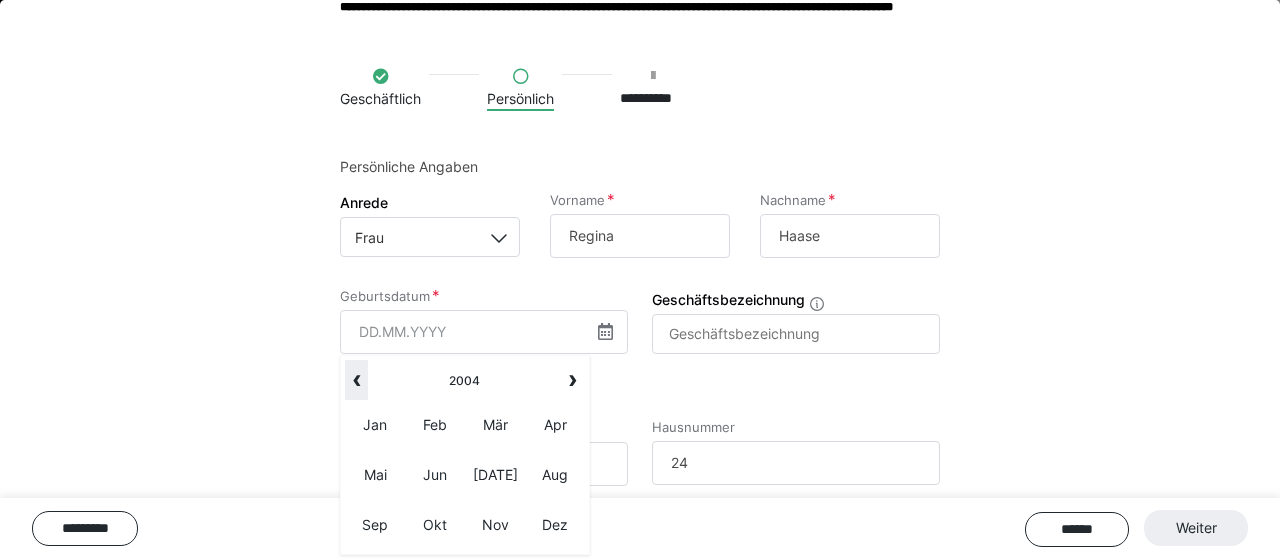 click on "‹" at bounding box center [356, 380] 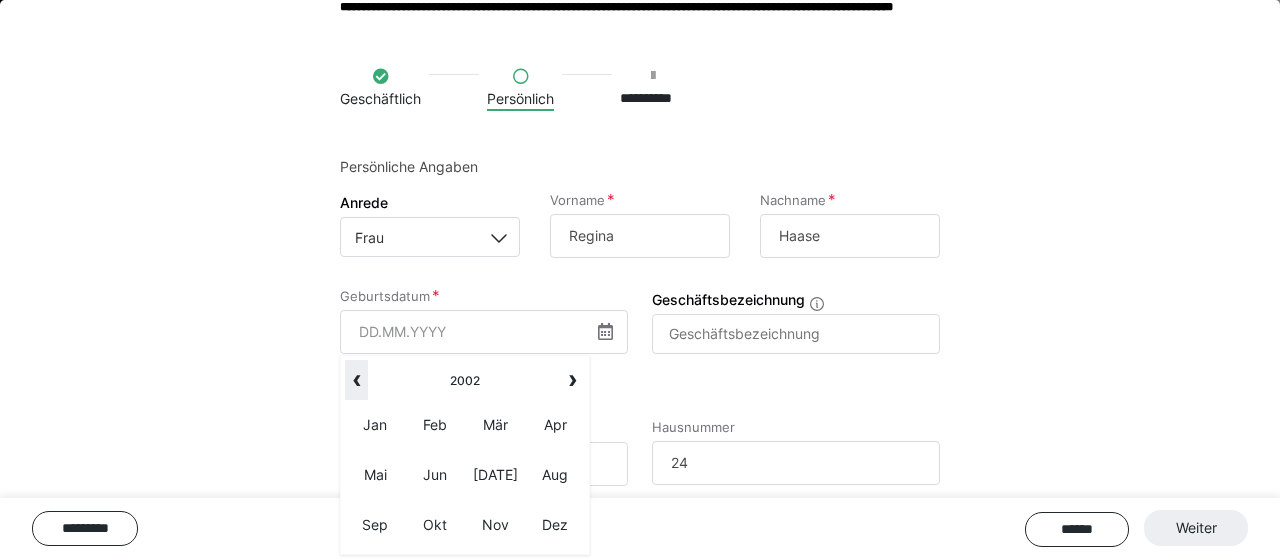 click on "‹" at bounding box center [356, 380] 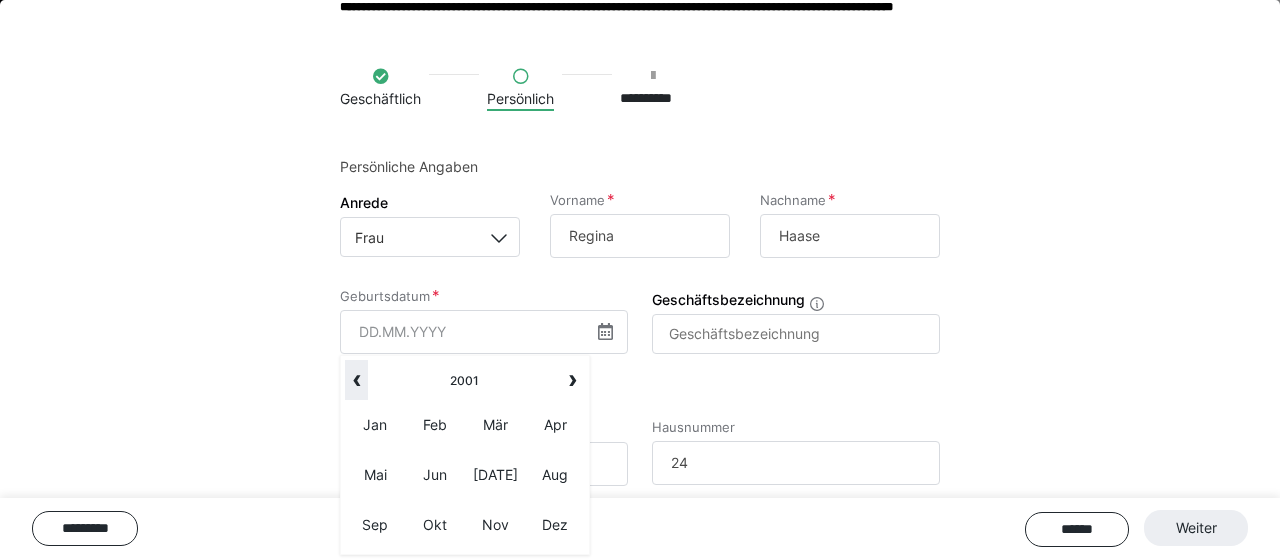 click on "‹" at bounding box center [356, 380] 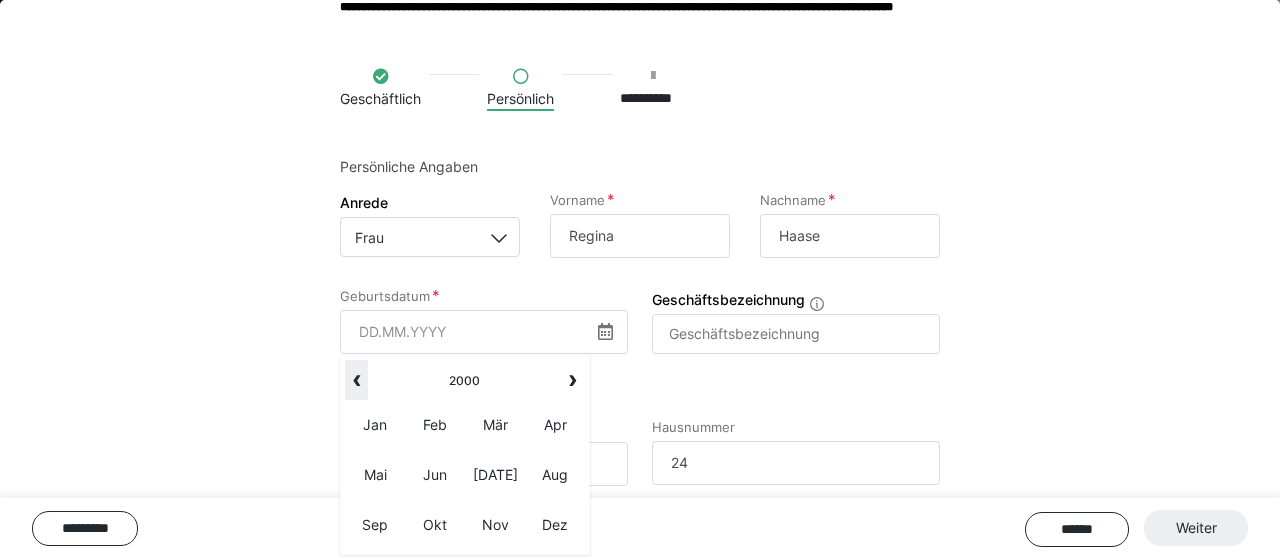 click on "‹" at bounding box center (356, 380) 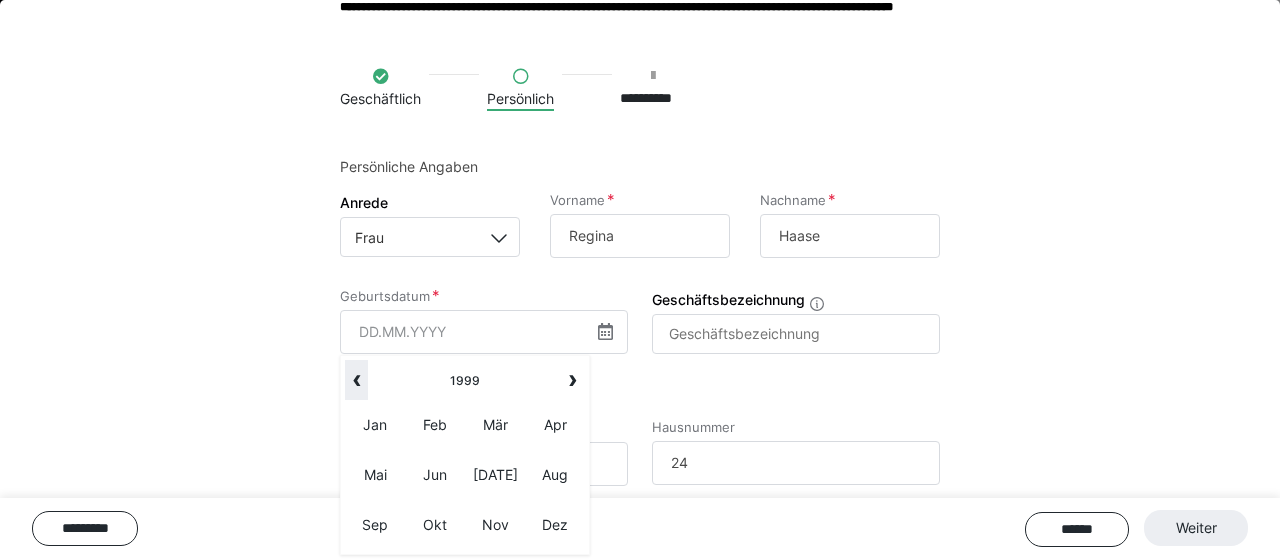 click on "‹" at bounding box center (356, 380) 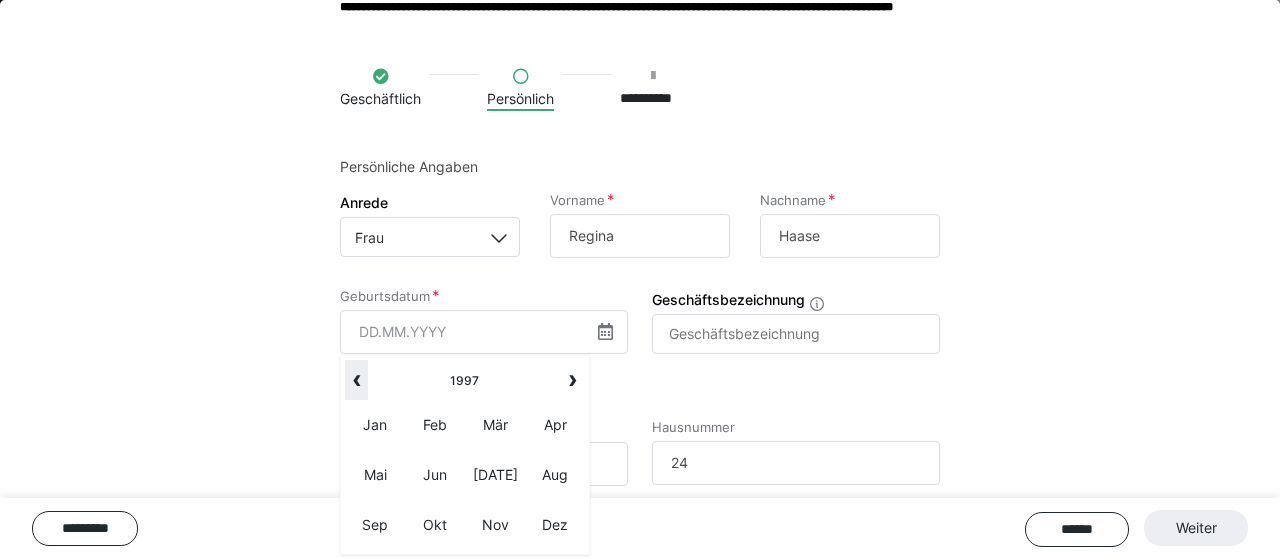 click on "‹" at bounding box center (356, 380) 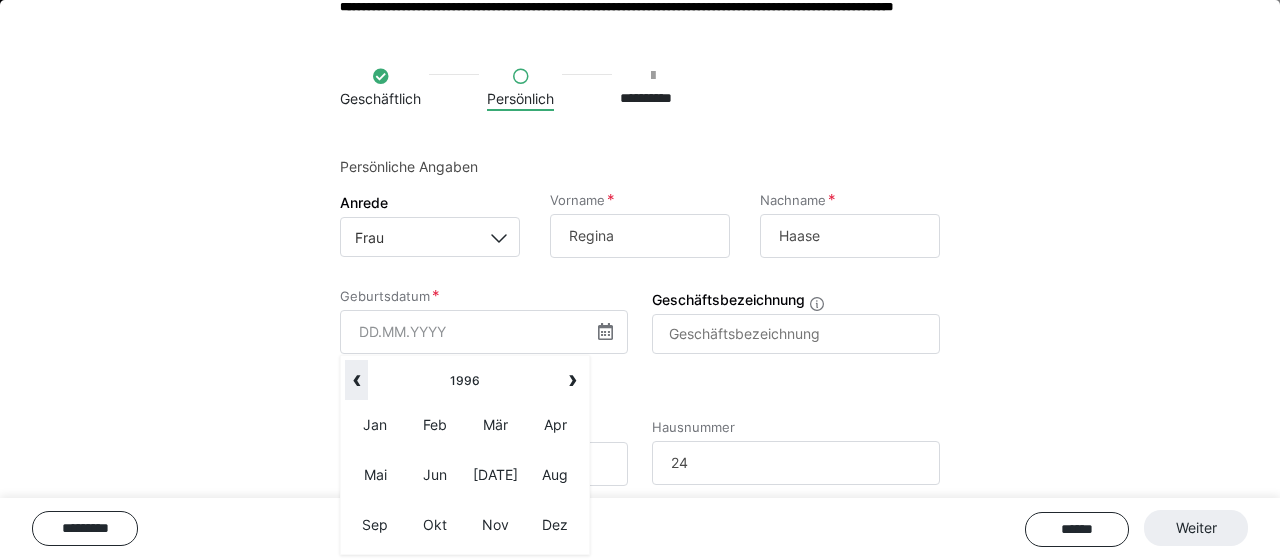 click on "‹" at bounding box center [356, 380] 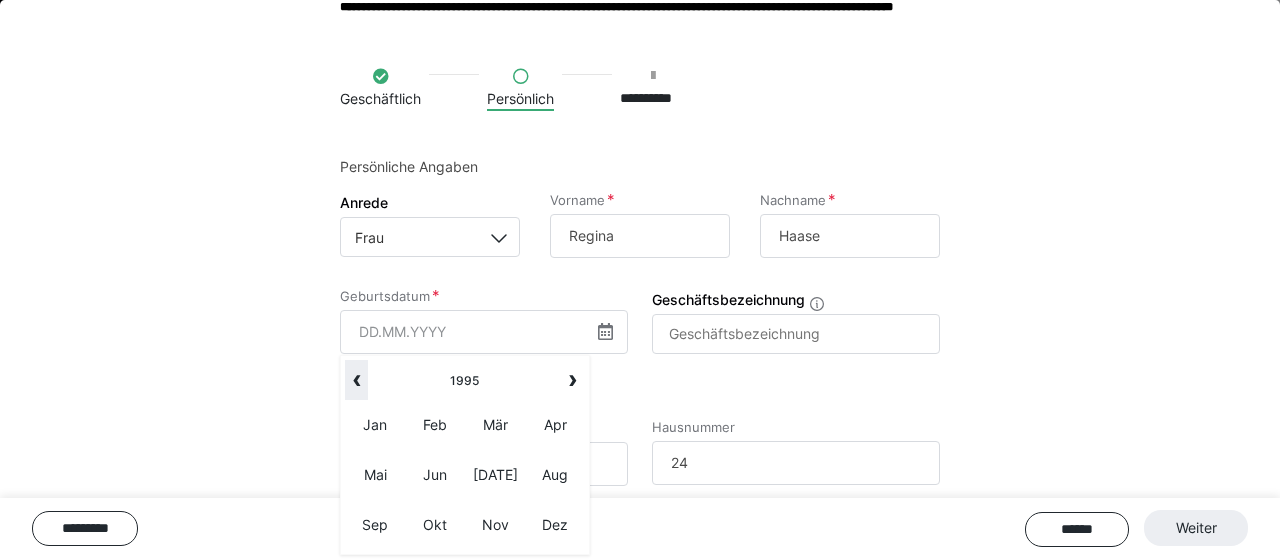 click on "‹" at bounding box center (356, 380) 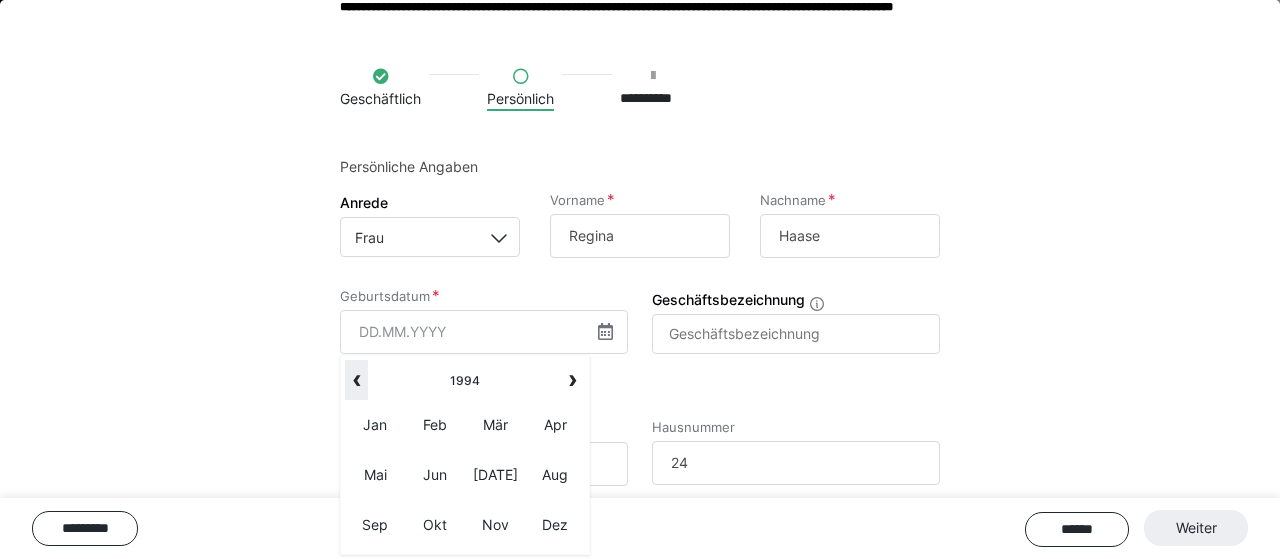 click on "‹" at bounding box center [356, 380] 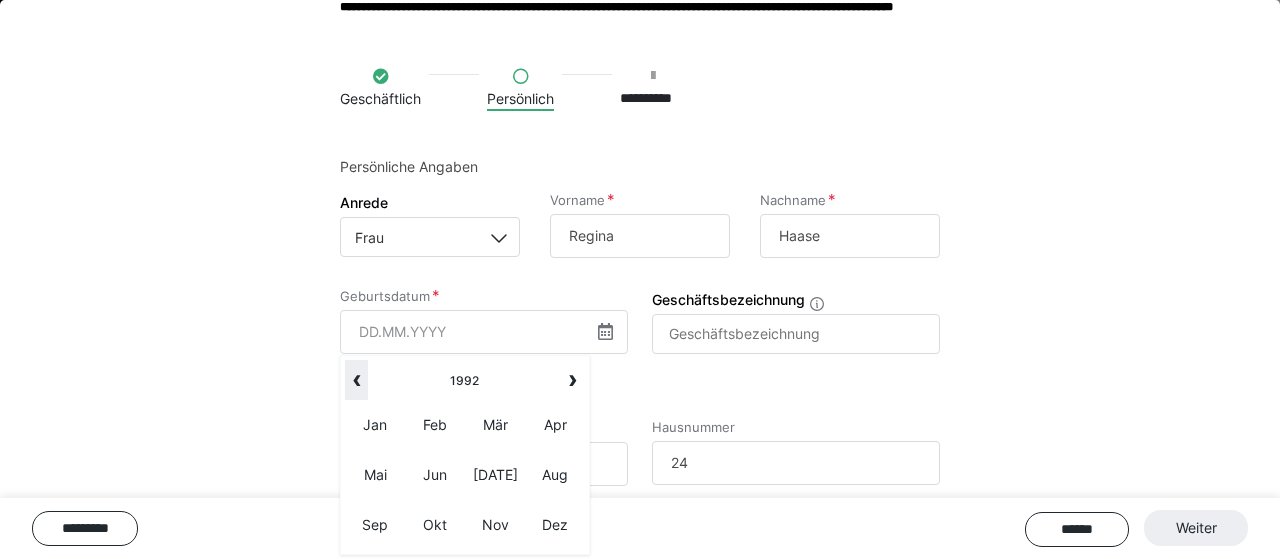 click on "‹" at bounding box center (356, 380) 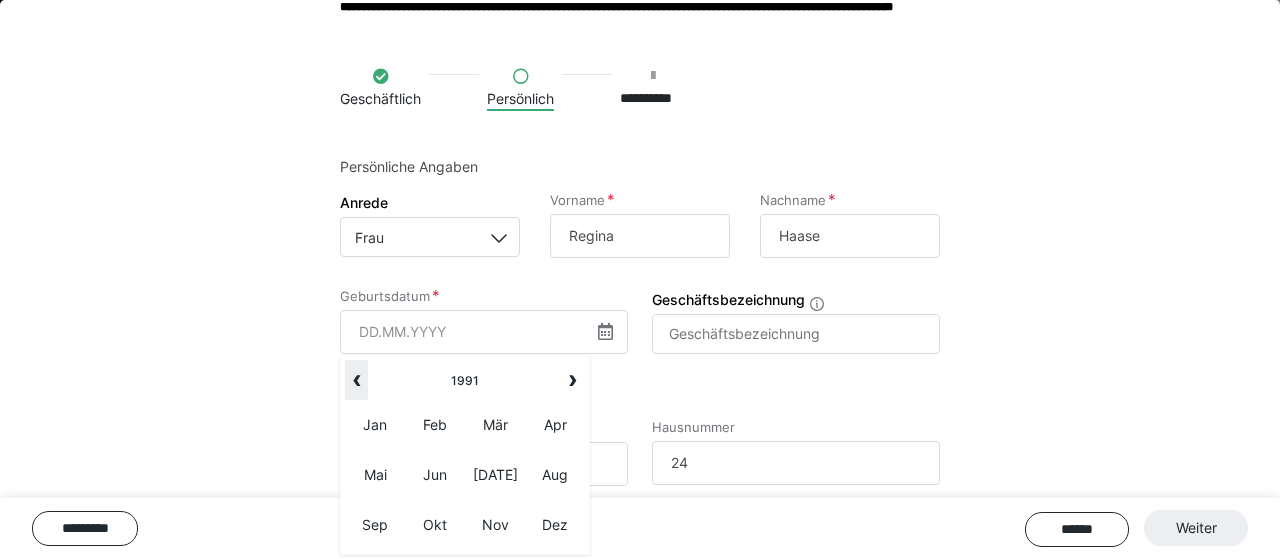 click on "‹" at bounding box center (356, 380) 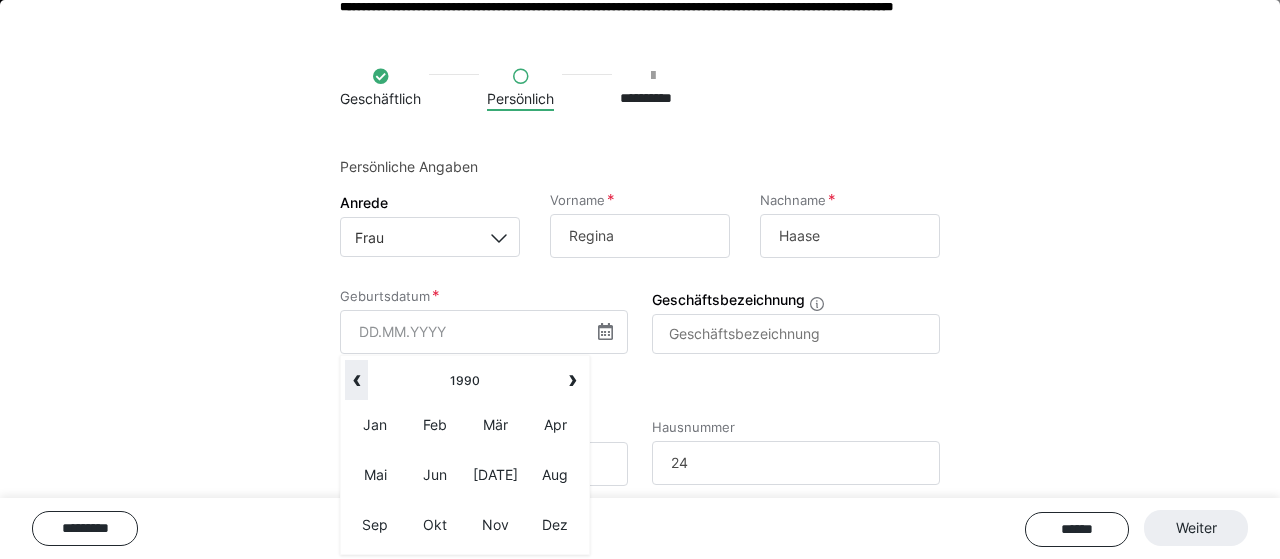 click on "‹" at bounding box center (356, 380) 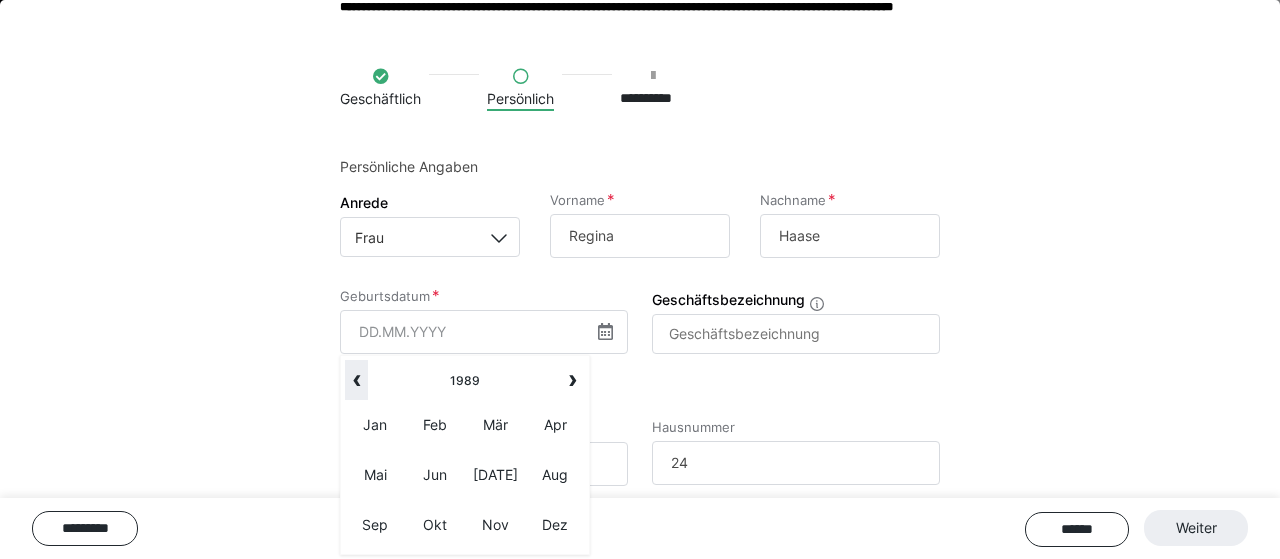 click on "‹" at bounding box center (356, 380) 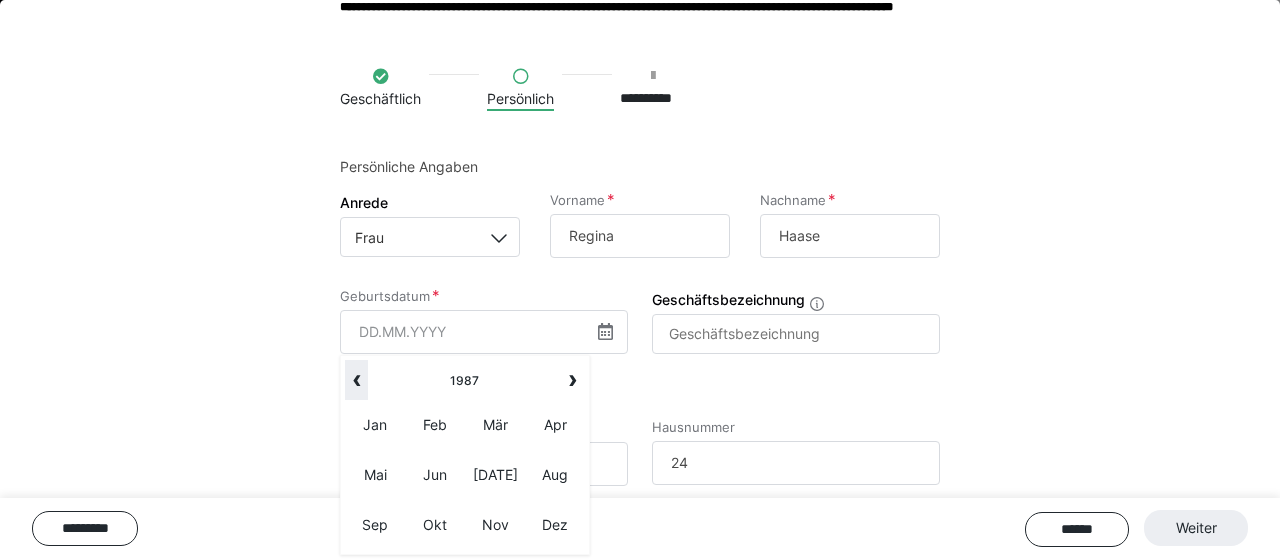 click on "‹" at bounding box center (356, 380) 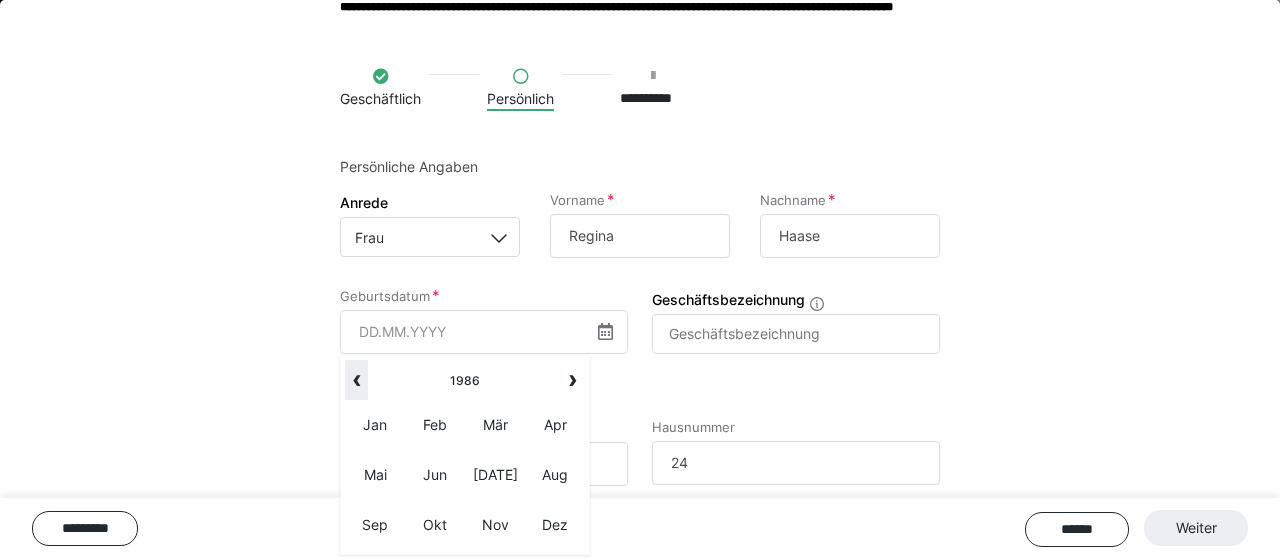 click on "‹" at bounding box center [356, 380] 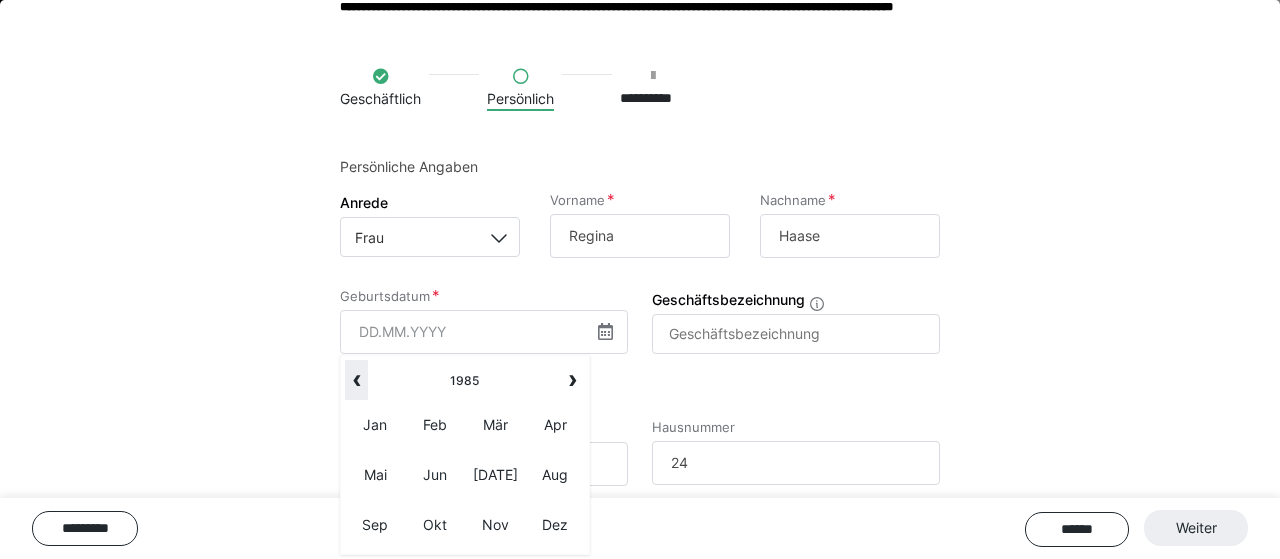 click on "‹" at bounding box center [356, 380] 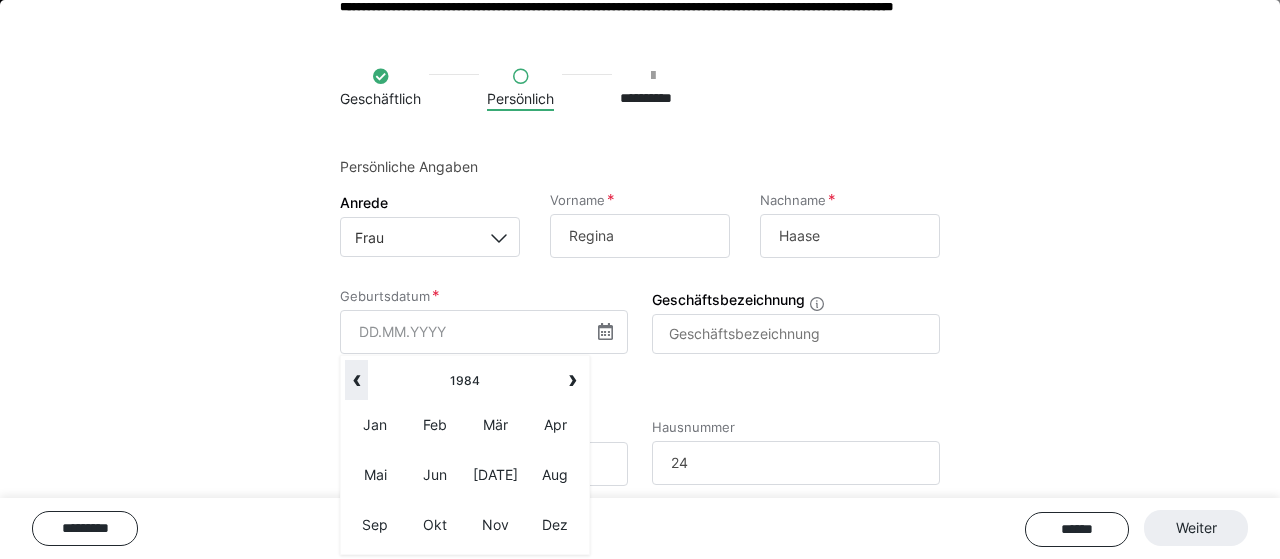 click on "‹" at bounding box center [356, 380] 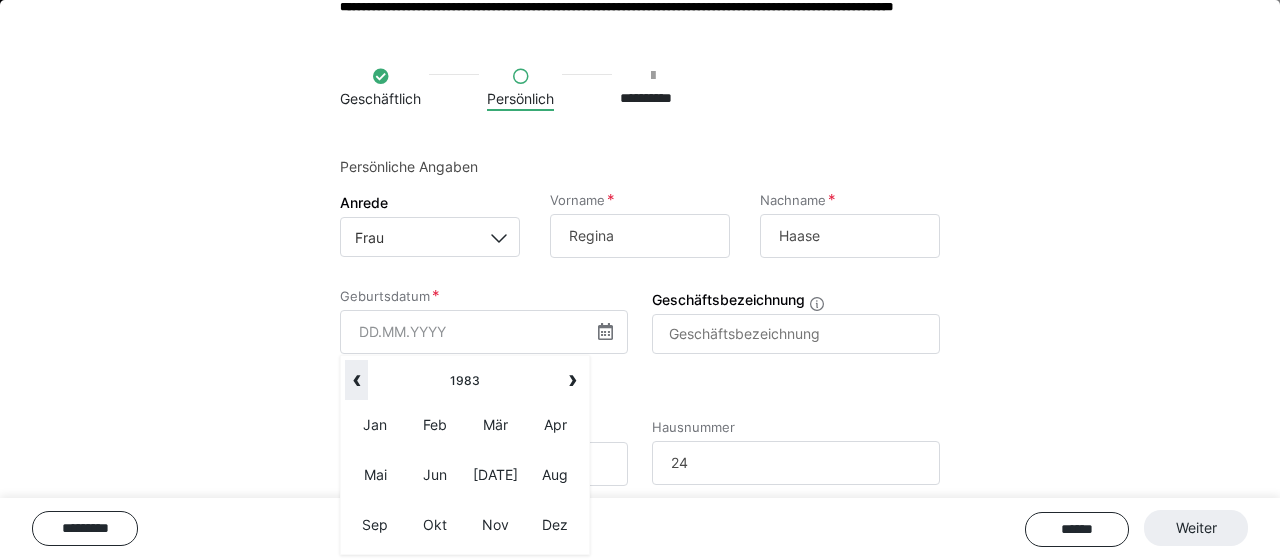click on "‹" at bounding box center [356, 380] 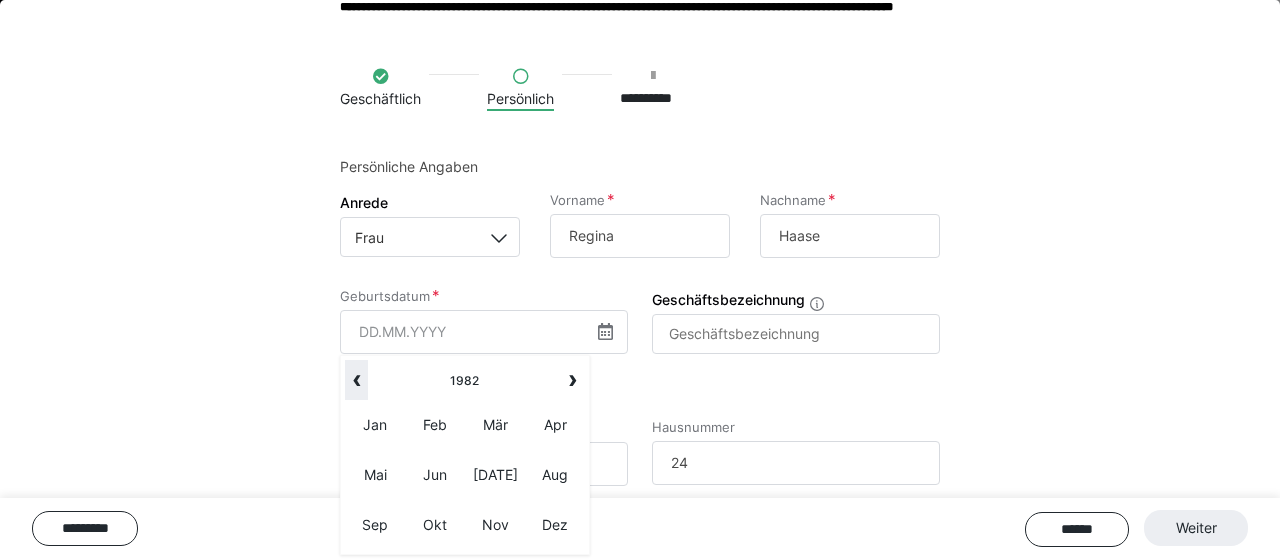 click on "‹" at bounding box center [356, 380] 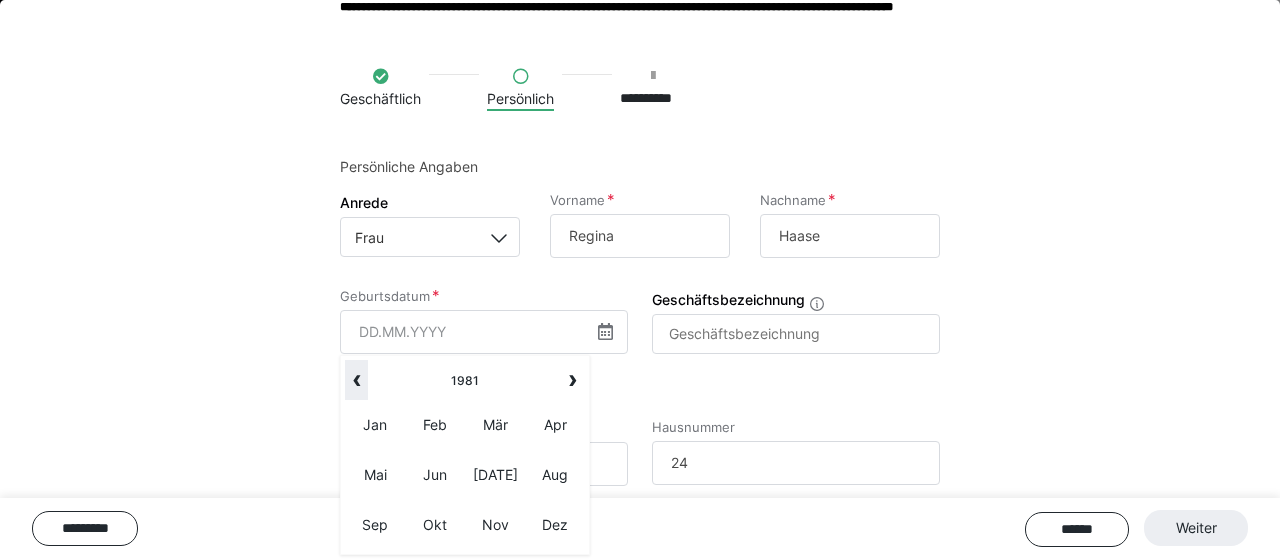 click on "‹" at bounding box center (356, 380) 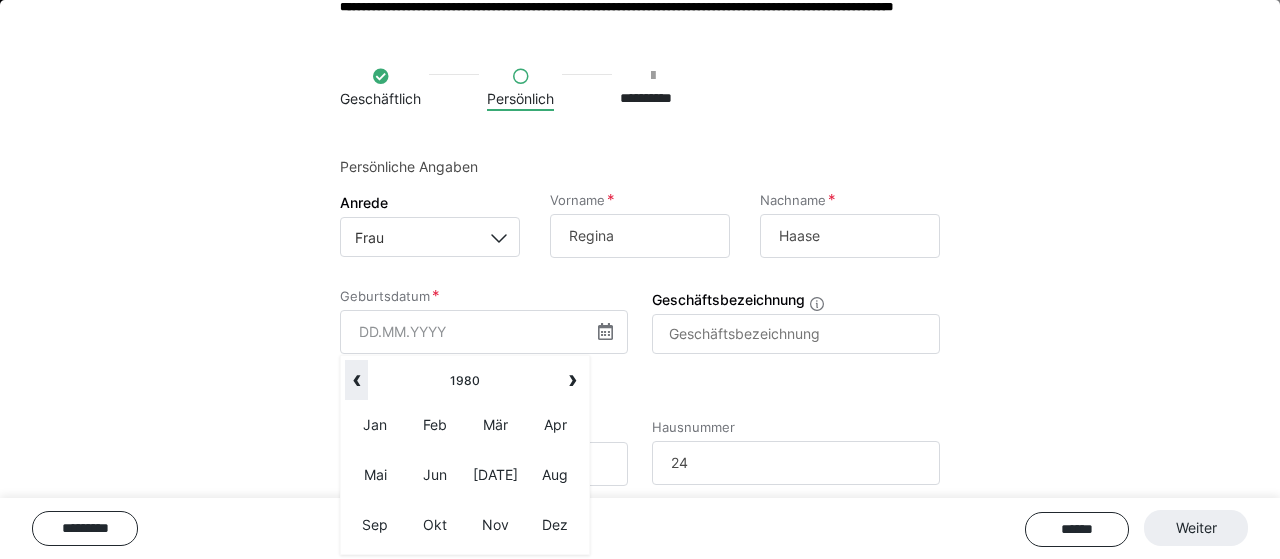 click on "‹" at bounding box center [356, 380] 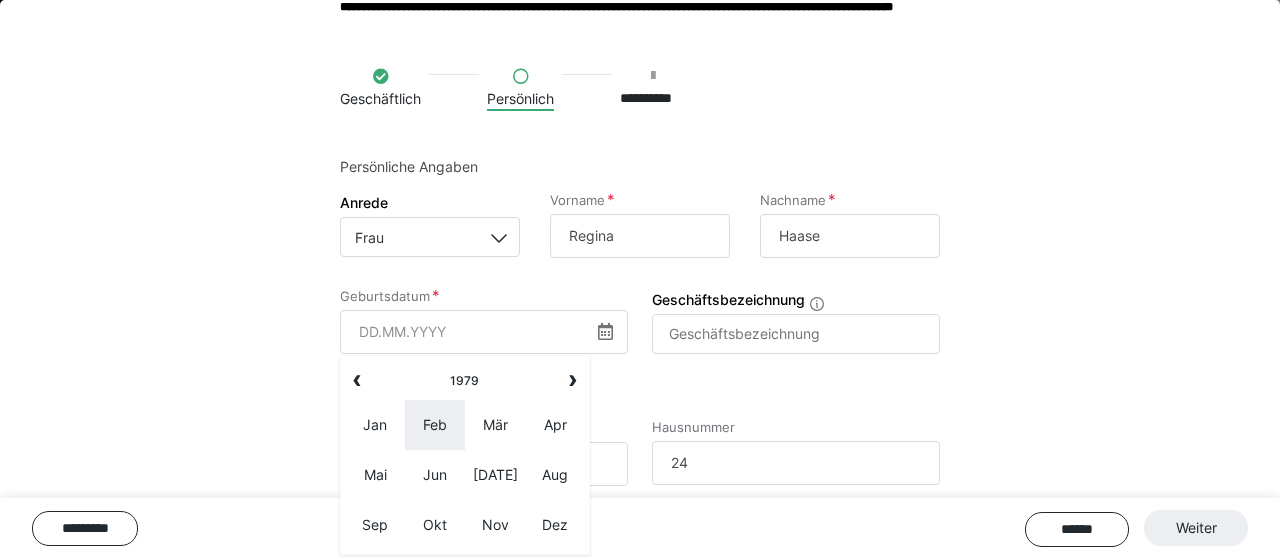 click on "Feb" at bounding box center [435, 425] 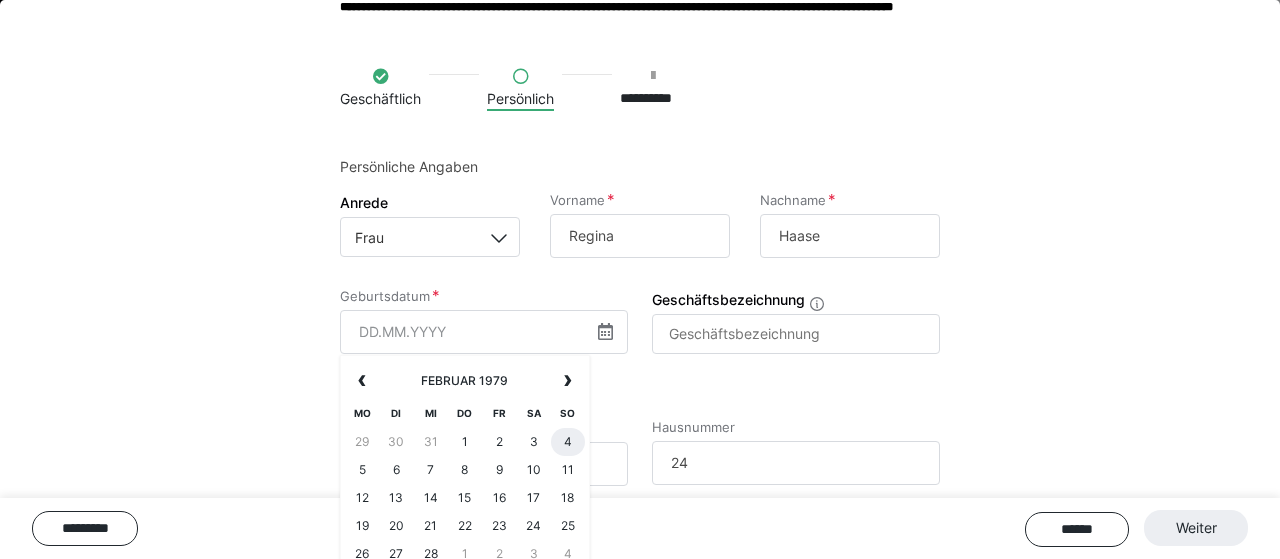 click on "4" at bounding box center [568, 442] 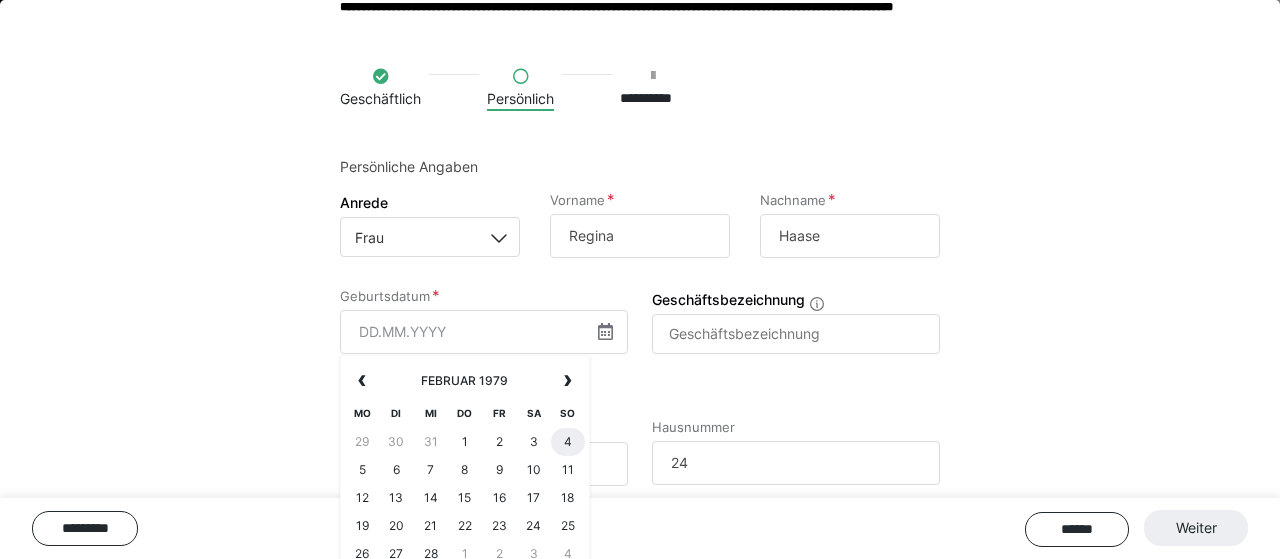 type on "[DATE]" 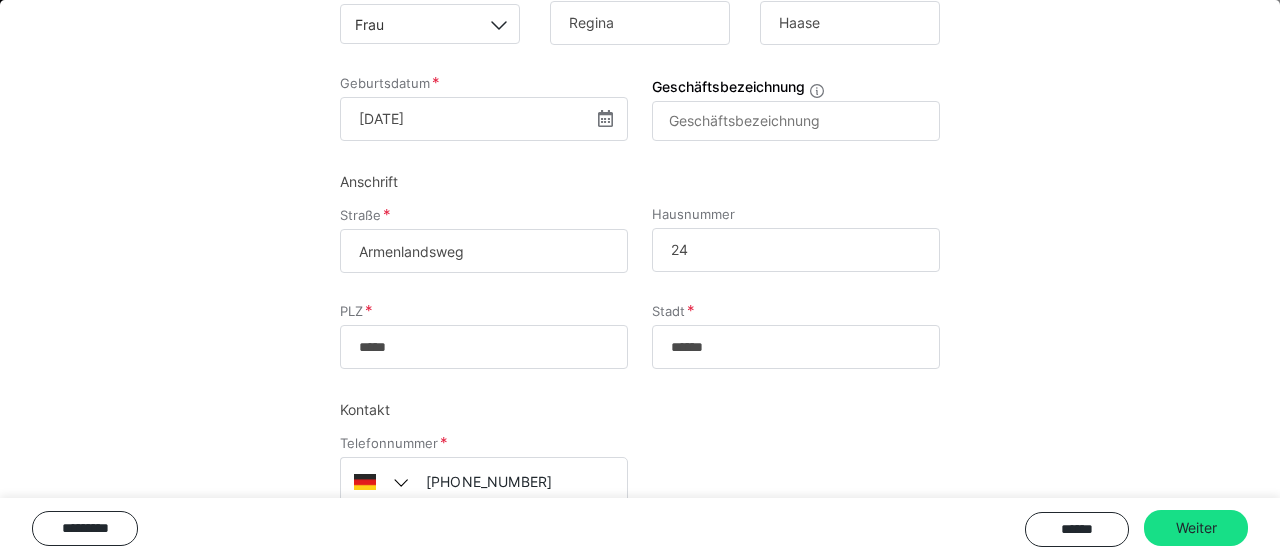 scroll, scrollTop: 356, scrollLeft: 0, axis: vertical 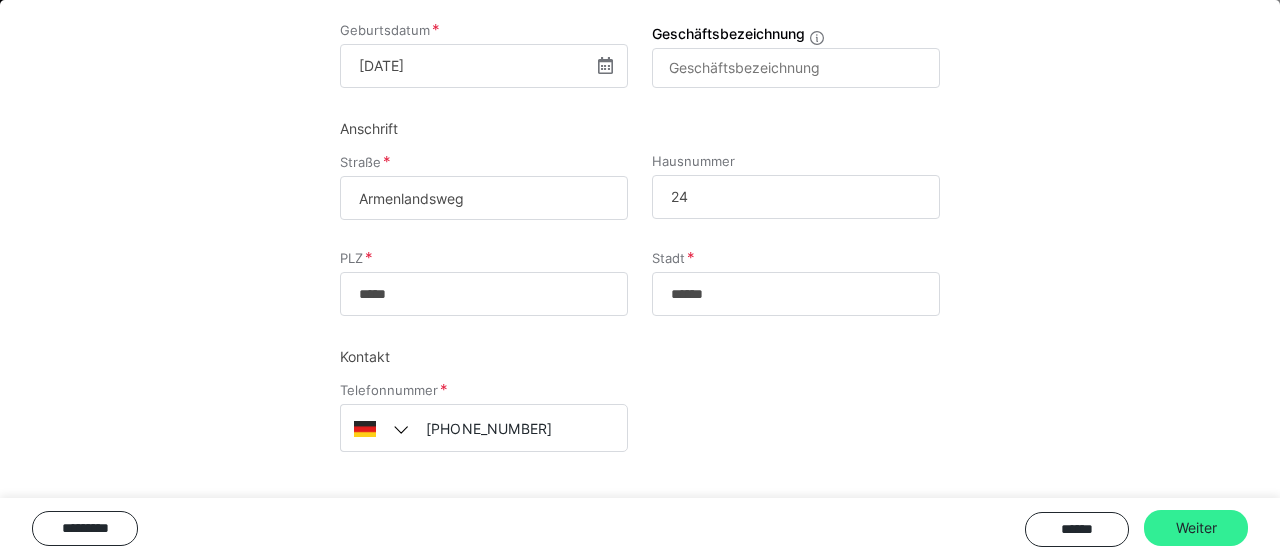click on "Weiter" at bounding box center [1196, 528] 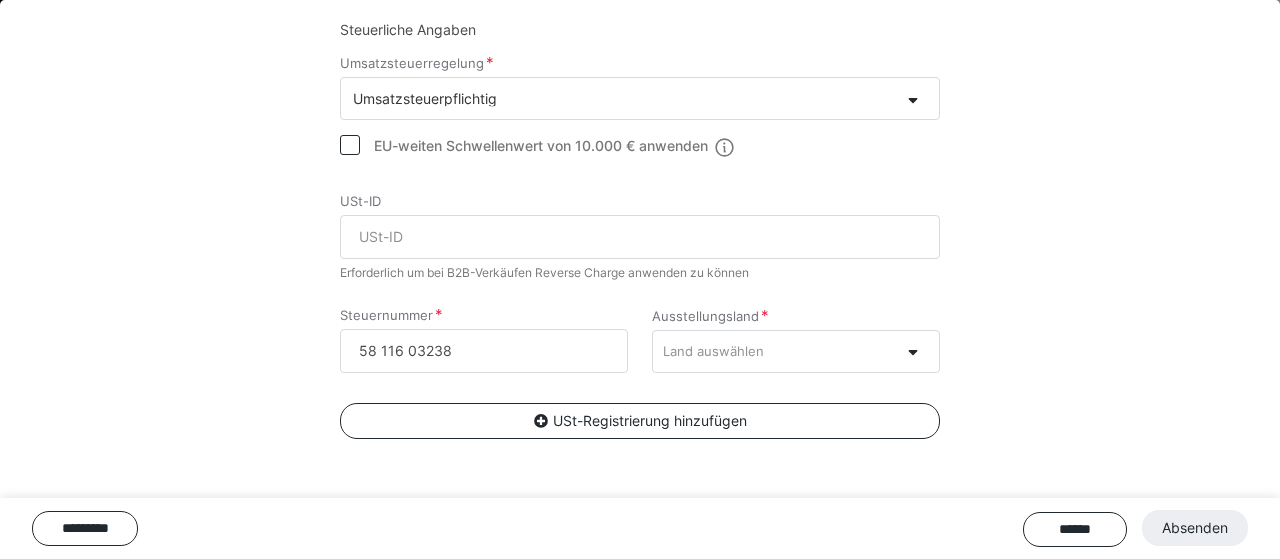 scroll, scrollTop: 187, scrollLeft: 0, axis: vertical 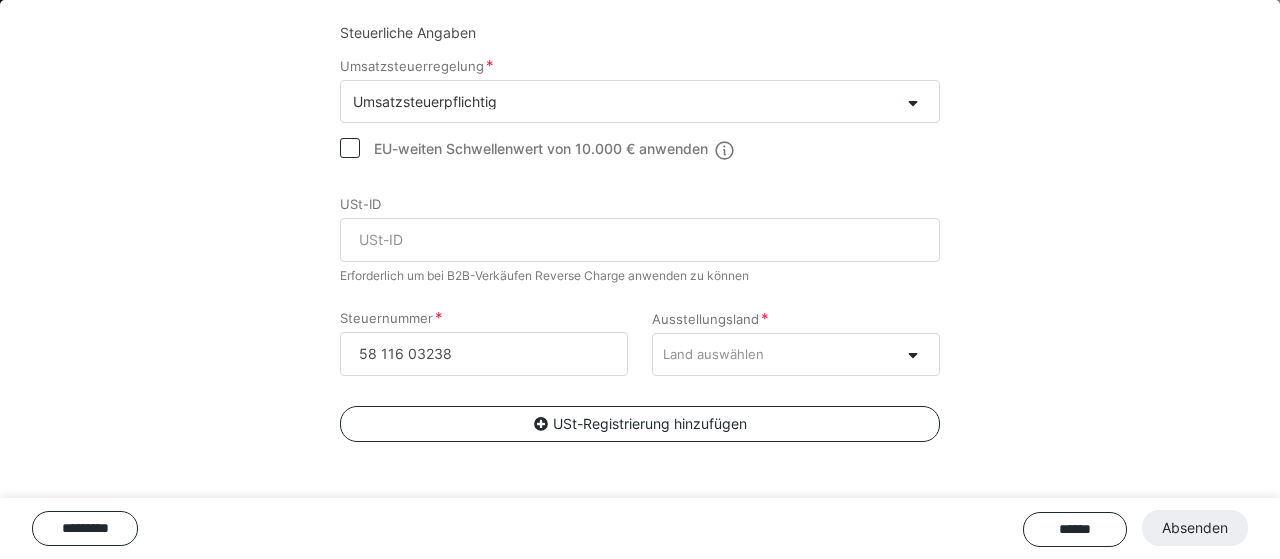 click on "Umsatzsteuerpflichtig" at bounding box center [620, 101] 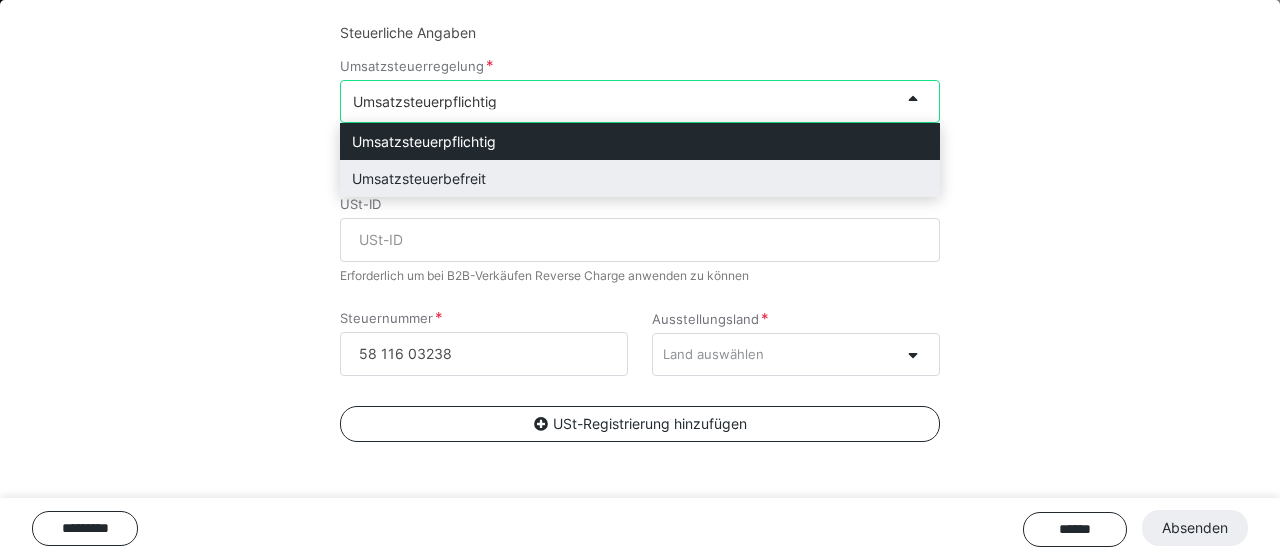 click on "Umsatzsteuerbefreit" at bounding box center [640, 178] 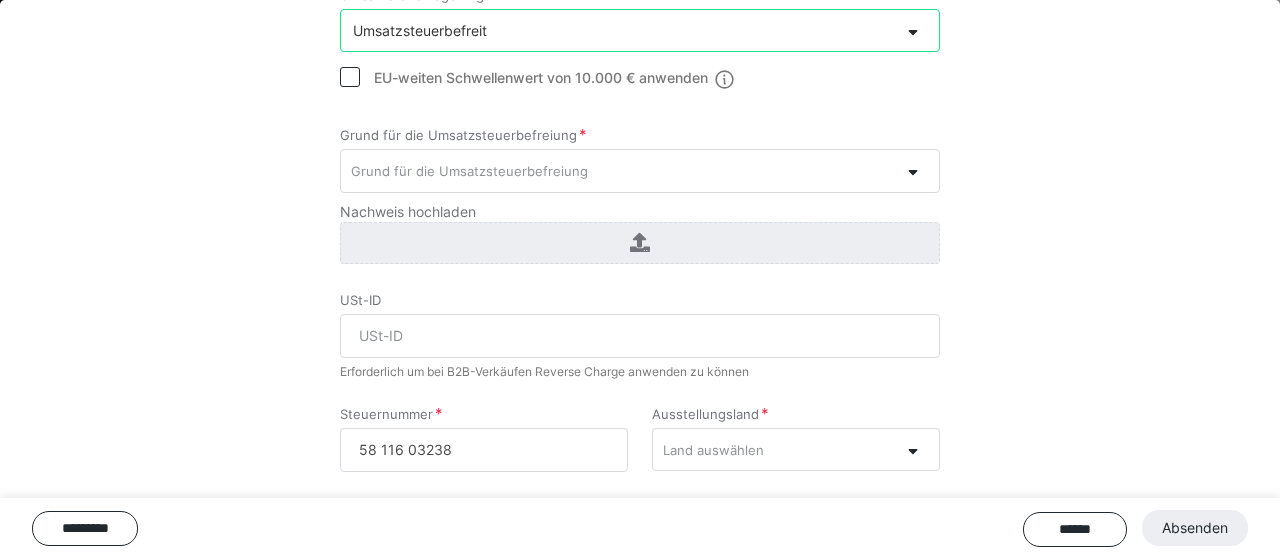 scroll, scrollTop: 324, scrollLeft: 0, axis: vertical 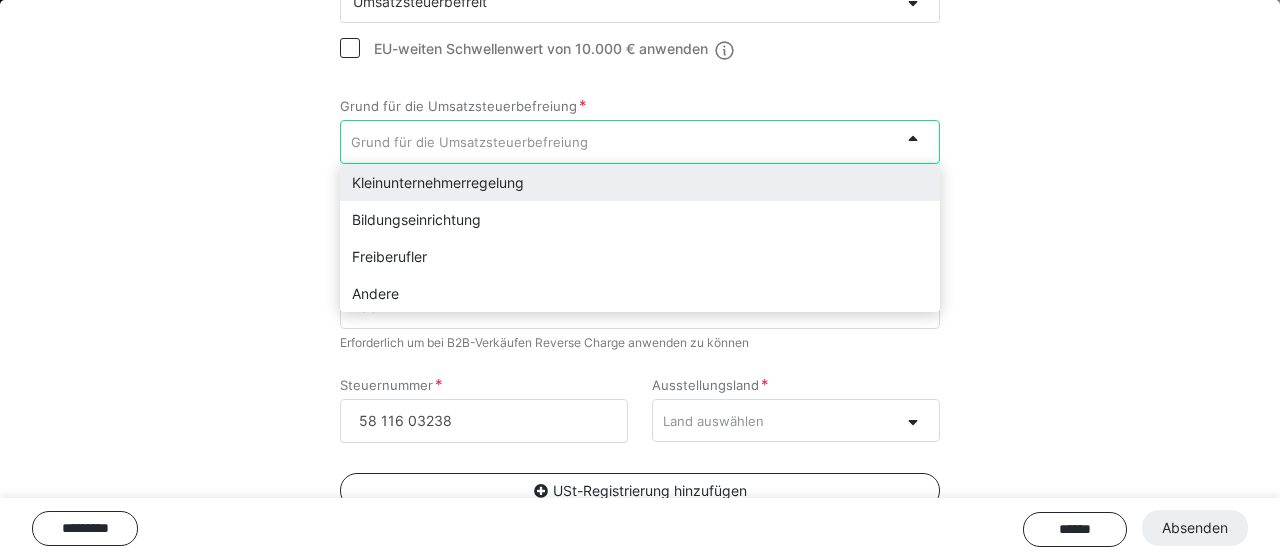 click on "Grund für die Umsatzsteuerbefreiung" at bounding box center (620, 141) 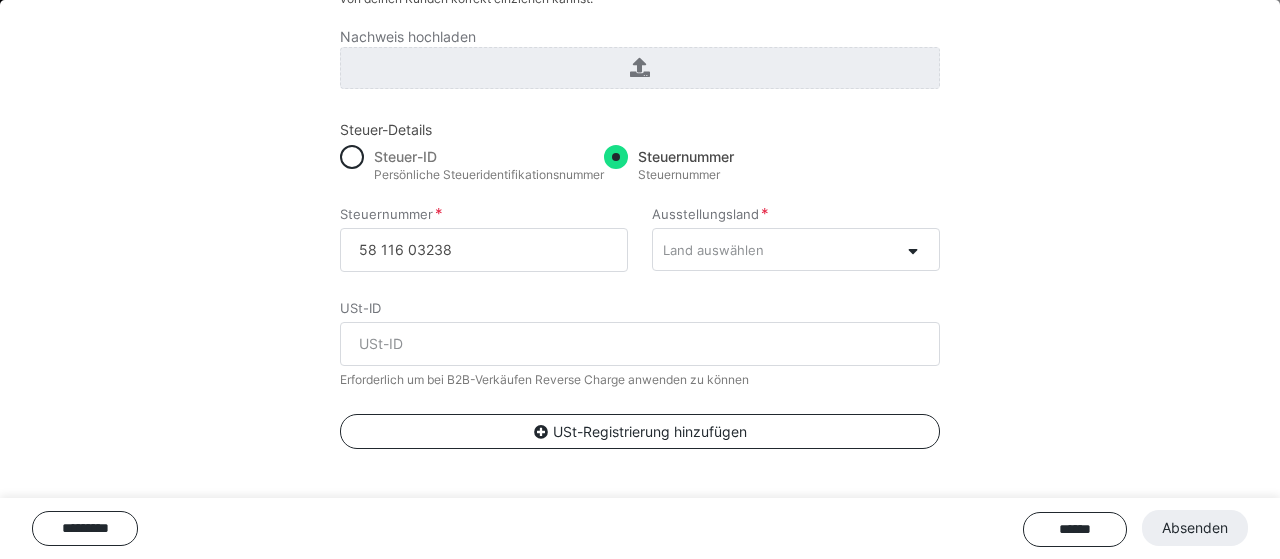 scroll, scrollTop: 544, scrollLeft: 0, axis: vertical 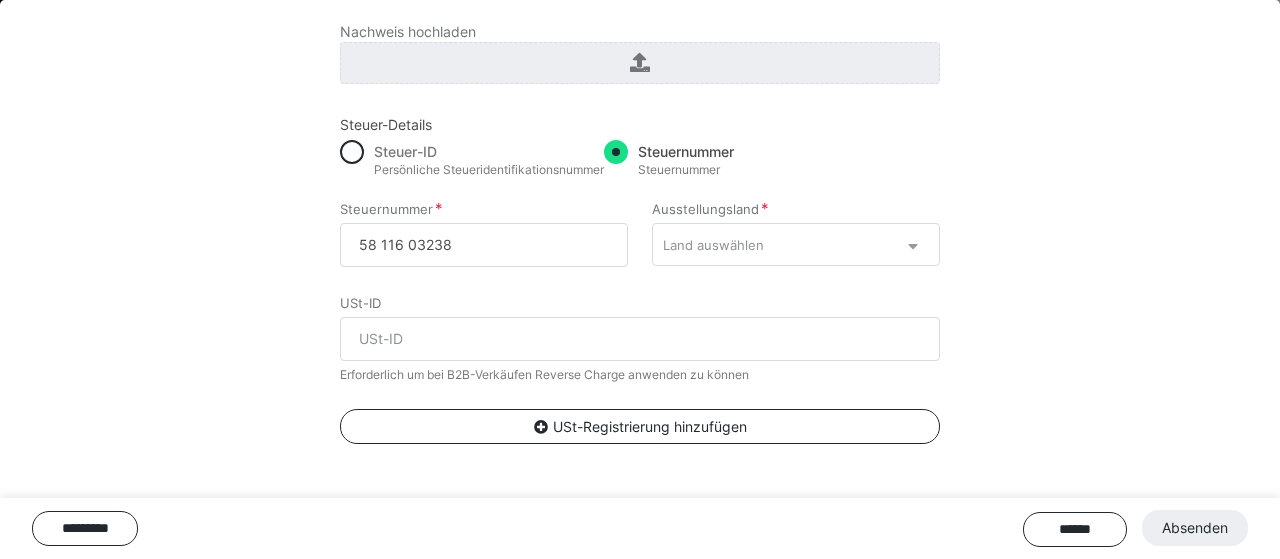 click at bounding box center (913, 243) 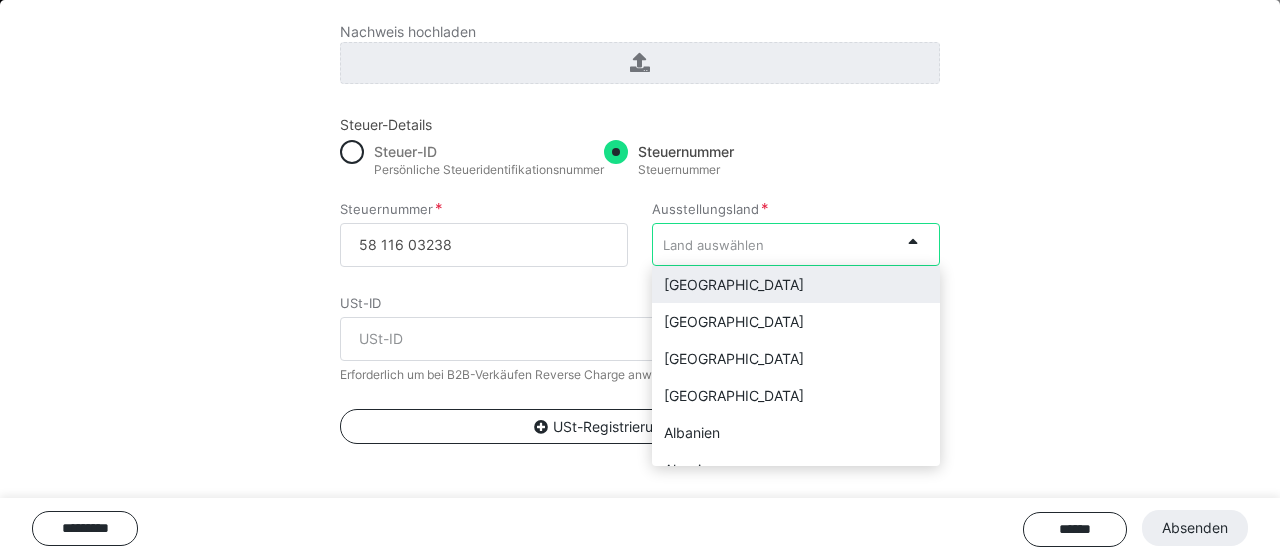 click on "[GEOGRAPHIC_DATA]" at bounding box center (796, 284) 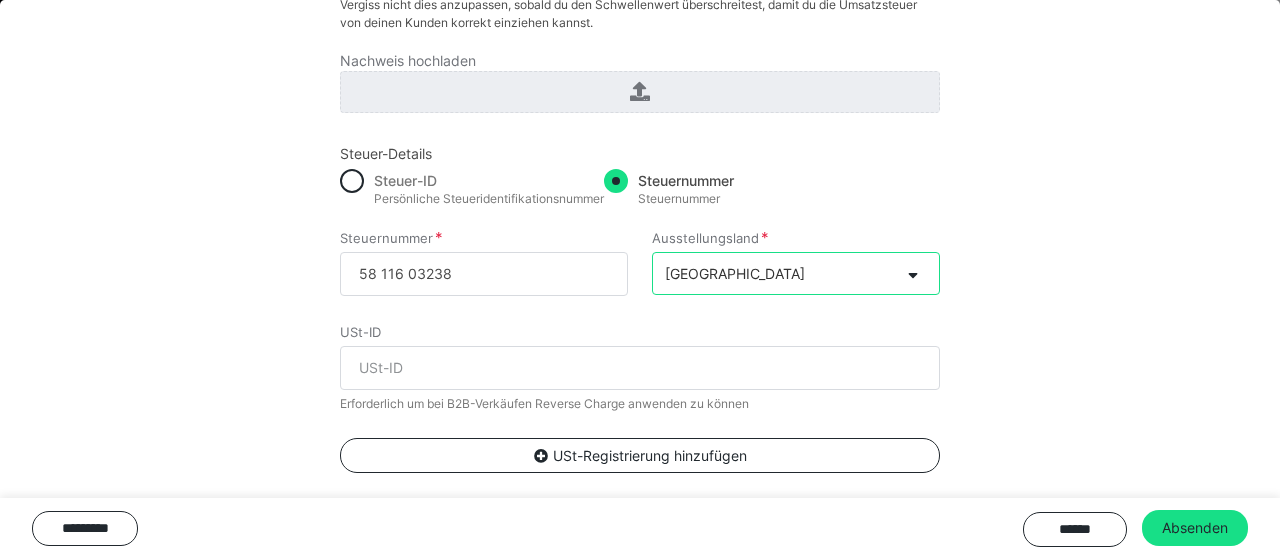 scroll, scrollTop: 544, scrollLeft: 0, axis: vertical 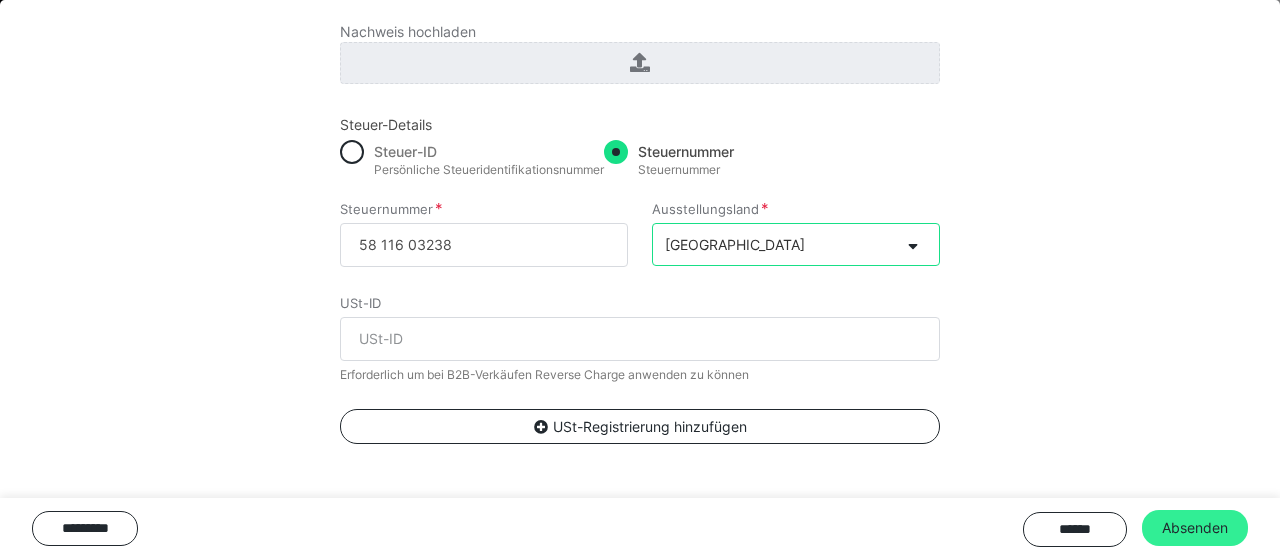 click on "Absenden" at bounding box center (1195, 528) 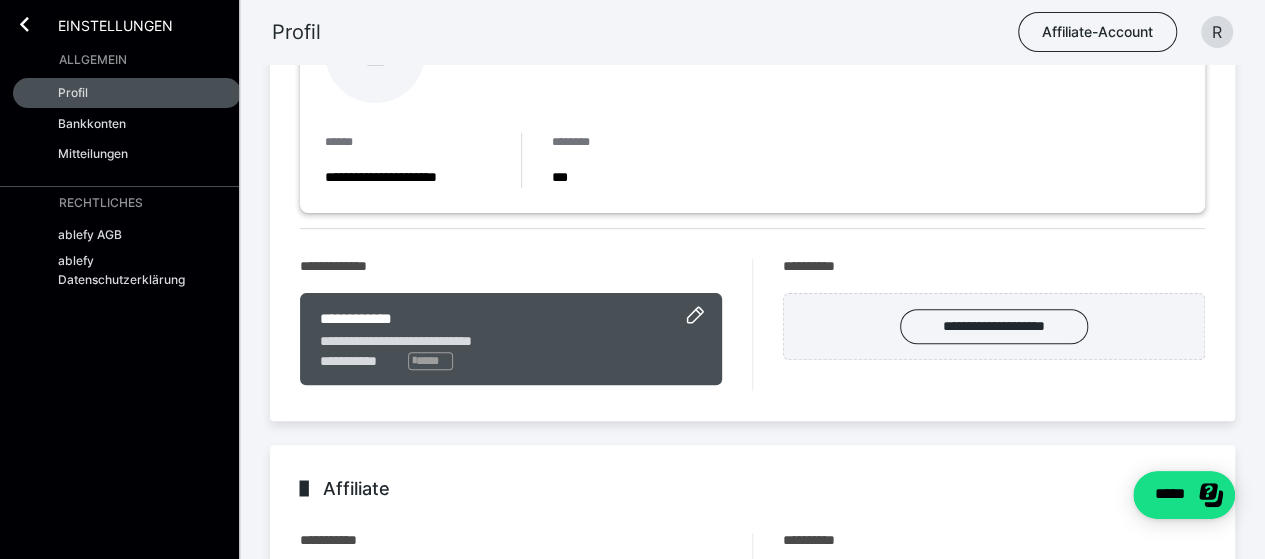 scroll, scrollTop: 79, scrollLeft: 0, axis: vertical 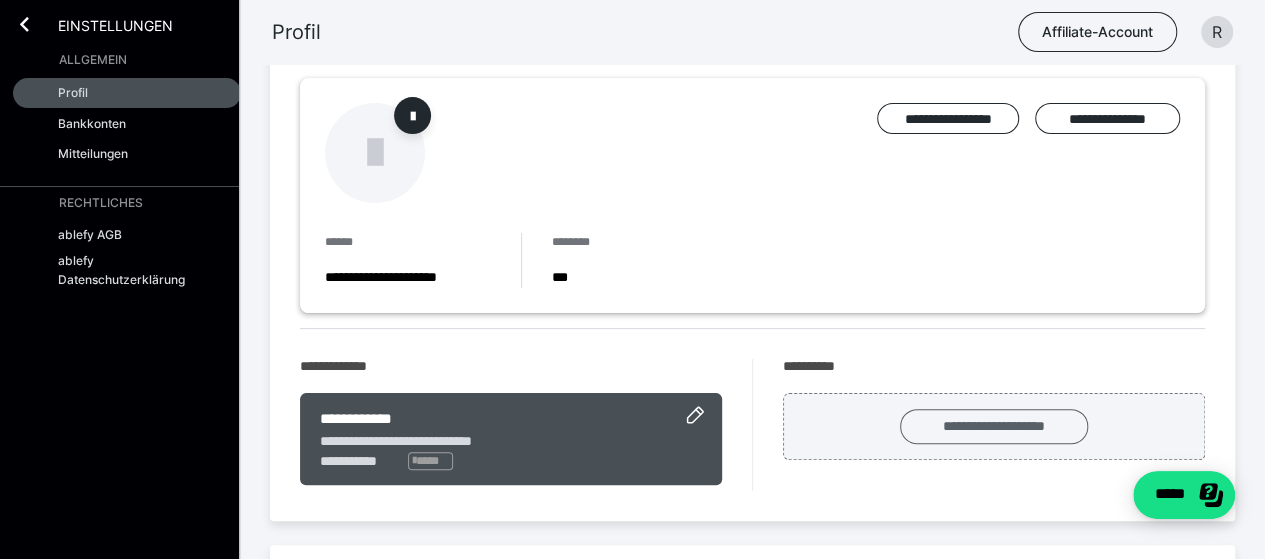 click on "**********" at bounding box center (994, 426) 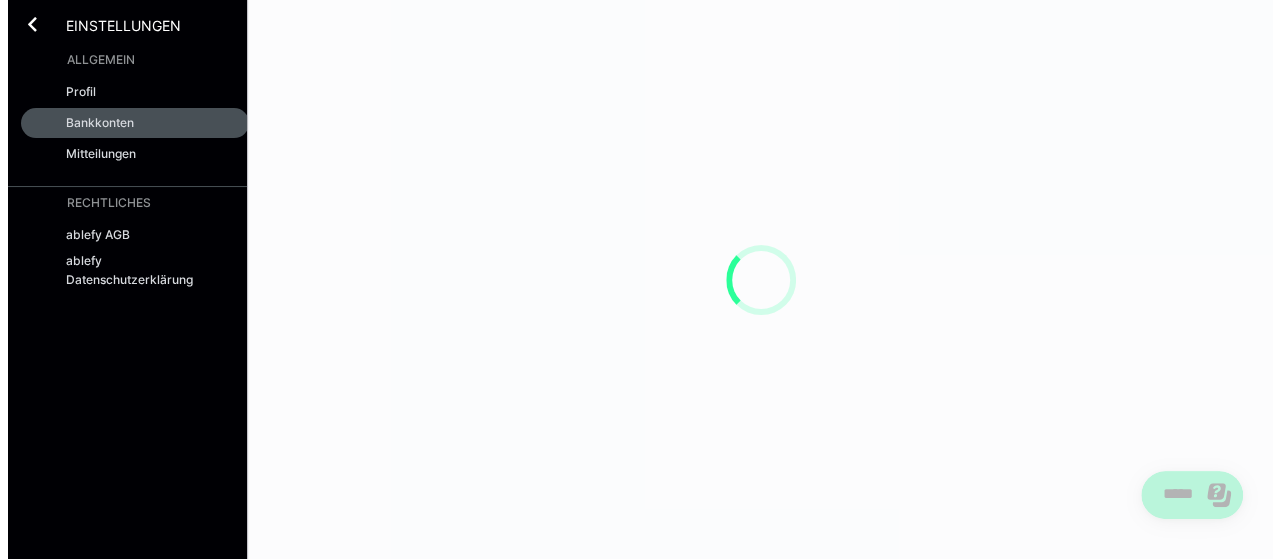 scroll, scrollTop: 0, scrollLeft: 0, axis: both 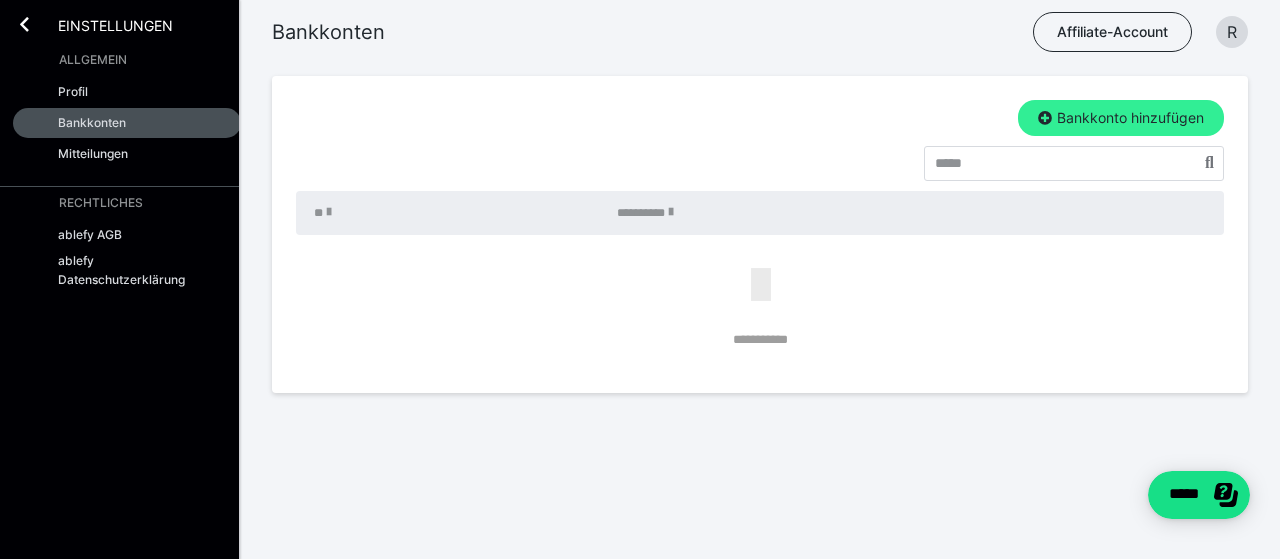 click on "Bankkonto hinzufügen" at bounding box center (1121, 118) 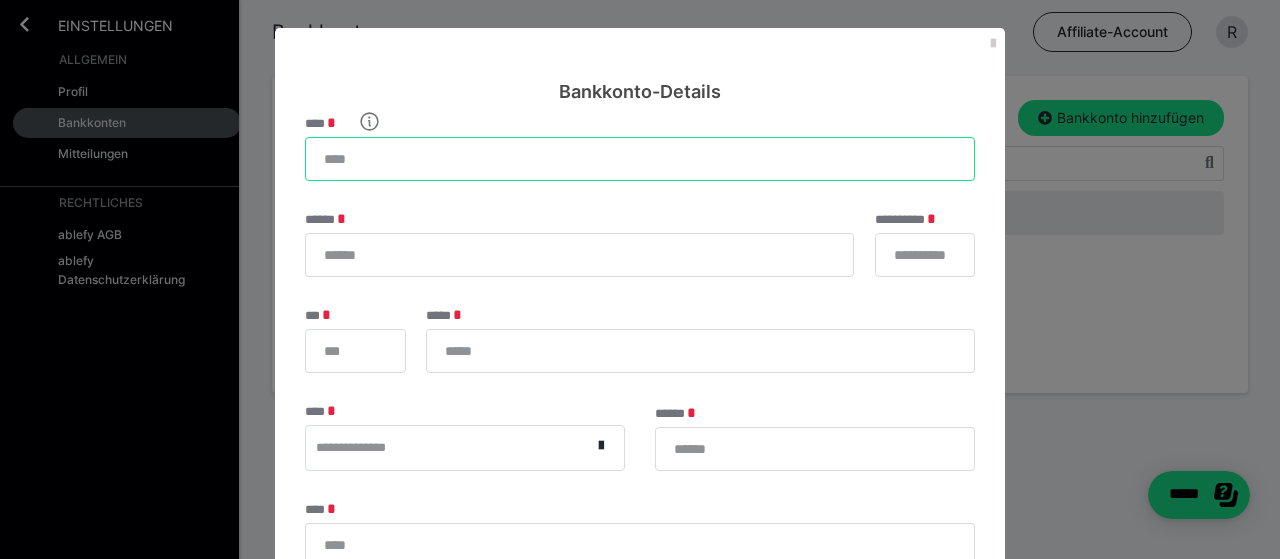 click on "****" at bounding box center (640, 159) 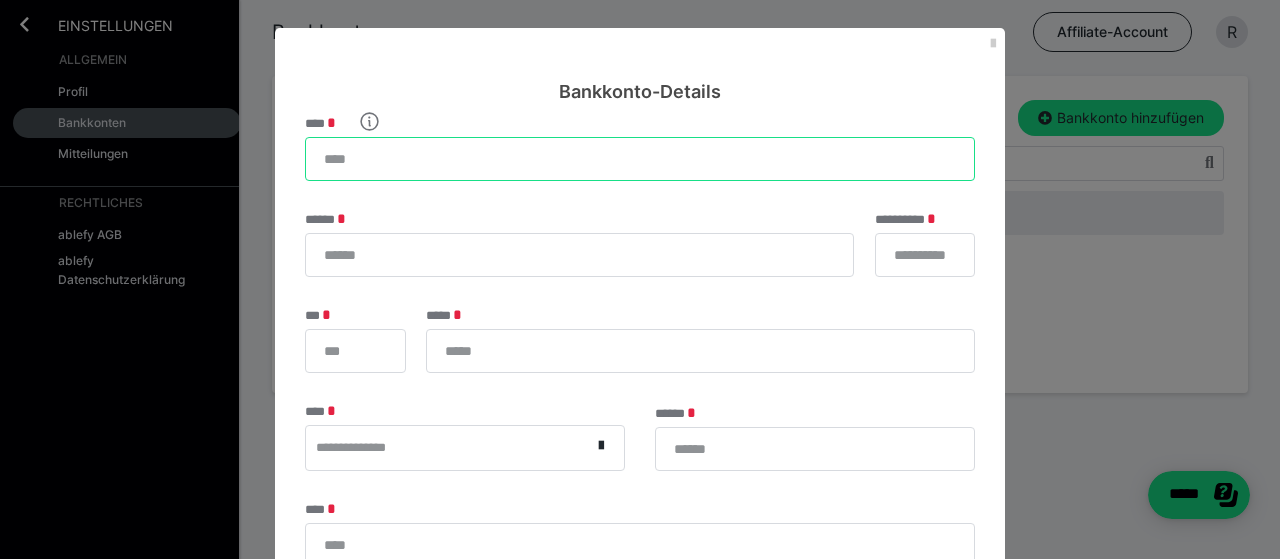 type on "**********" 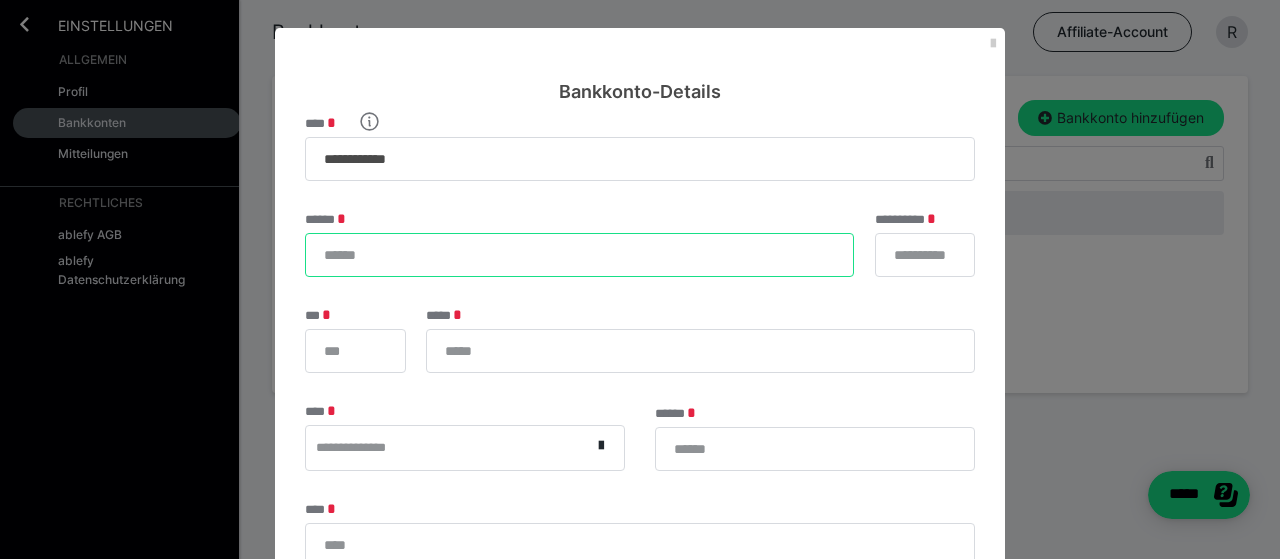 type on "**********" 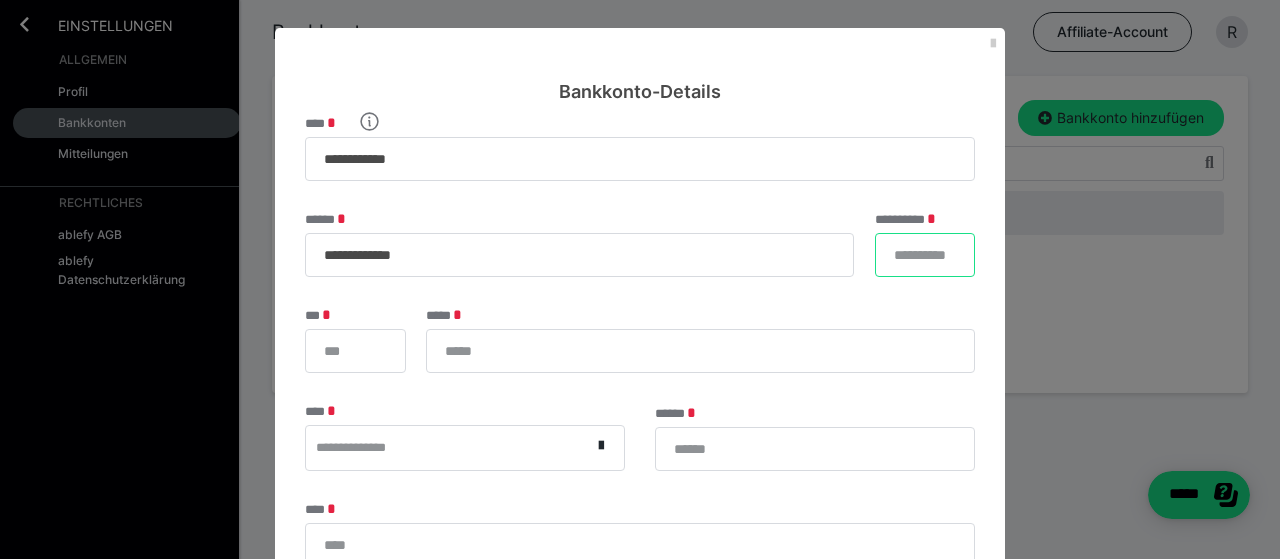 type on "**" 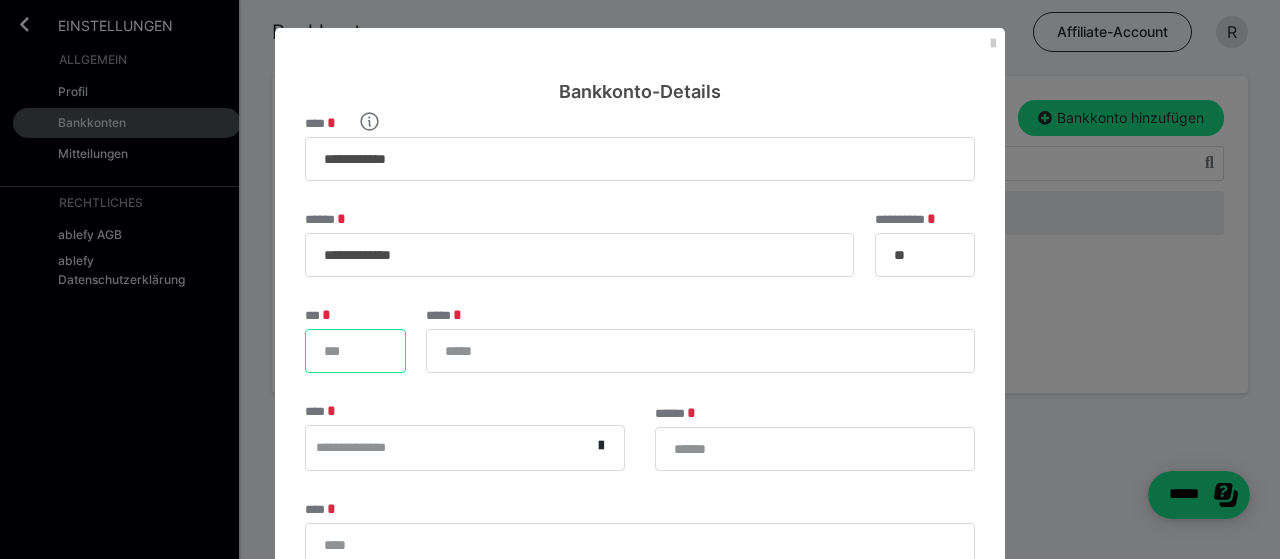 type on "*****" 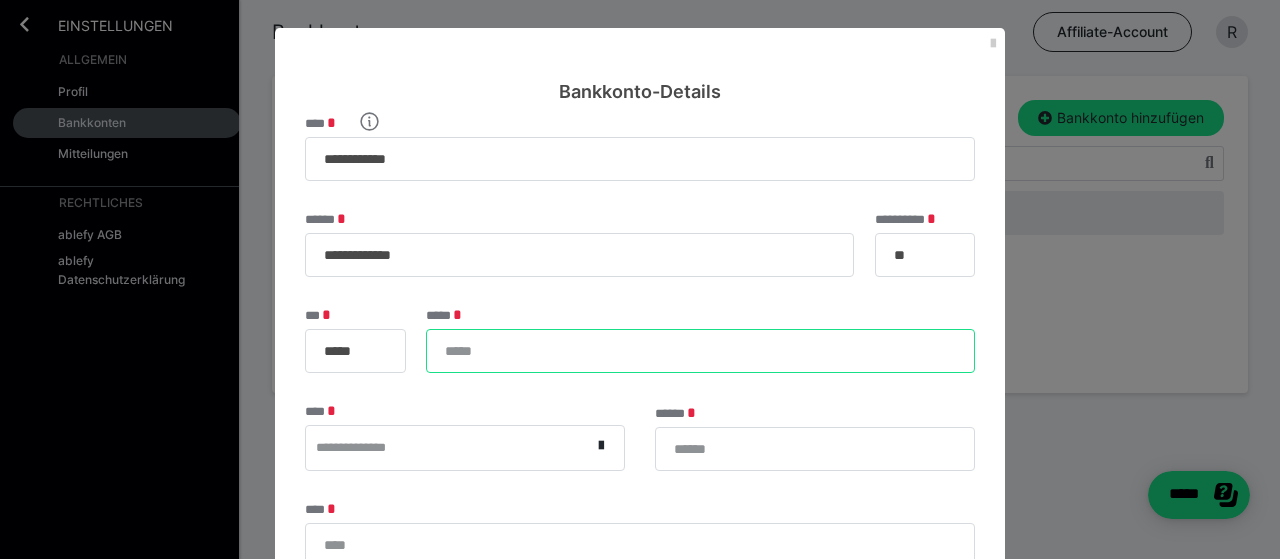 type on "******" 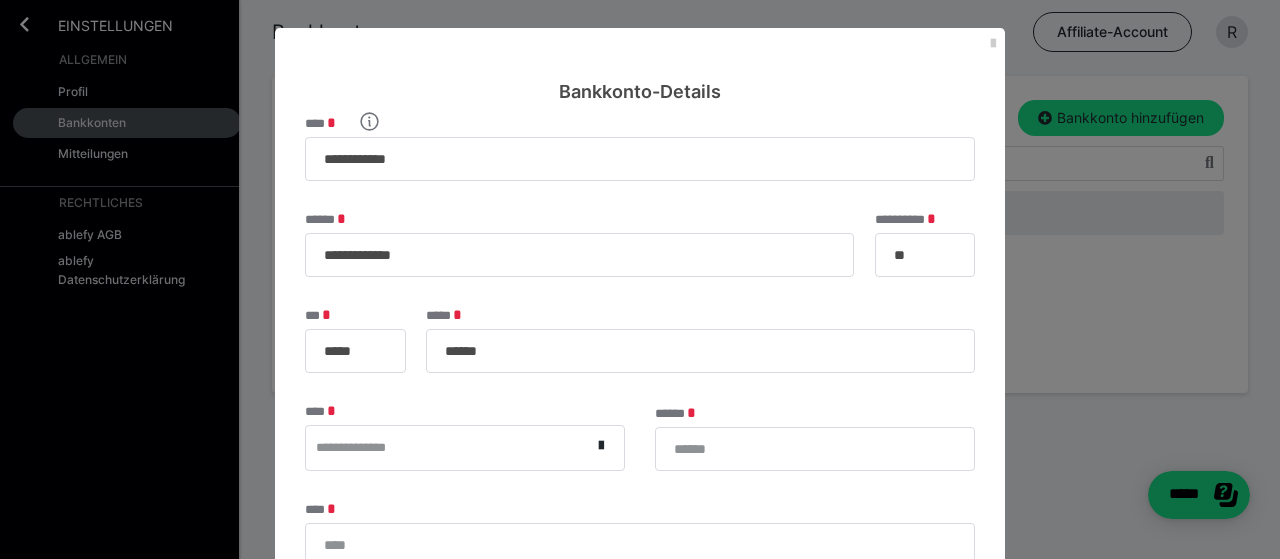 type on "**********" 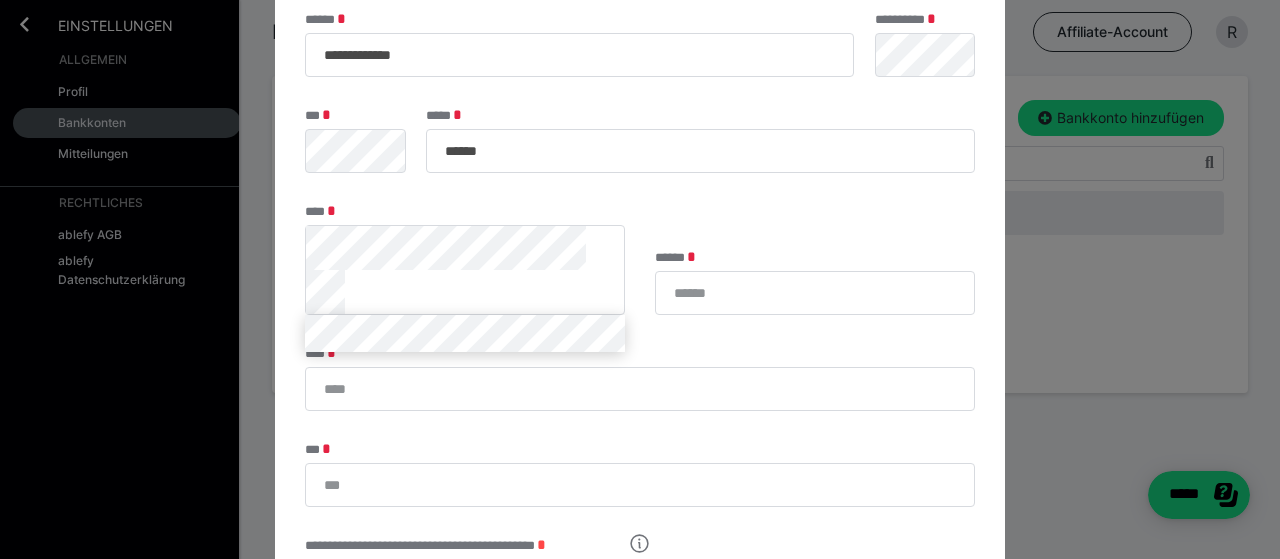 scroll, scrollTop: 300, scrollLeft: 0, axis: vertical 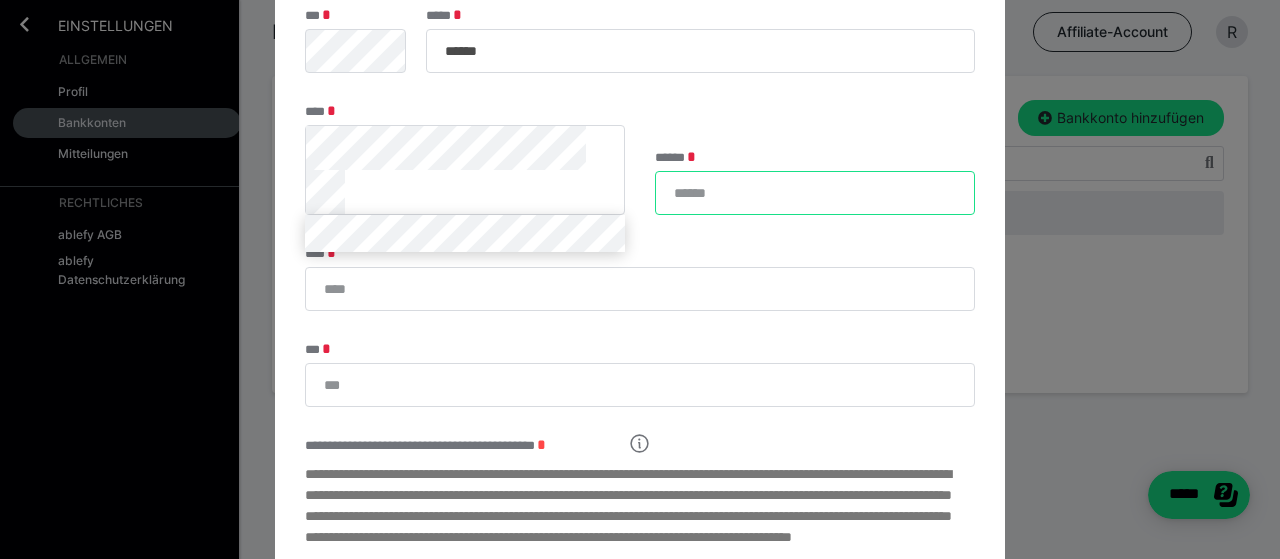 click on "******" at bounding box center [815, 193] 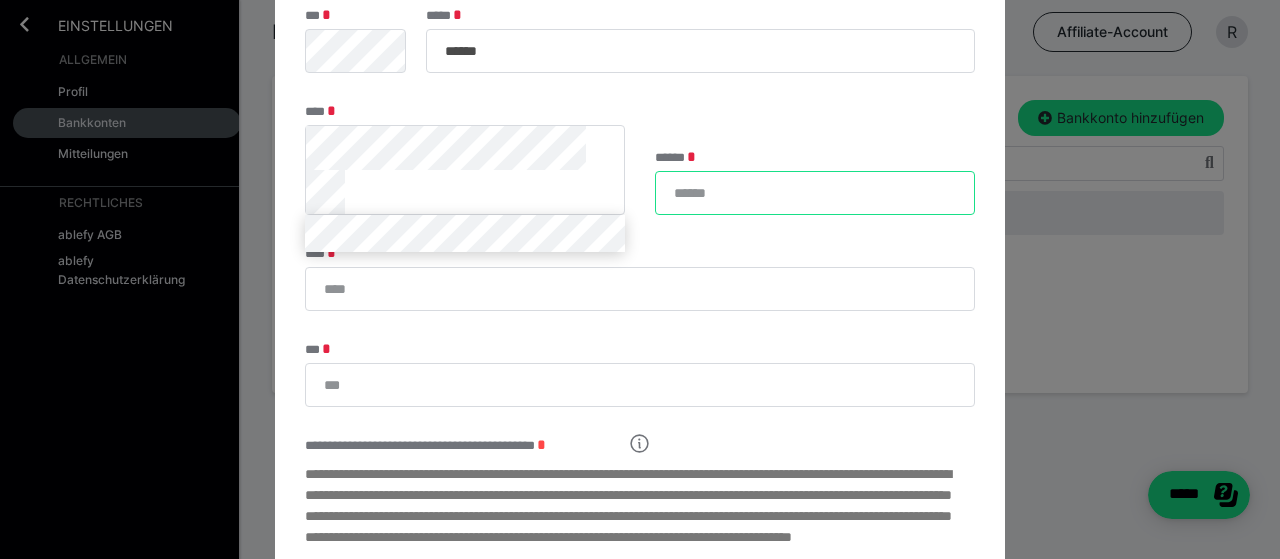 type on "*" 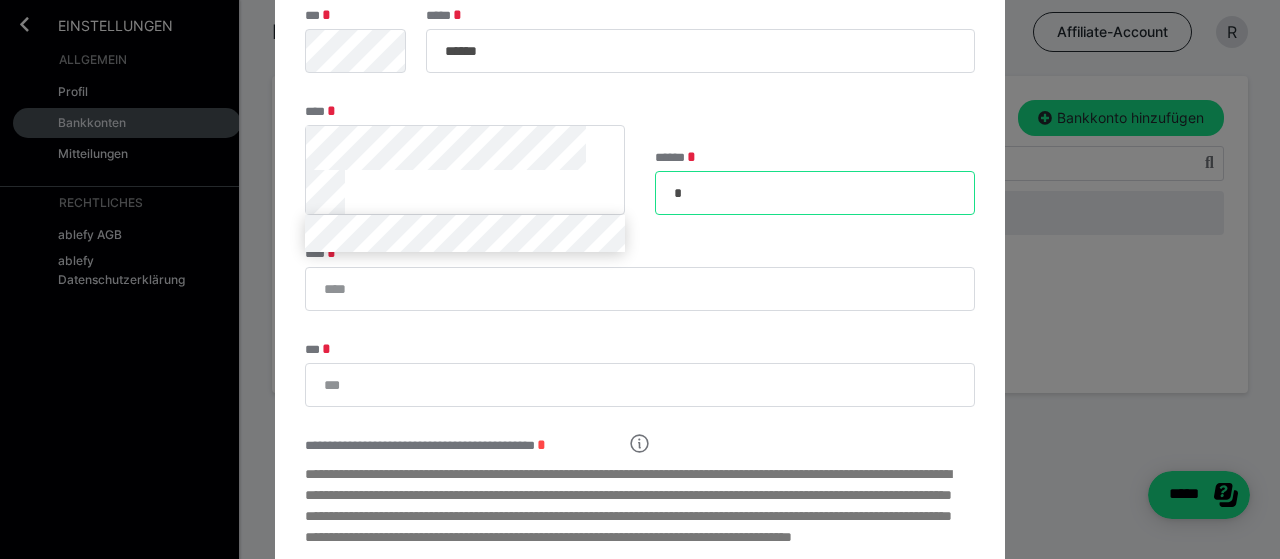 type 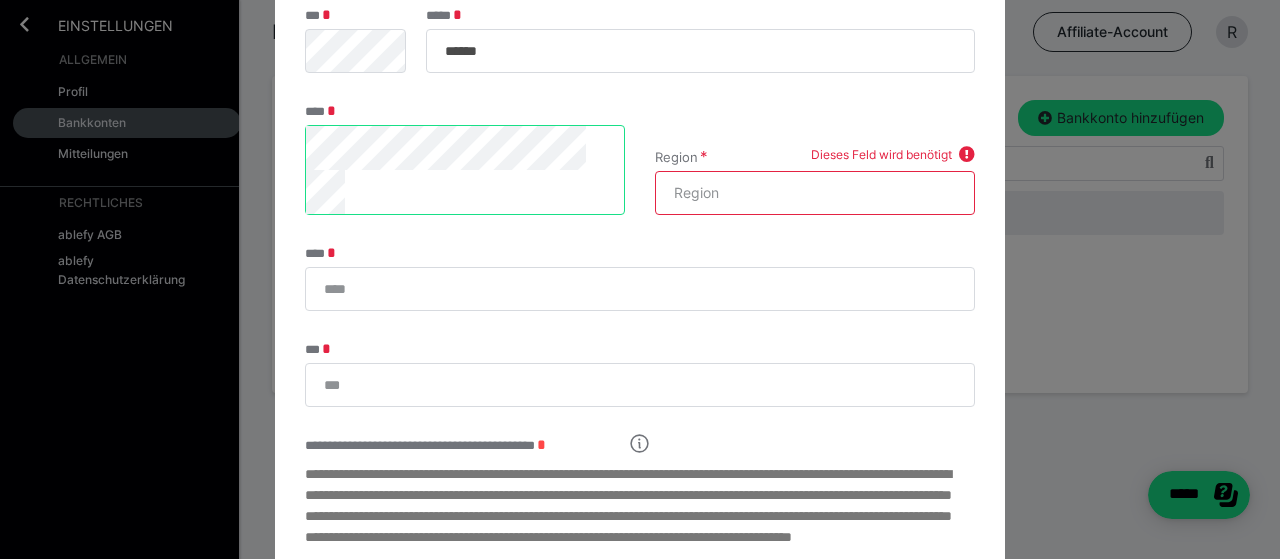 click on "Region" at bounding box center [815, 193] 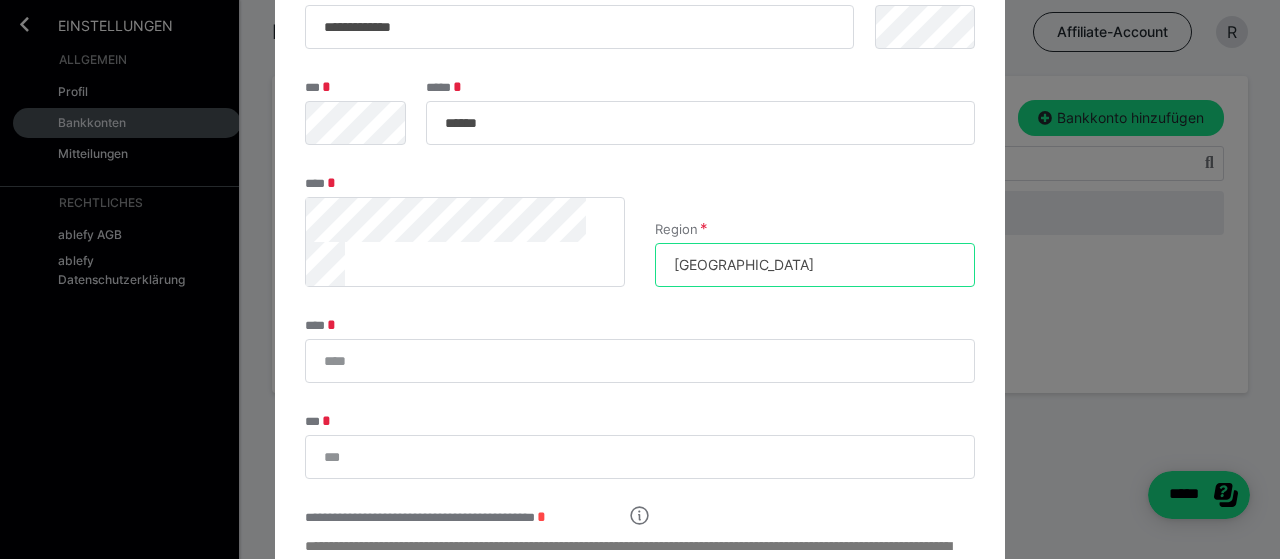 scroll, scrollTop: 200, scrollLeft: 0, axis: vertical 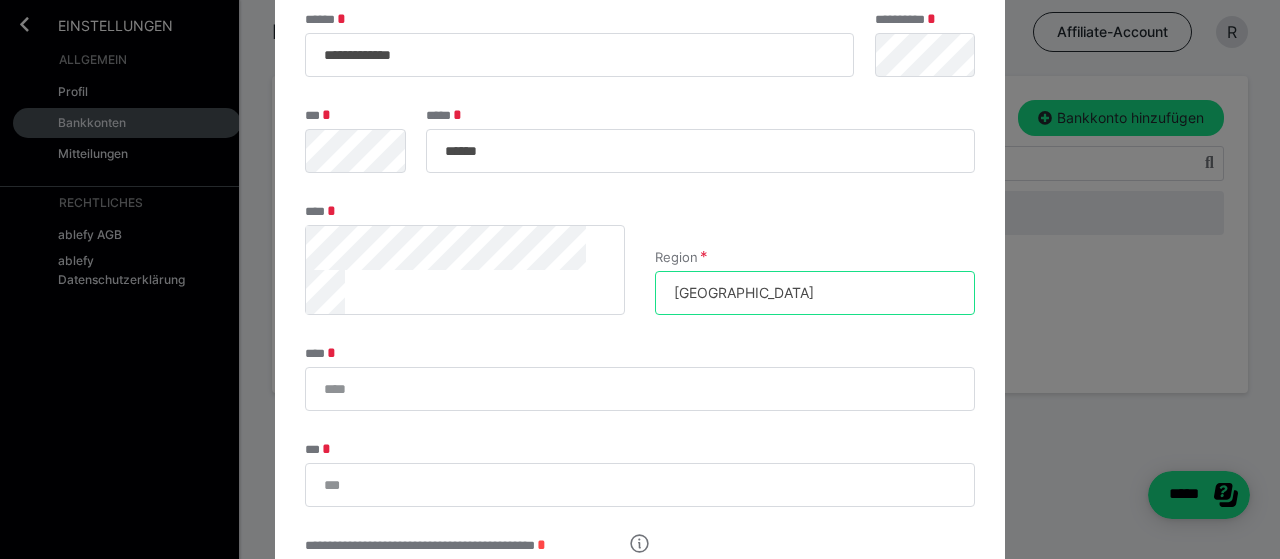 type on "[GEOGRAPHIC_DATA]" 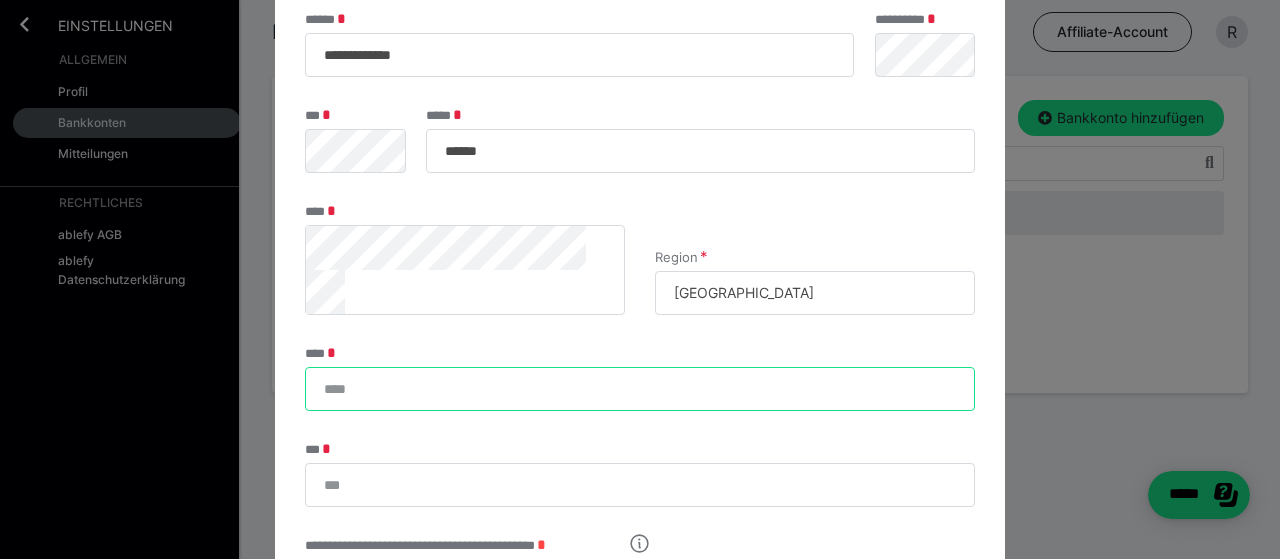 click on "****" at bounding box center [640, 389] 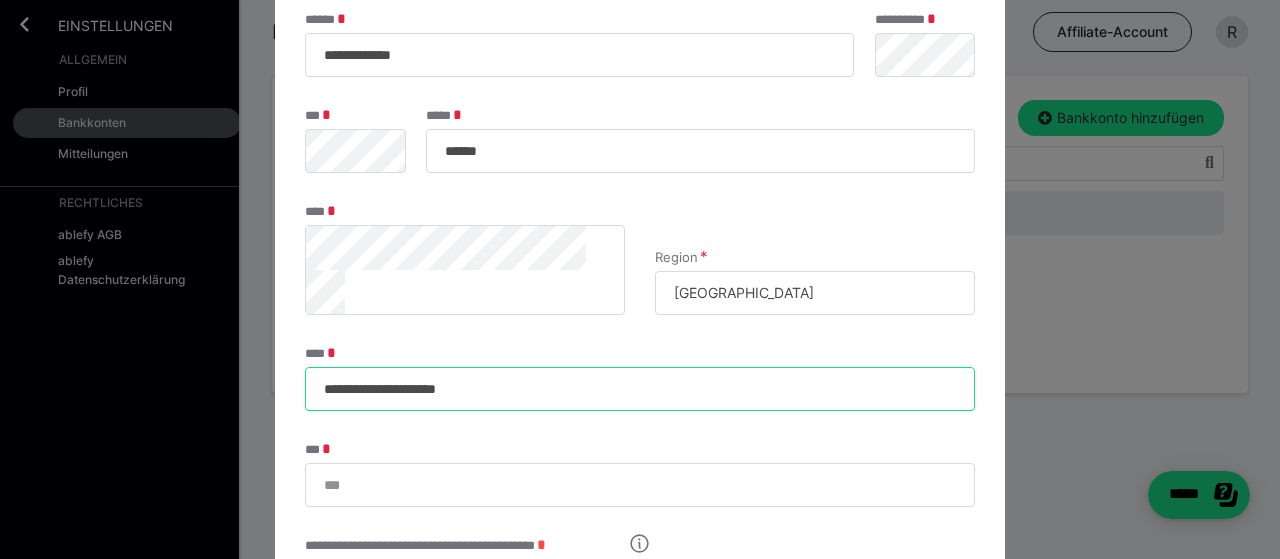 type on "**********" 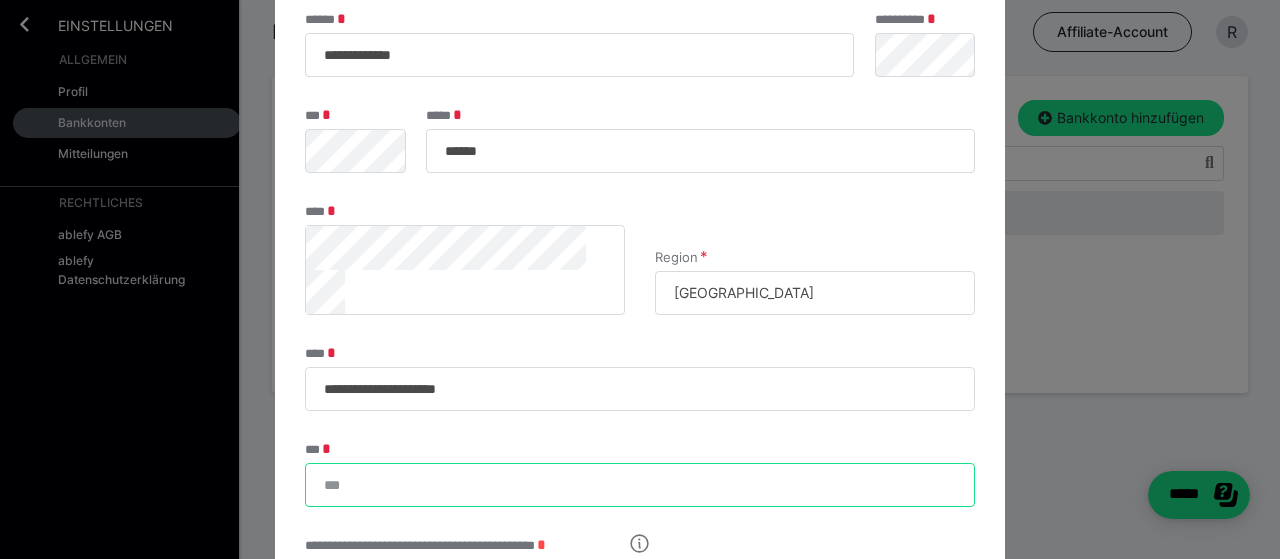 click on "***" at bounding box center (640, 485) 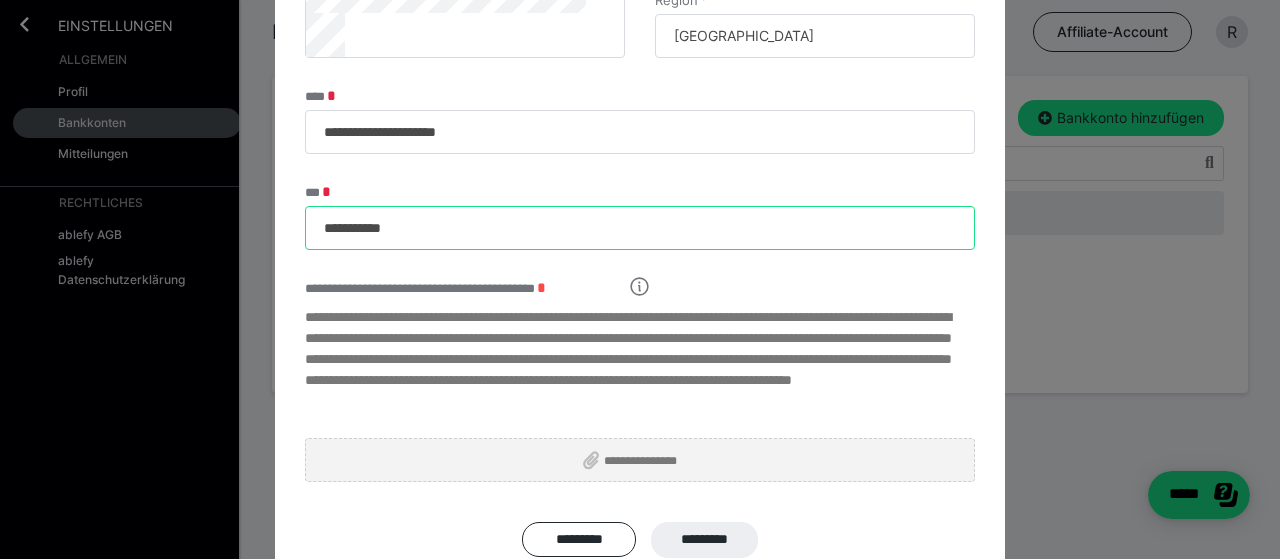 scroll, scrollTop: 485, scrollLeft: 0, axis: vertical 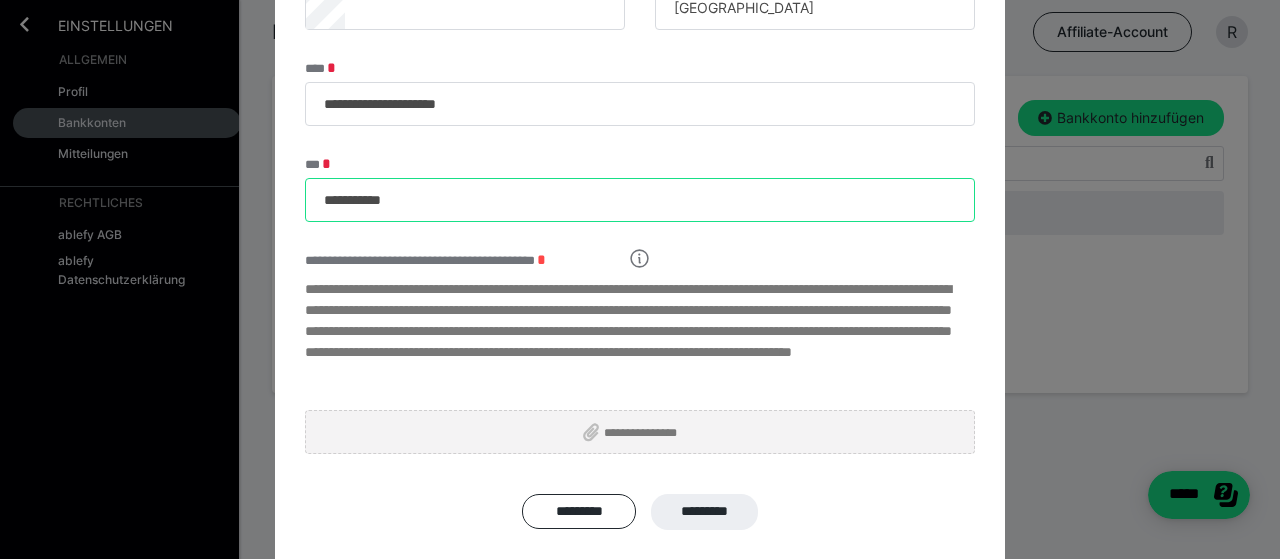 type on "**********" 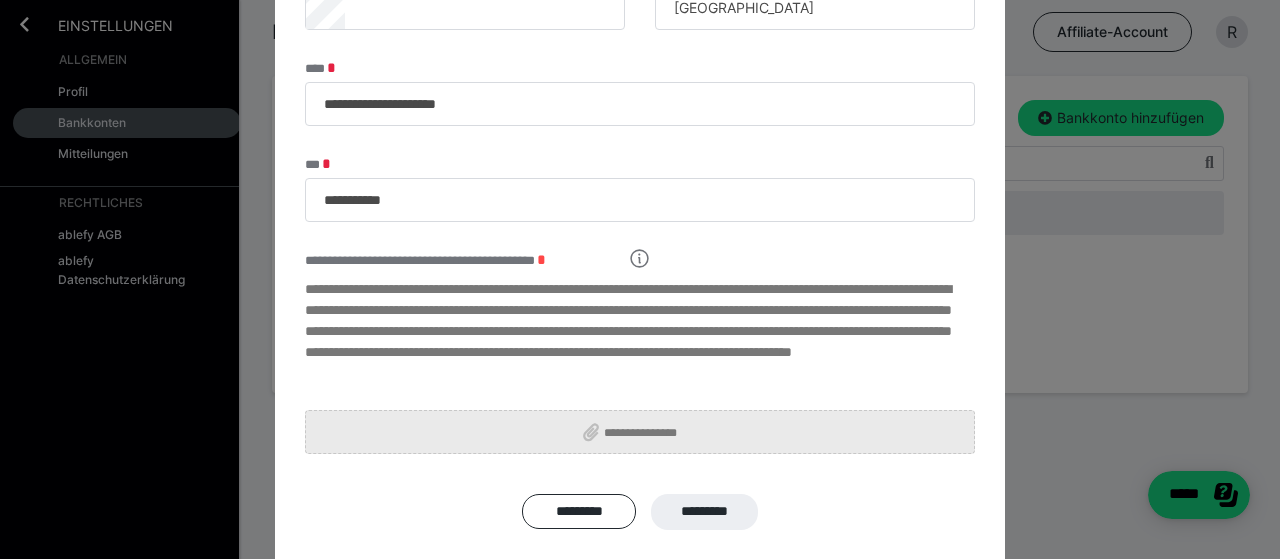 click on "**********" at bounding box center [648, 432] 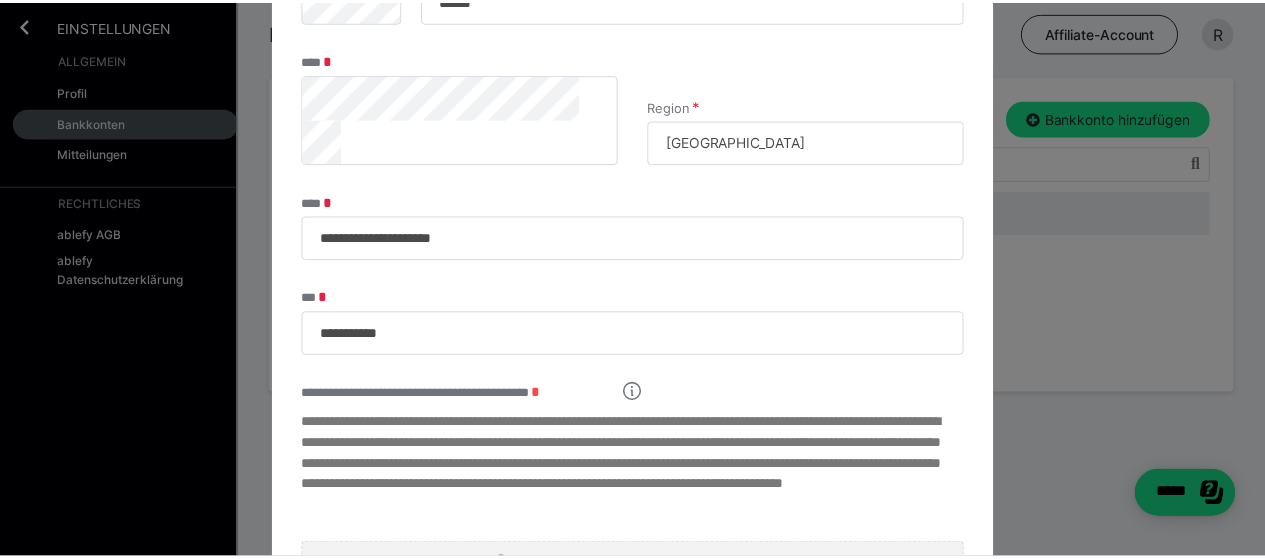 scroll, scrollTop: 485, scrollLeft: 0, axis: vertical 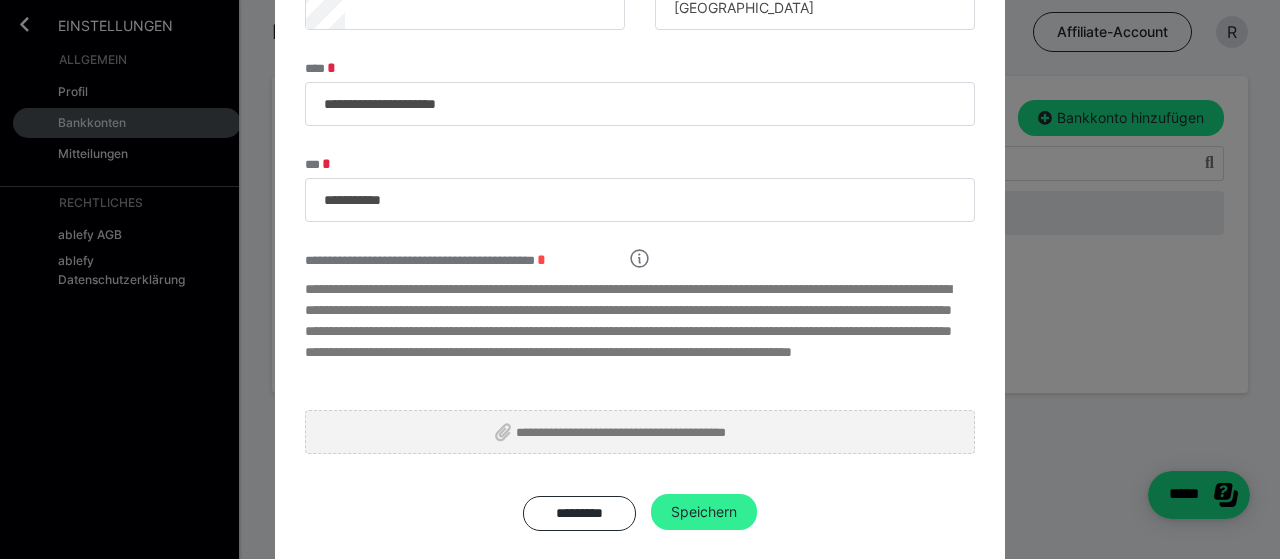 click on "Speichern" at bounding box center [704, 512] 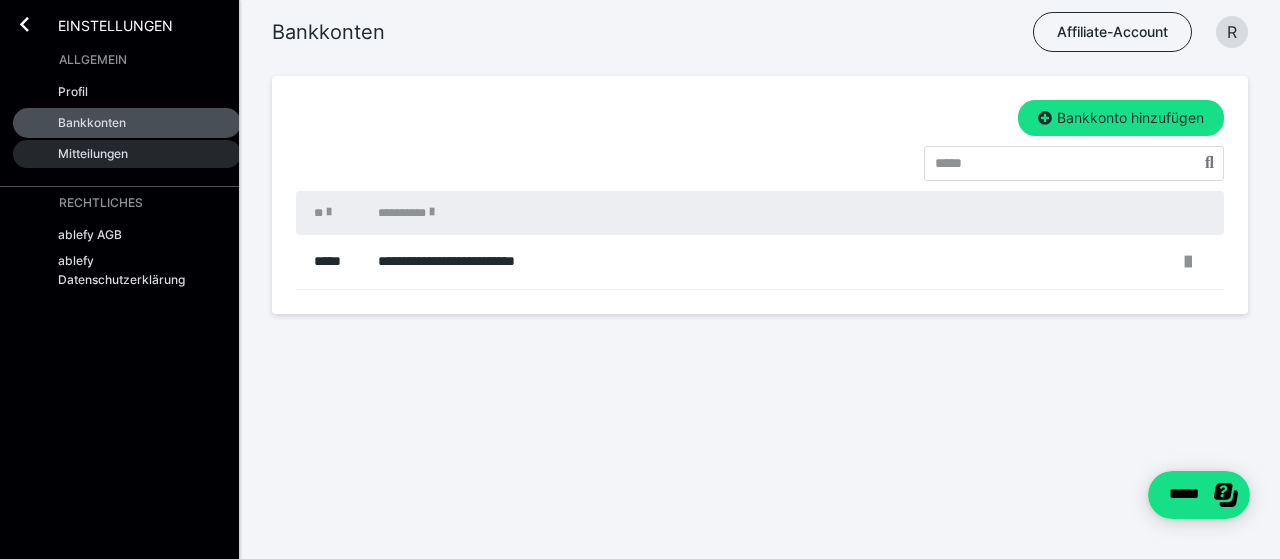 click on "Mitteilungen" at bounding box center [93, 153] 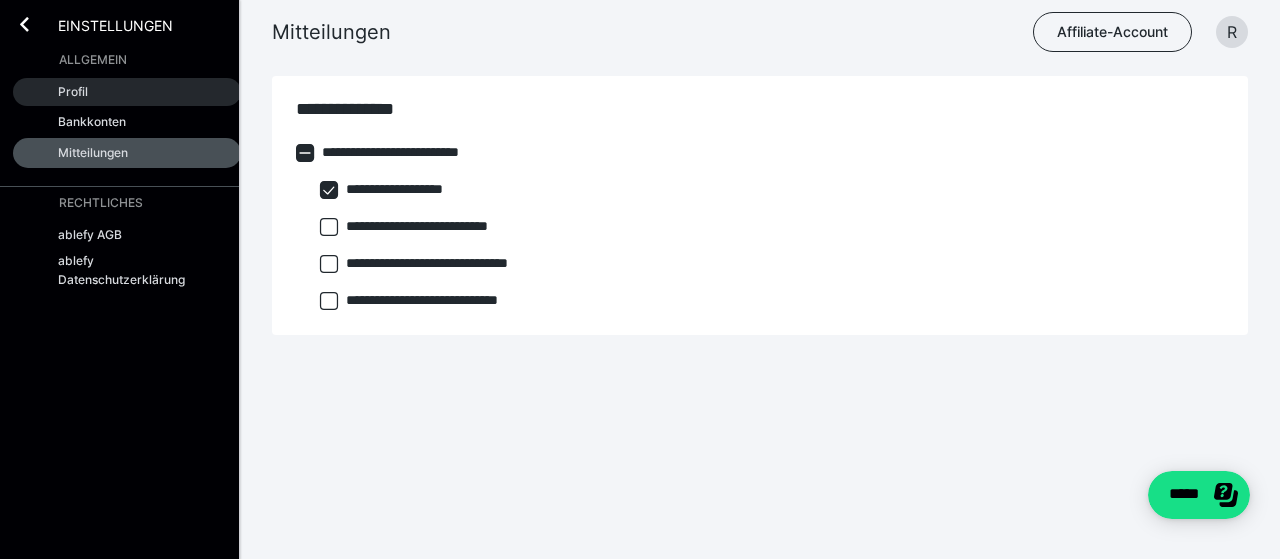 click on "Profil" at bounding box center [73, 91] 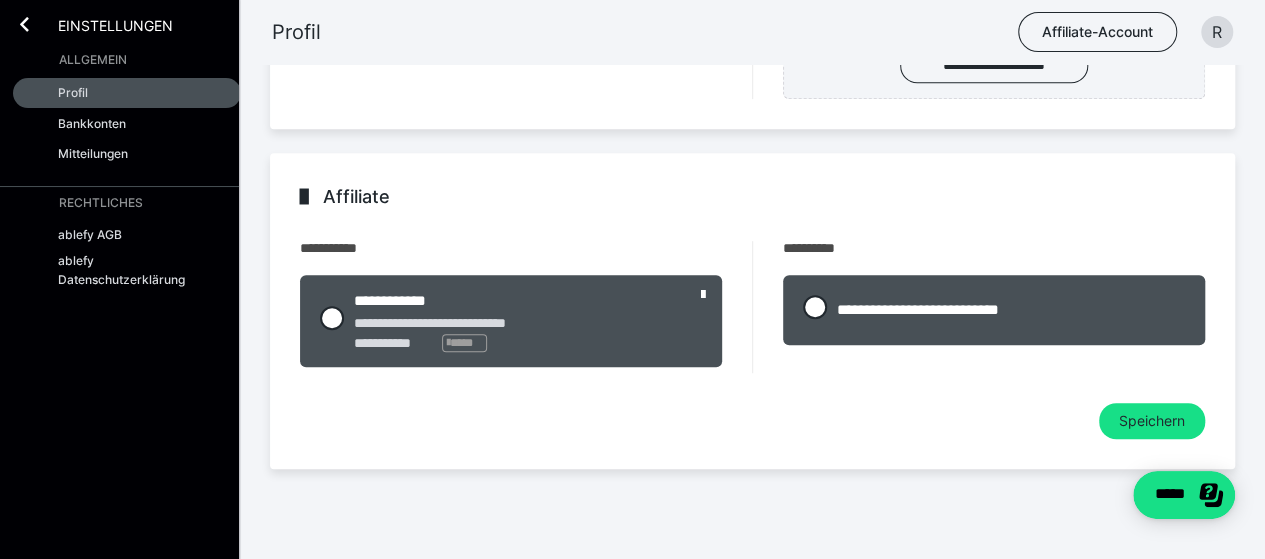 scroll, scrollTop: 524, scrollLeft: 0, axis: vertical 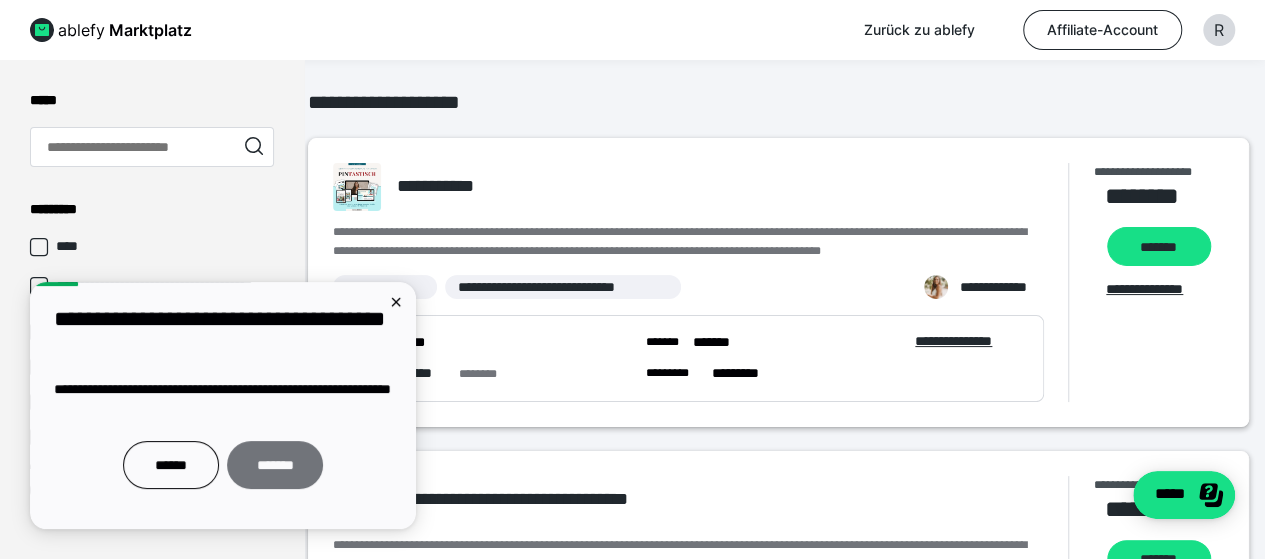 click on "*******" at bounding box center (275, 465) 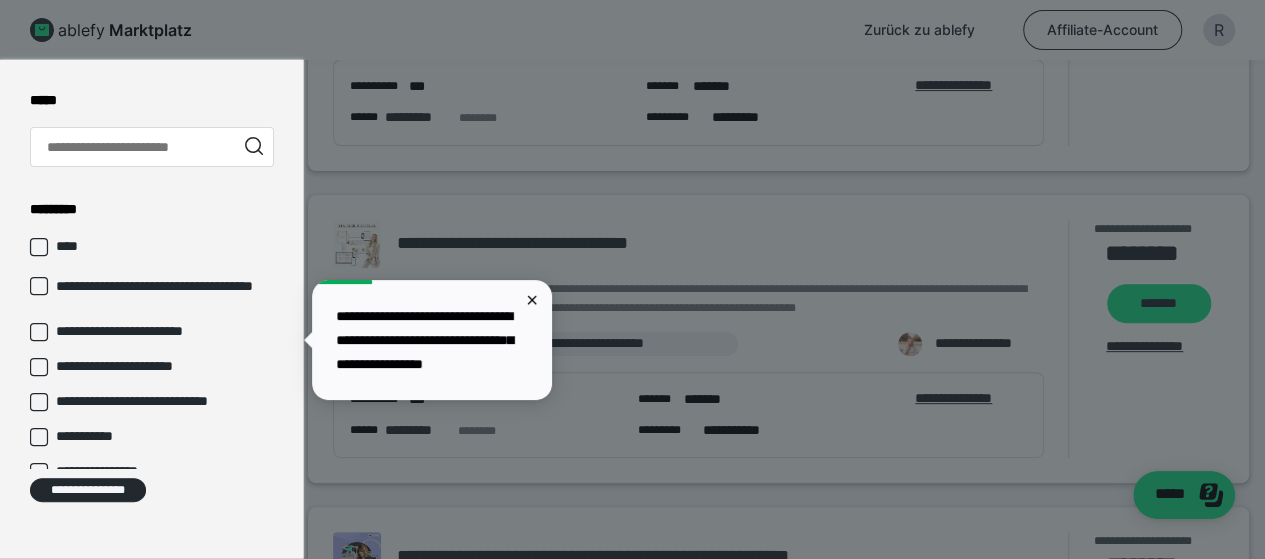 scroll, scrollTop: 300, scrollLeft: 0, axis: vertical 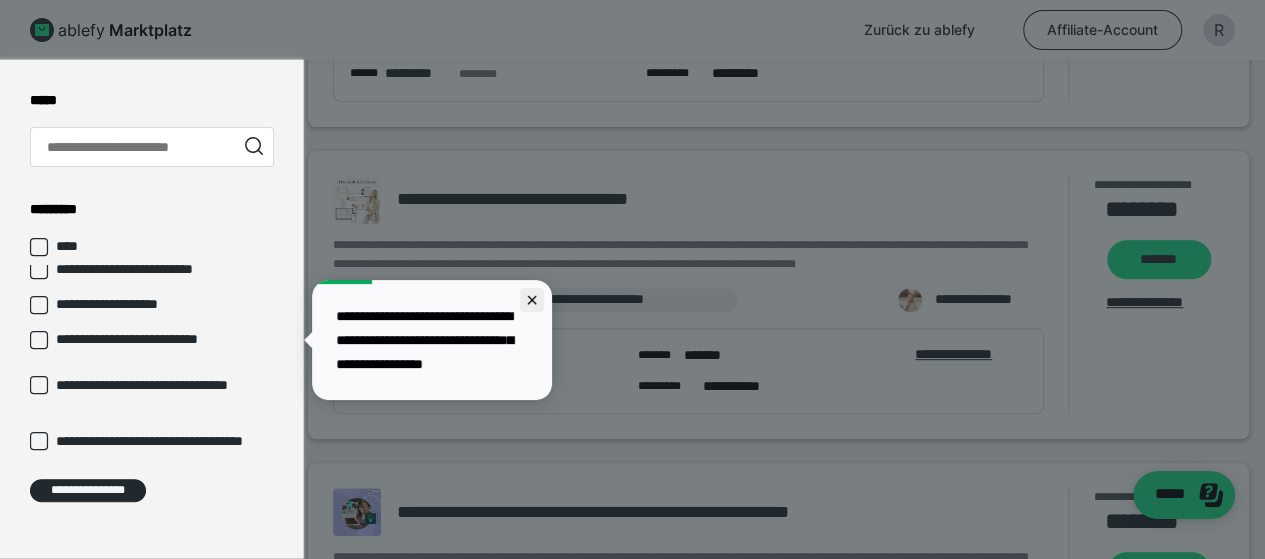 click 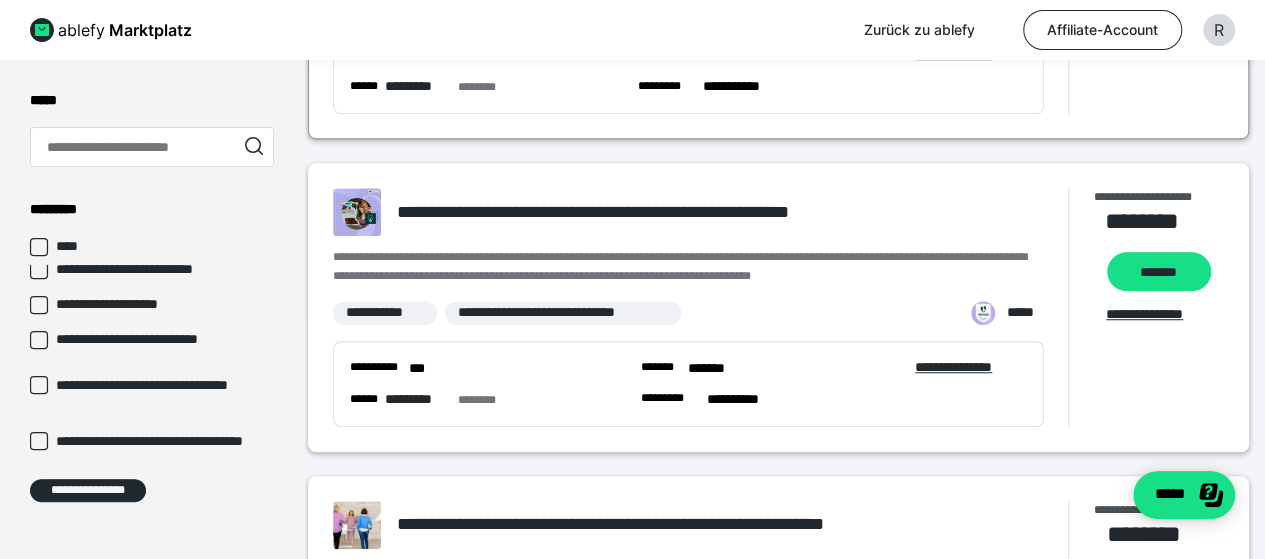scroll, scrollTop: 0, scrollLeft: 0, axis: both 